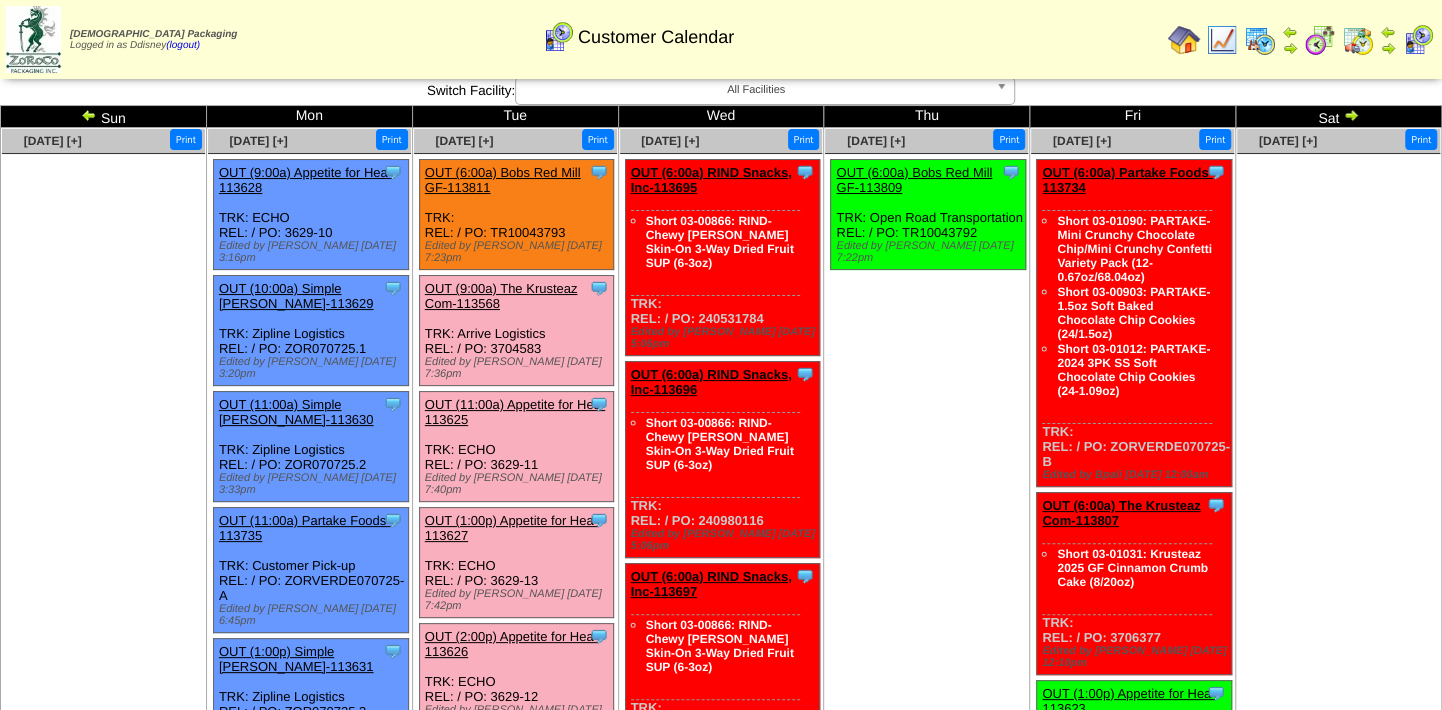 scroll, scrollTop: 0, scrollLeft: 0, axis: both 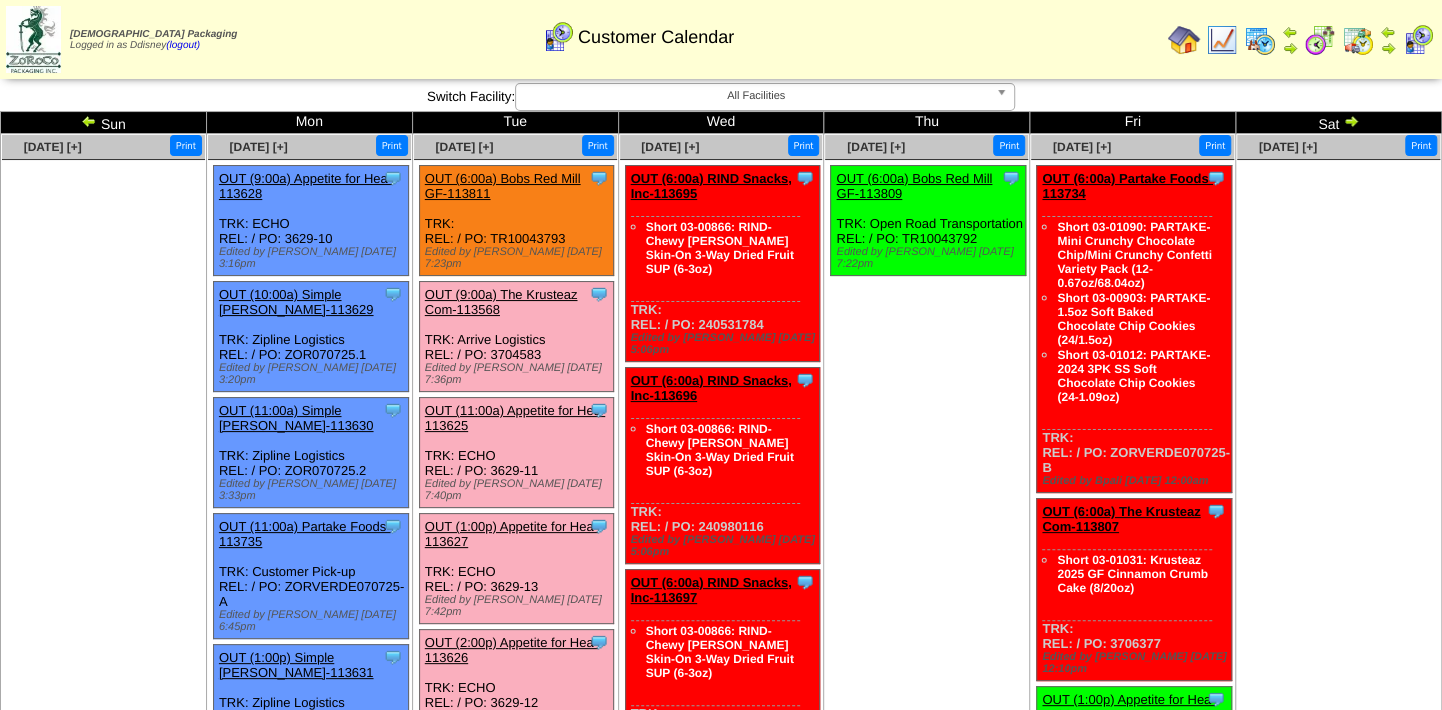 click at bounding box center (1358, 40) 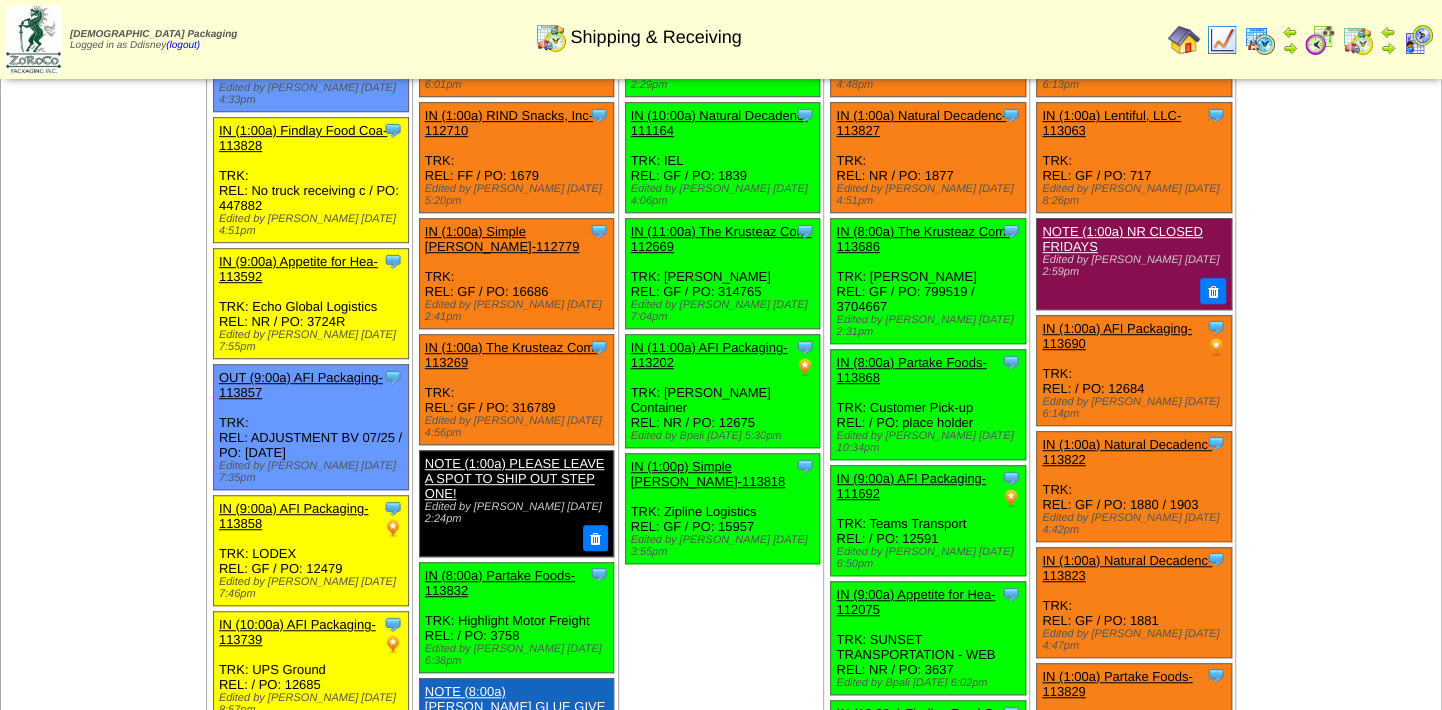 scroll, scrollTop: 545, scrollLeft: 0, axis: vertical 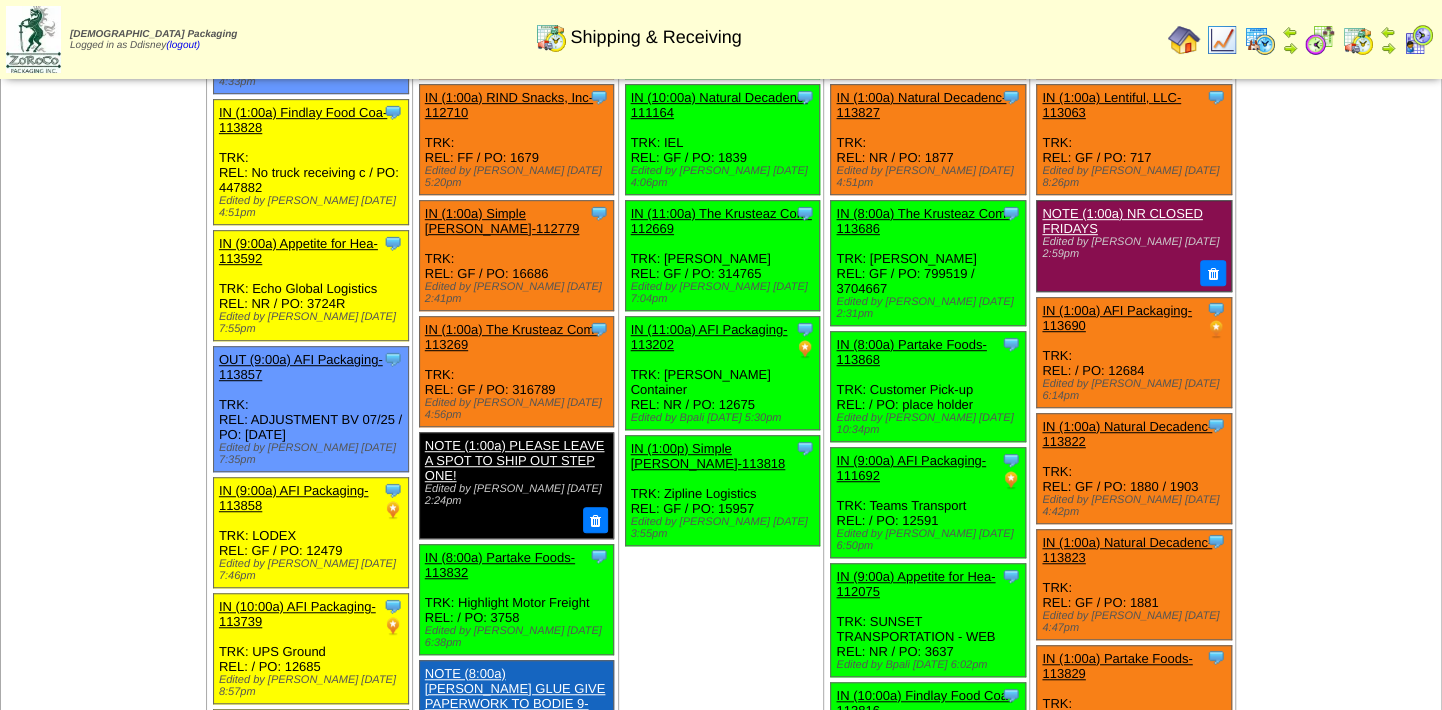 click on "Jul 12                        [+]
Print" at bounding box center (1339, 710) 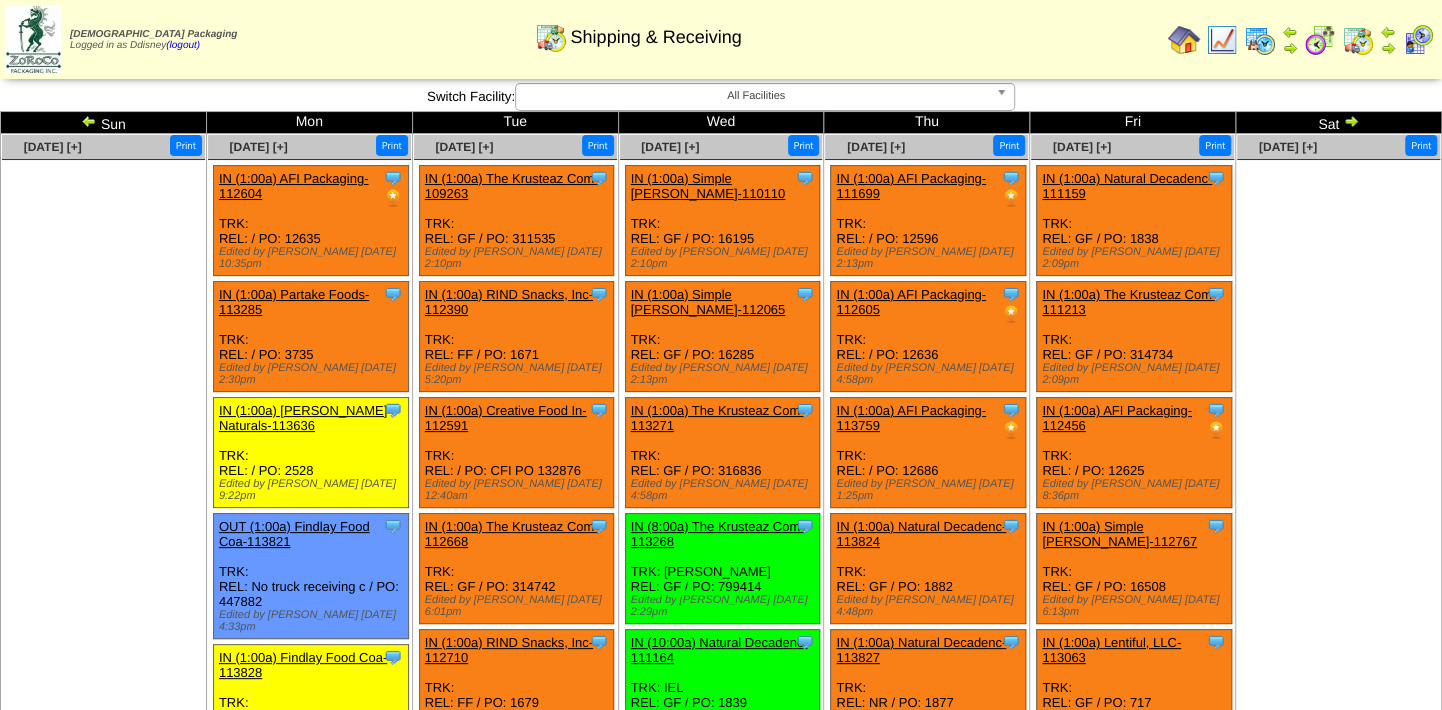 click on "IN
(1:00a)
Partake Foods-113285" at bounding box center [294, 302] 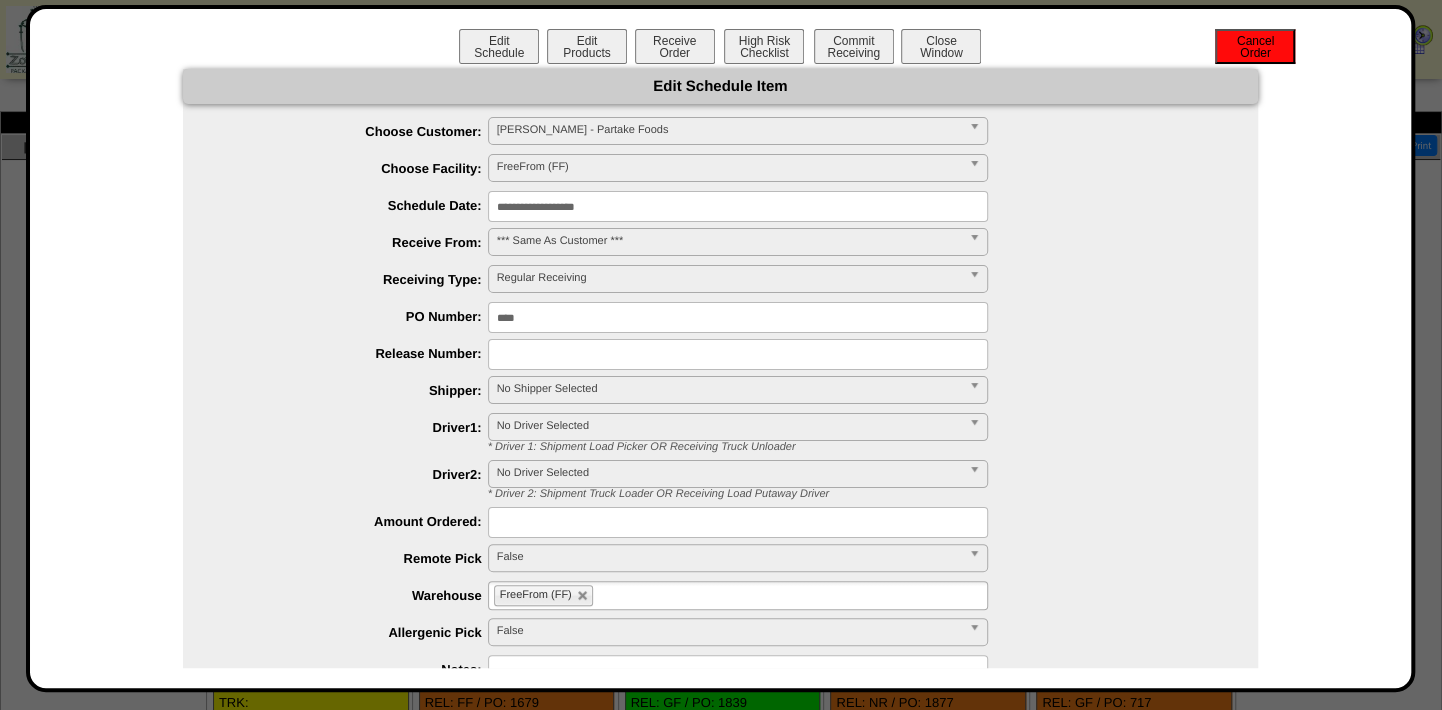 click on "Cancel Order" at bounding box center (1255, 46) 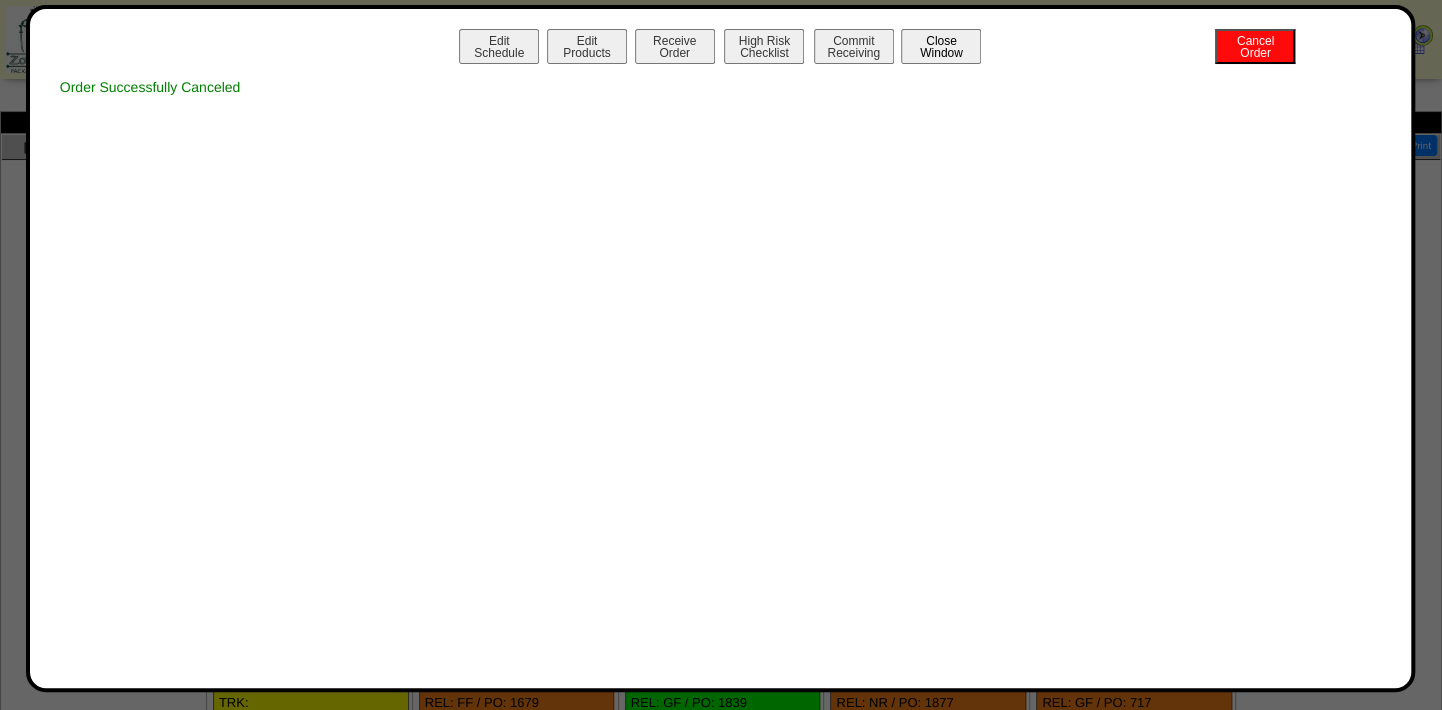 click on "Close Window" at bounding box center (941, 46) 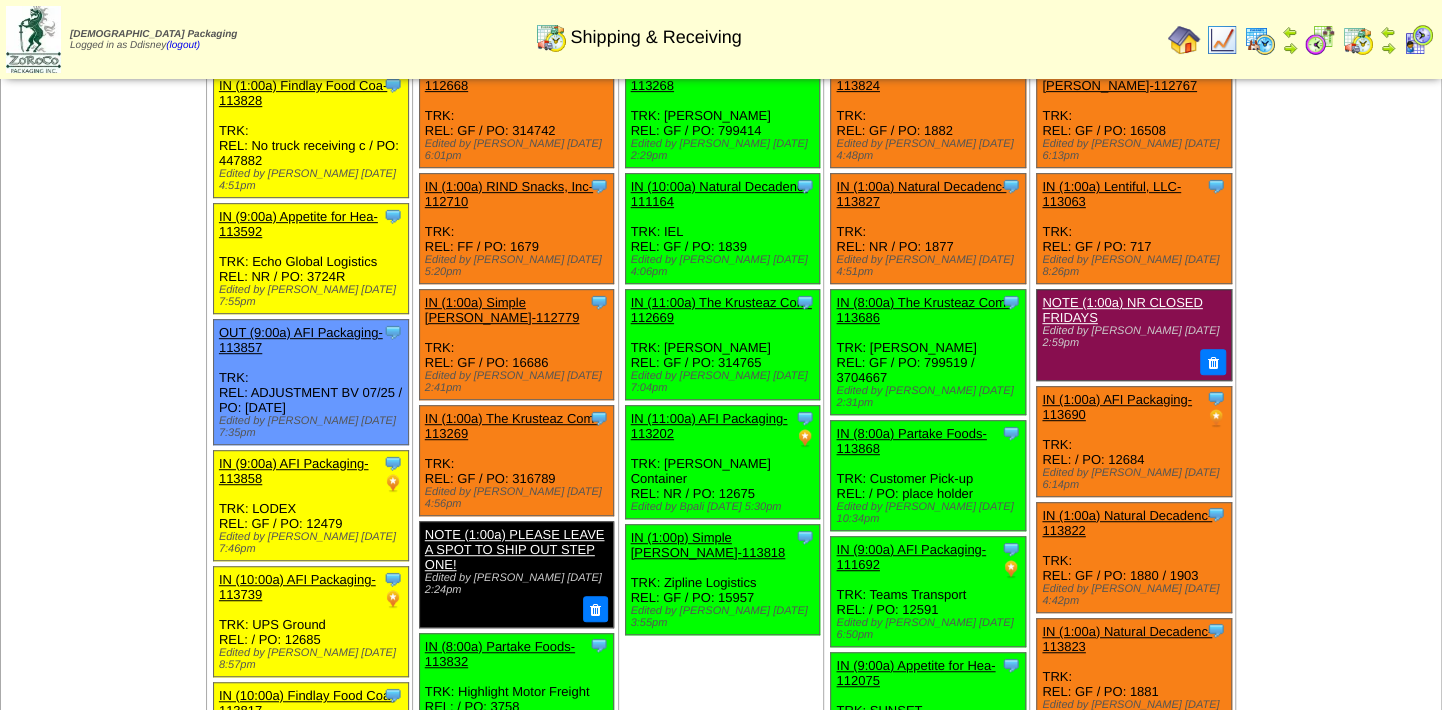 scroll, scrollTop: 545, scrollLeft: 0, axis: vertical 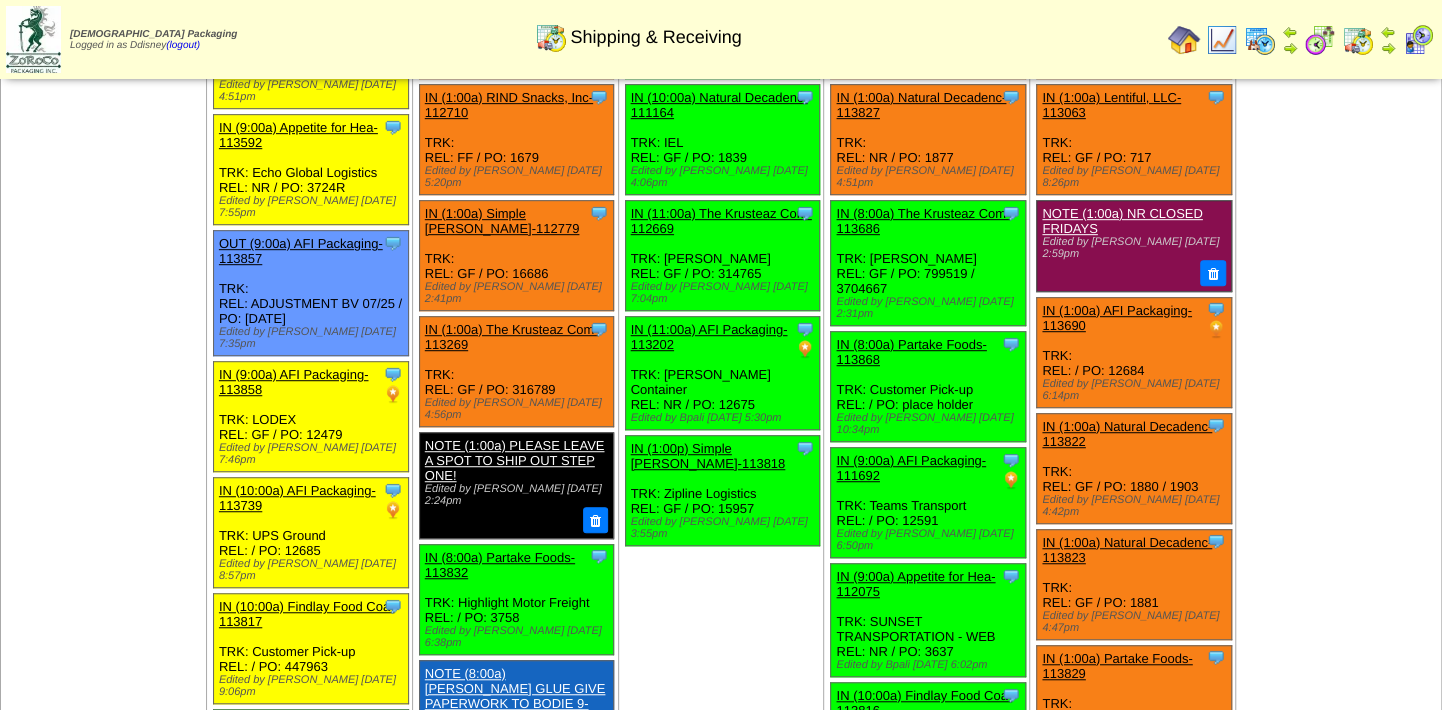 click on "IN
(8:00a)
Partake Foods-113868" at bounding box center (911, 352) 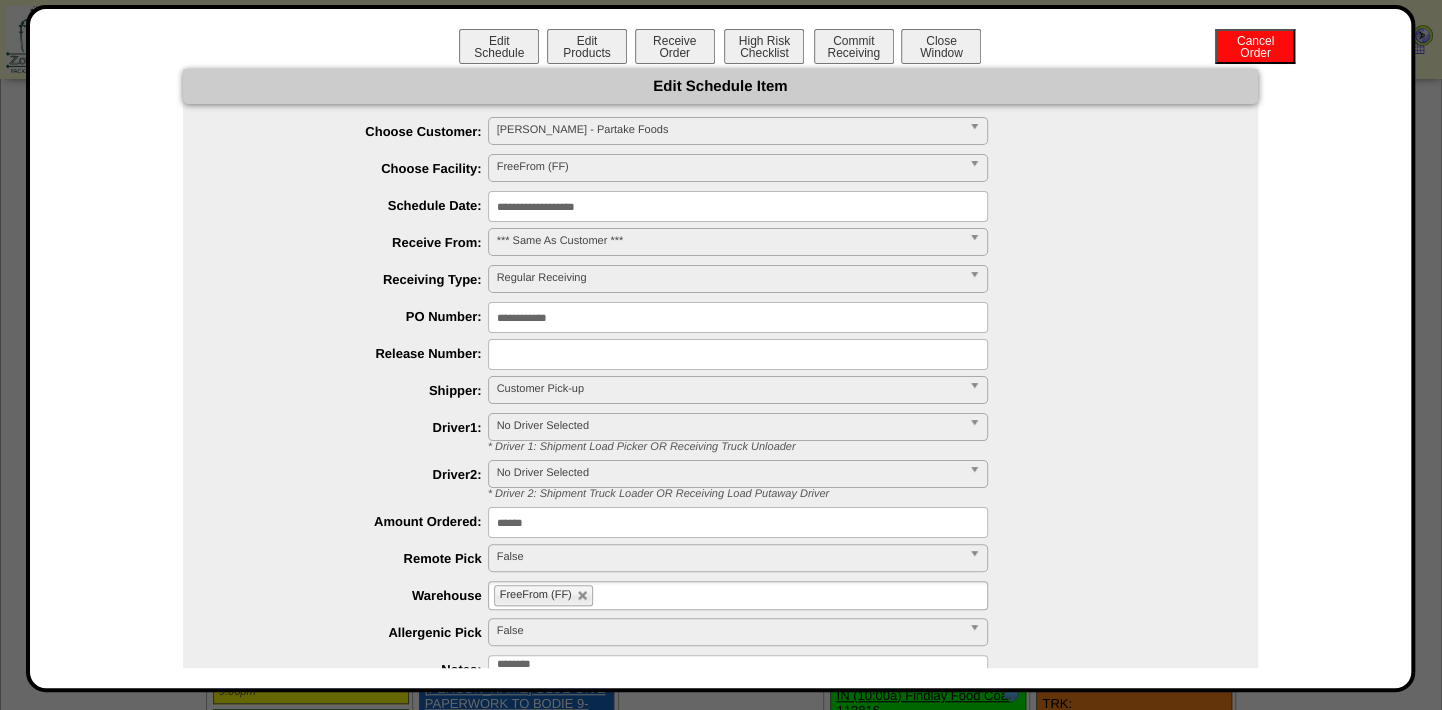 drag, startPoint x: 584, startPoint y: 315, endPoint x: 296, endPoint y: 281, distance: 290 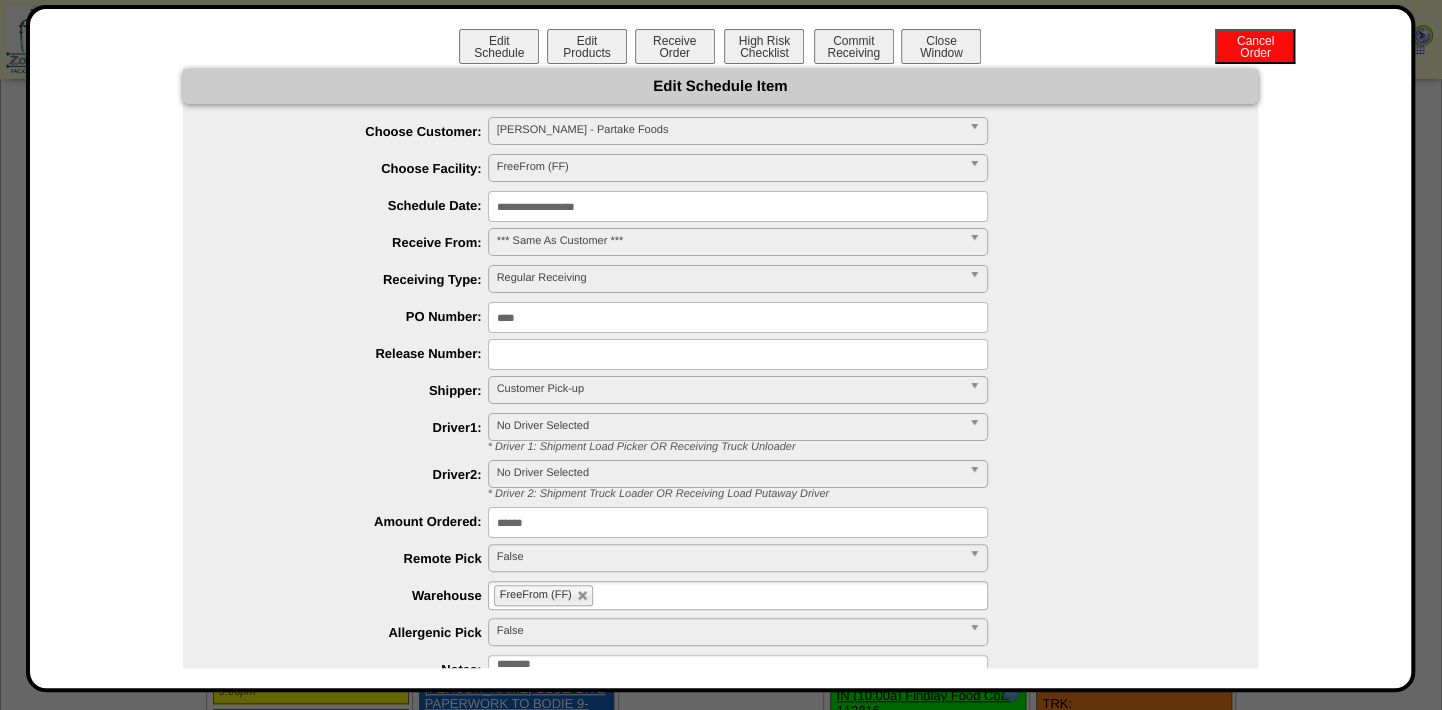 type on "****" 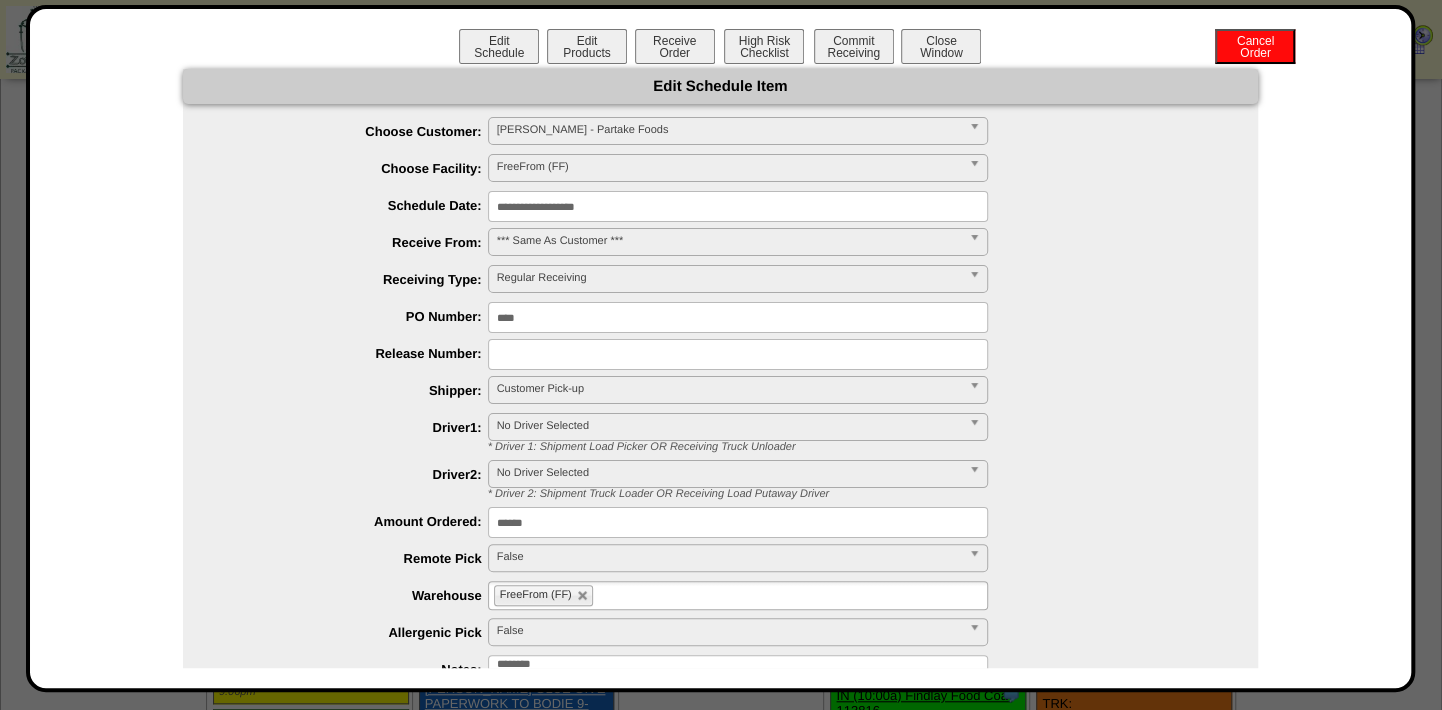 type on "**********" 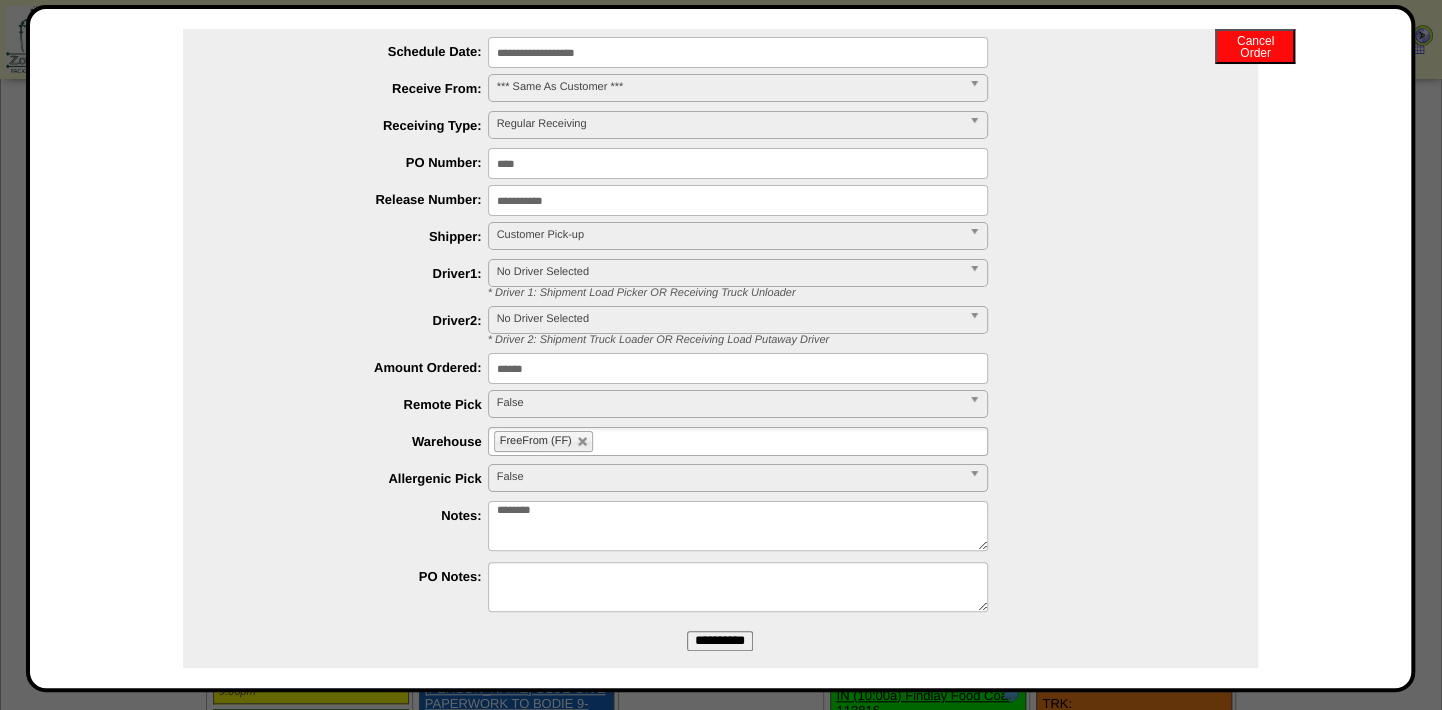 scroll, scrollTop: 181, scrollLeft: 0, axis: vertical 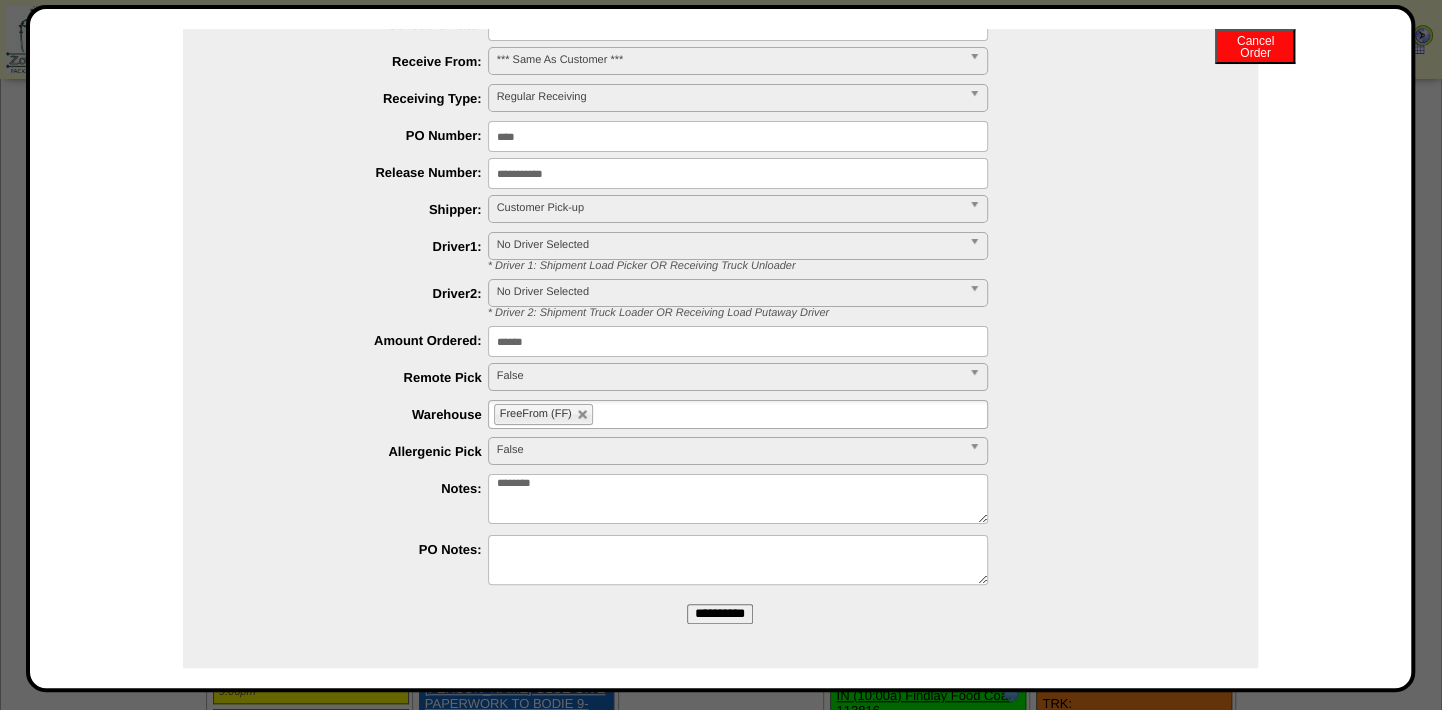 click on "FreeFrom (FF)" at bounding box center [738, 414] 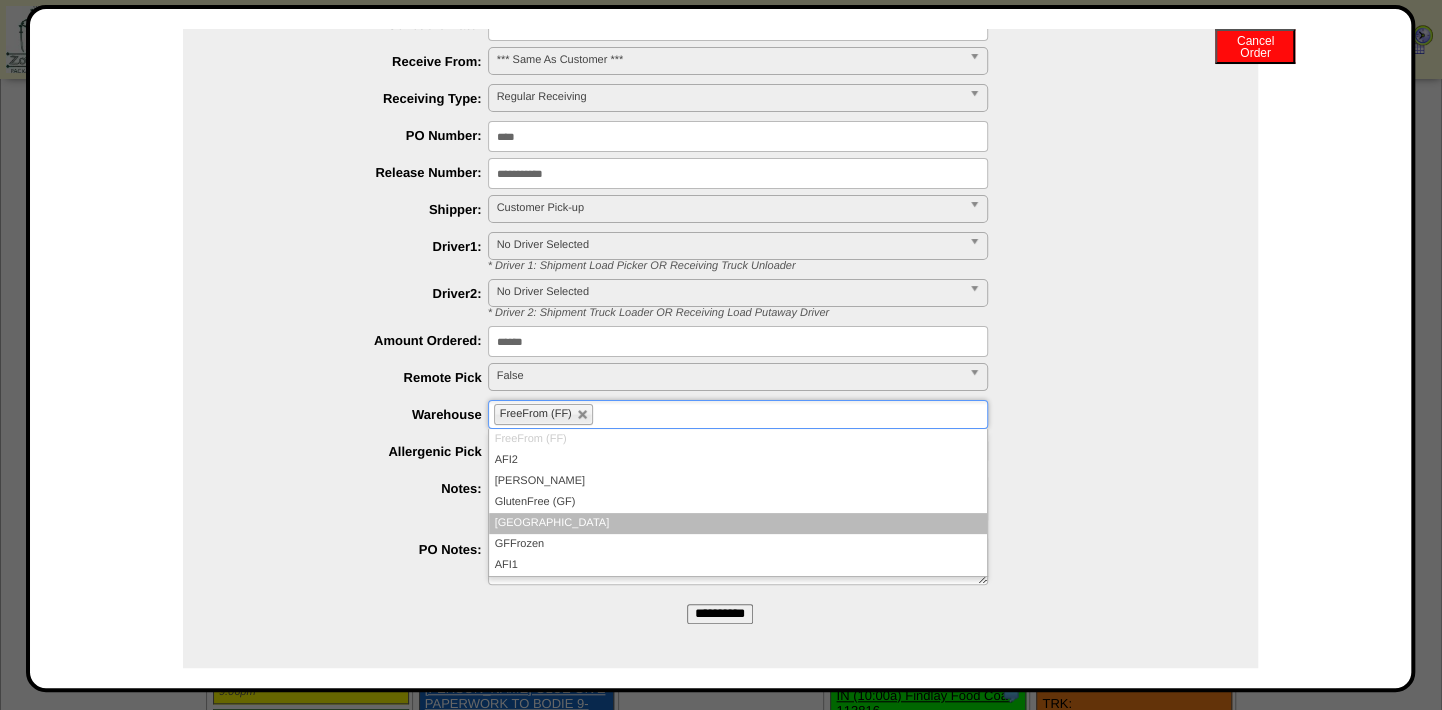 click on "North Ranch" at bounding box center [738, 523] 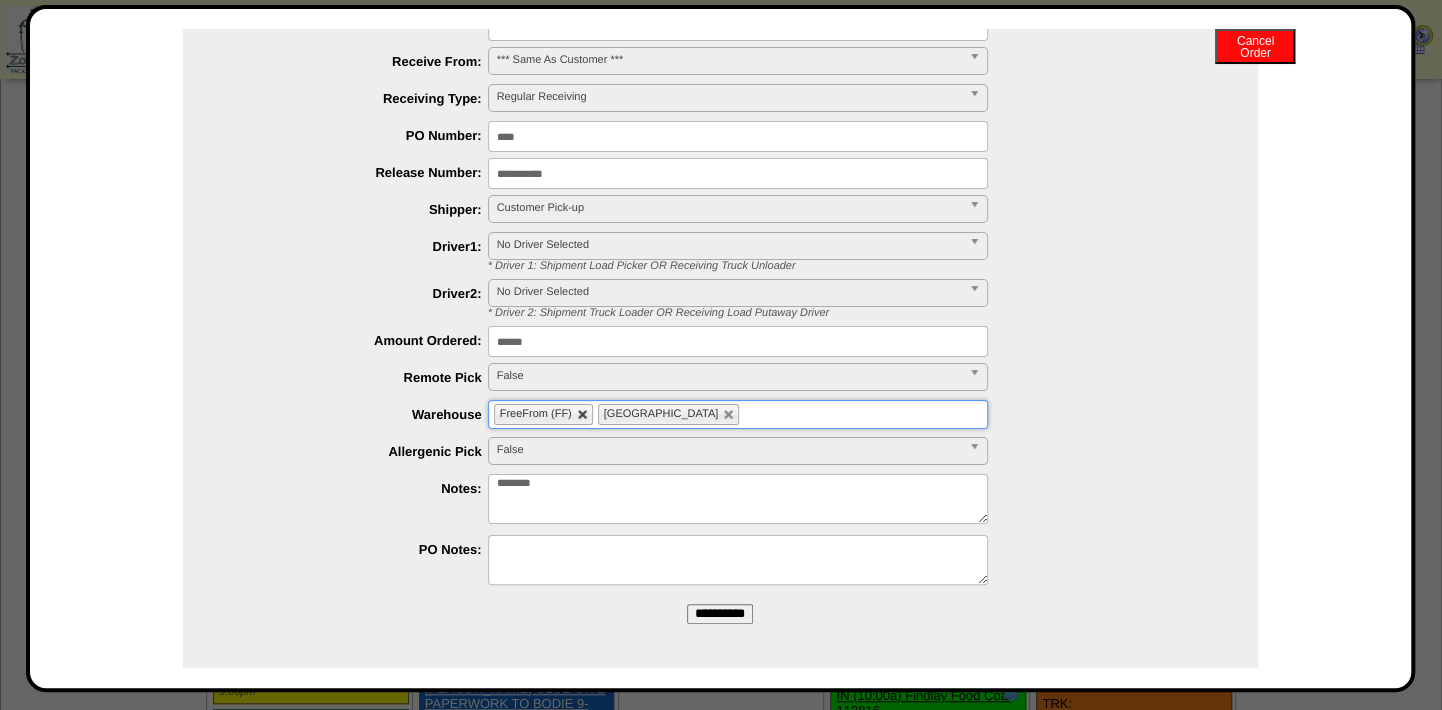 click at bounding box center (583, 415) 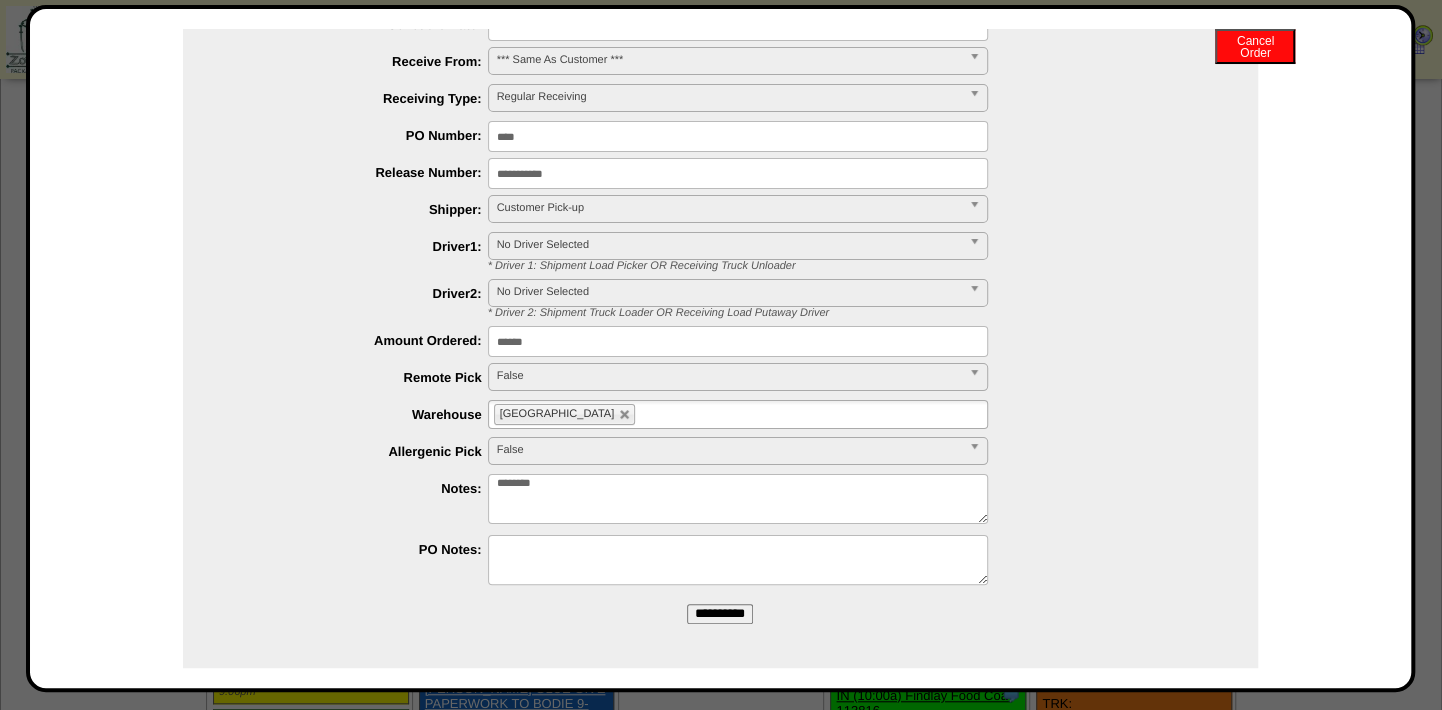 click on "**********" at bounding box center (720, 614) 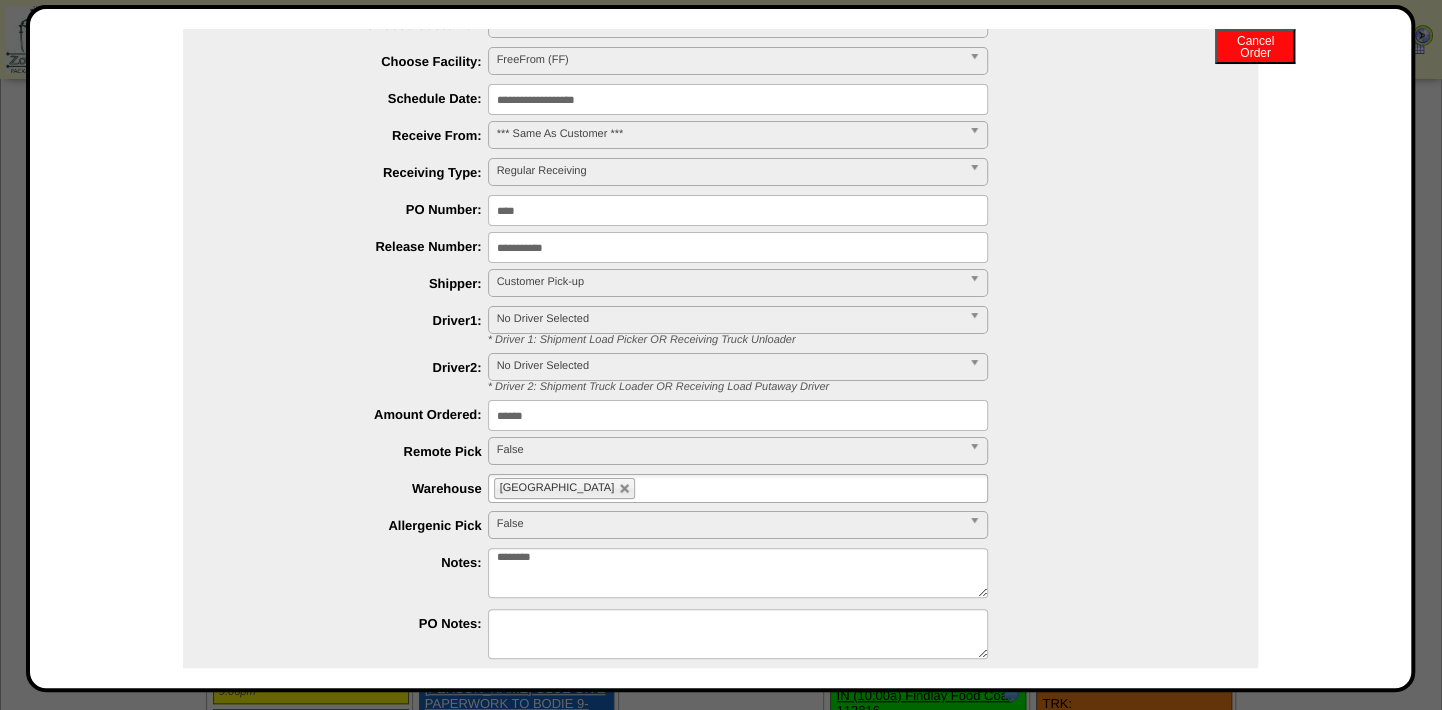 scroll, scrollTop: 0, scrollLeft: 0, axis: both 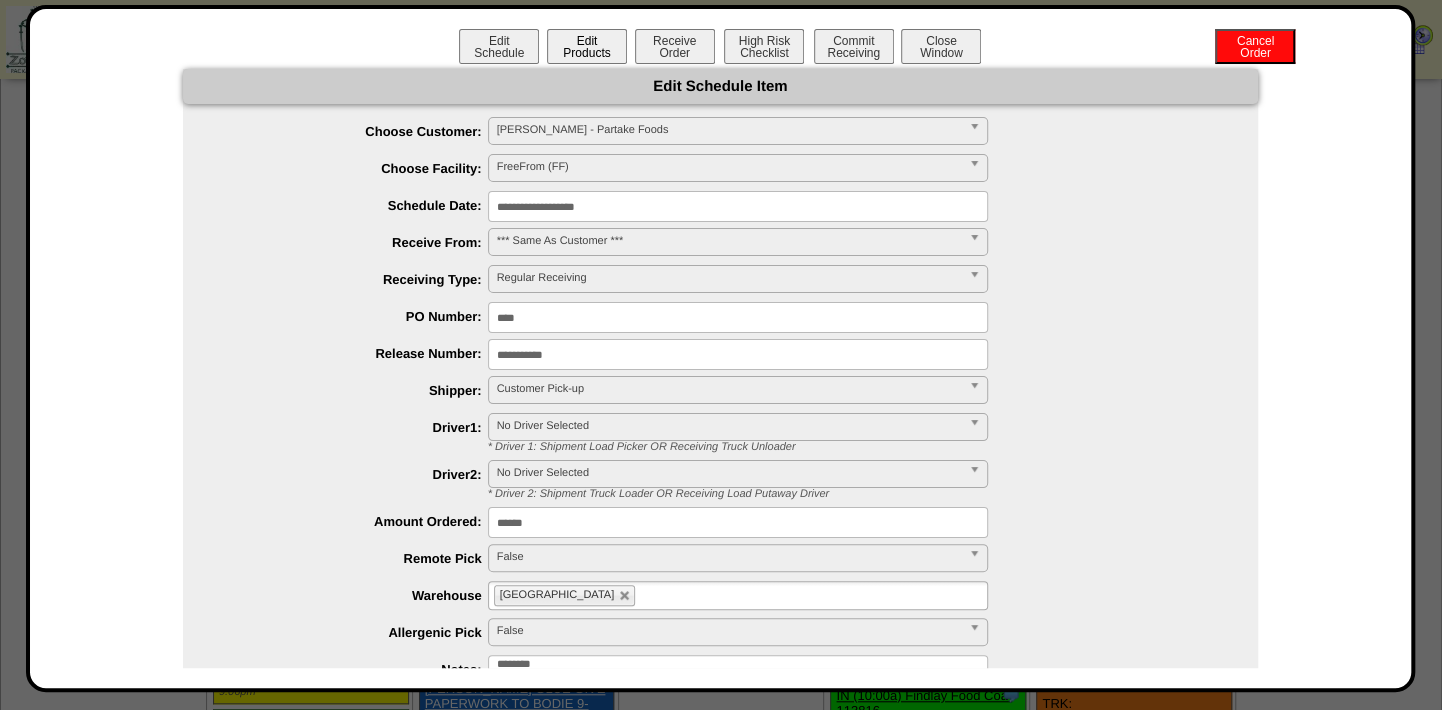 click on "Edit Products" at bounding box center (587, 46) 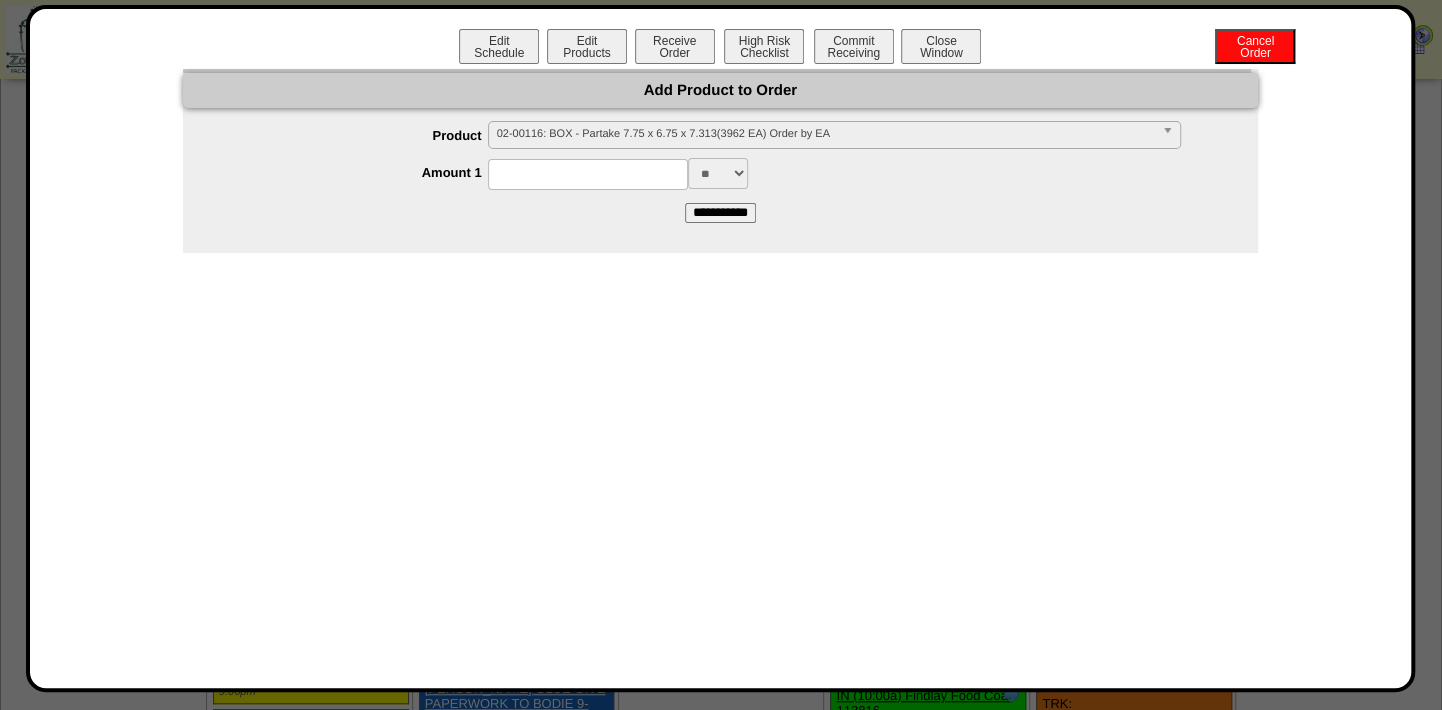 click on "02-00116: BOX - Partake 7.75 x 6.75 x 7.313(3962 EA) Order by EA" at bounding box center (825, 134) 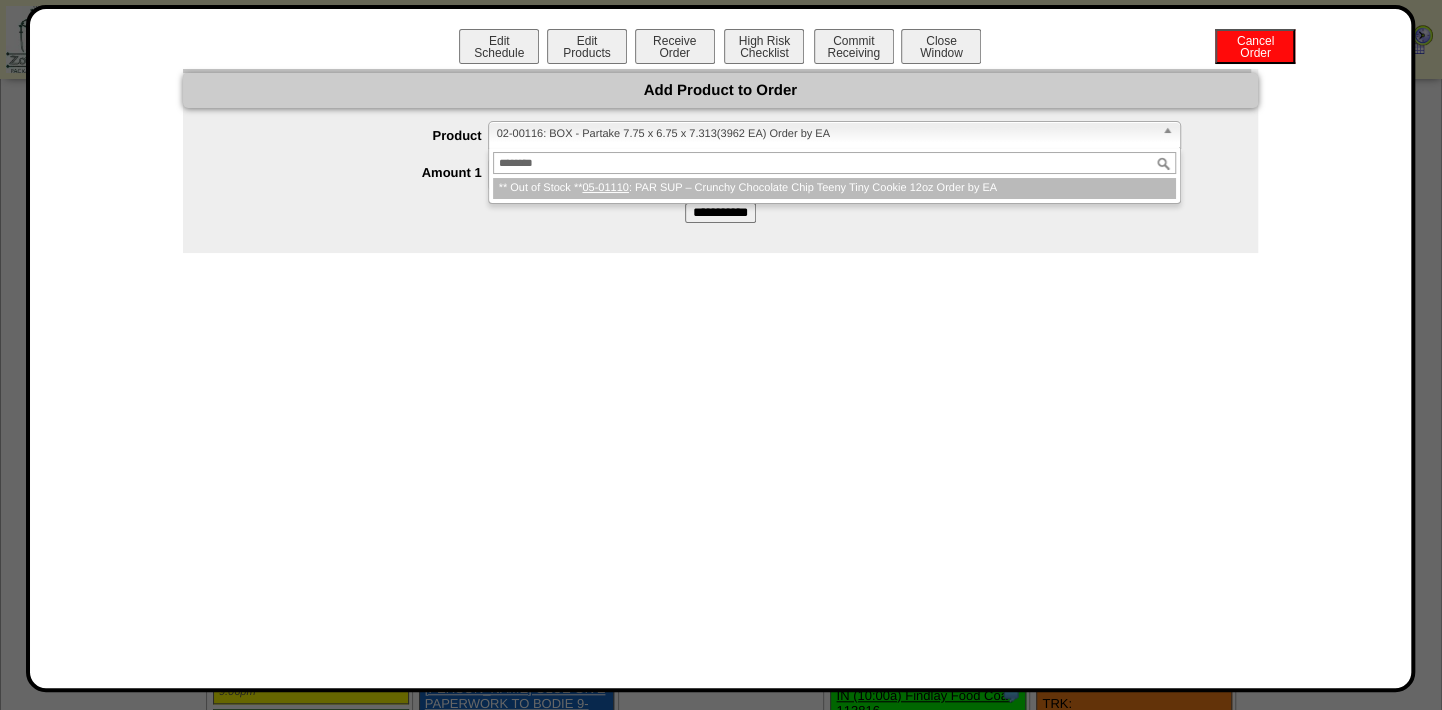 type on "********" 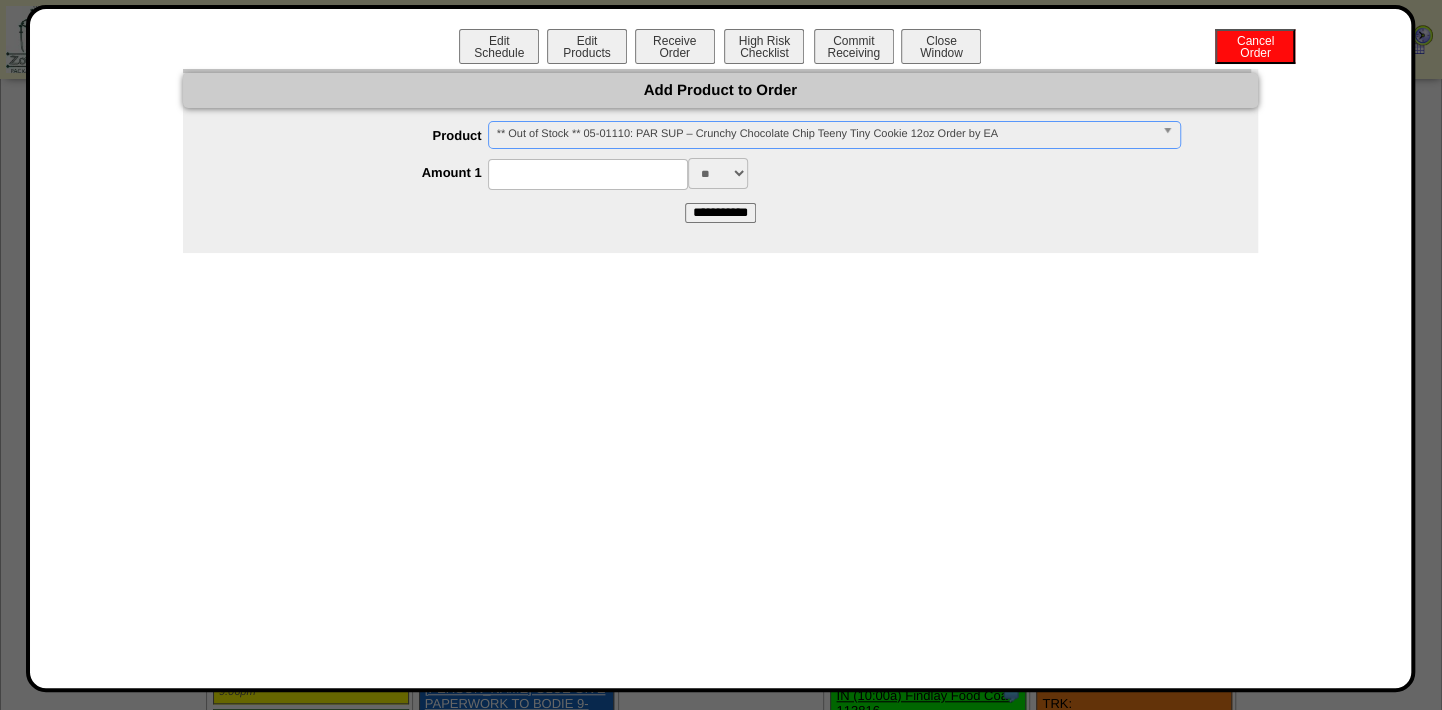 click at bounding box center [588, 174] 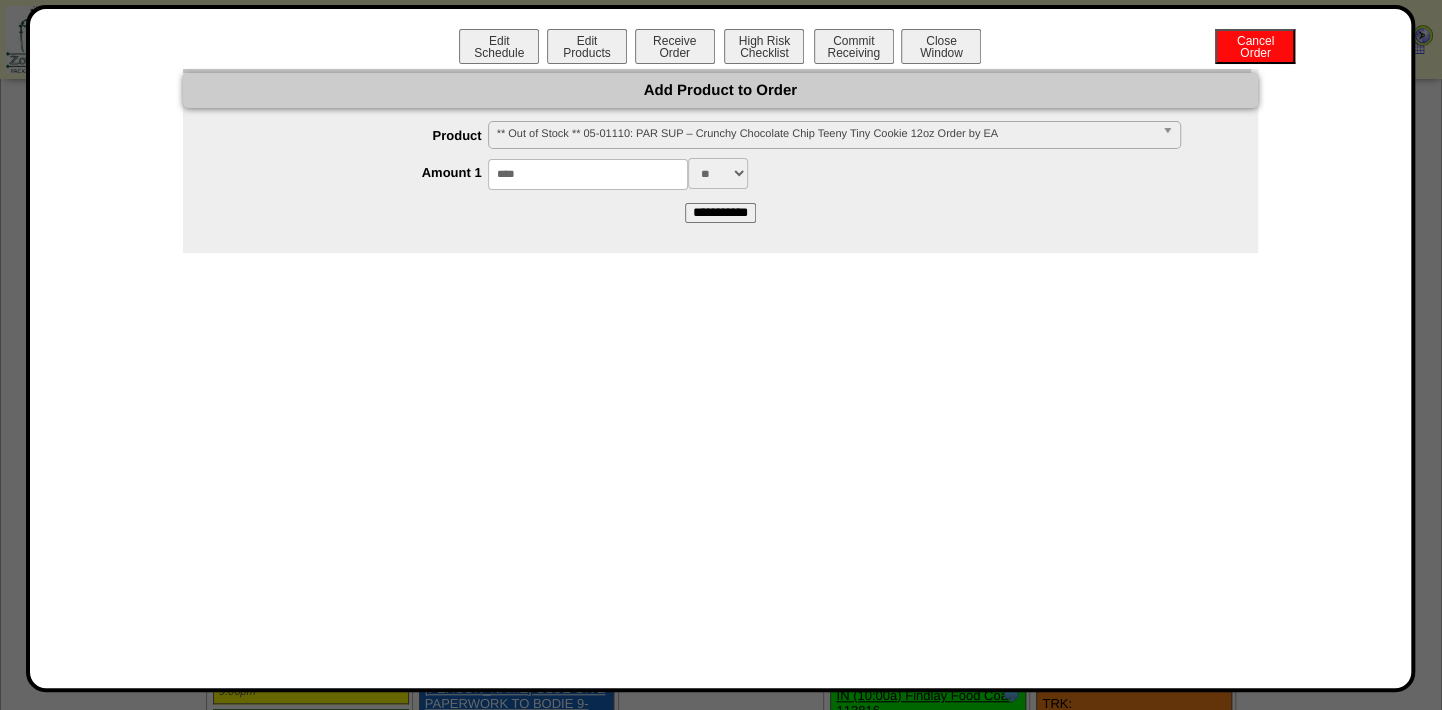 type on "****" 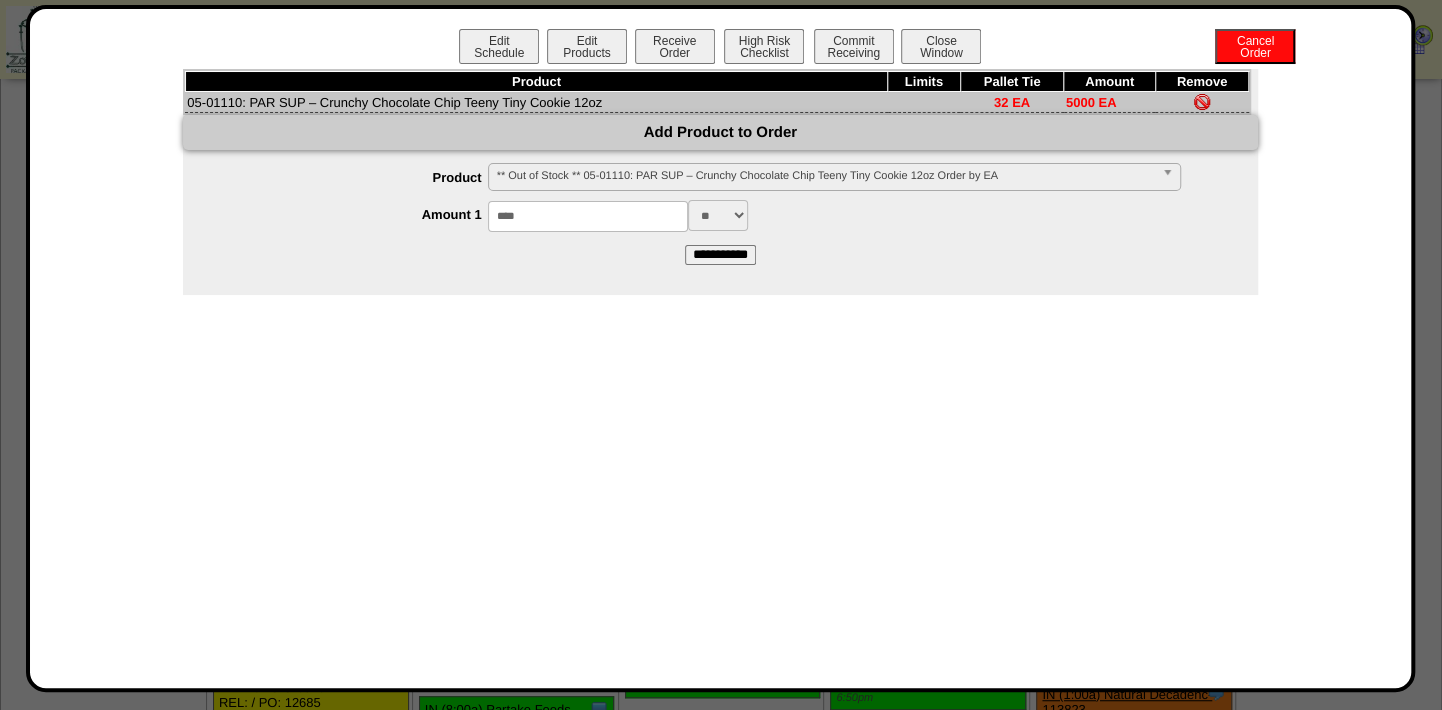 scroll, scrollTop: 181, scrollLeft: 0, axis: vertical 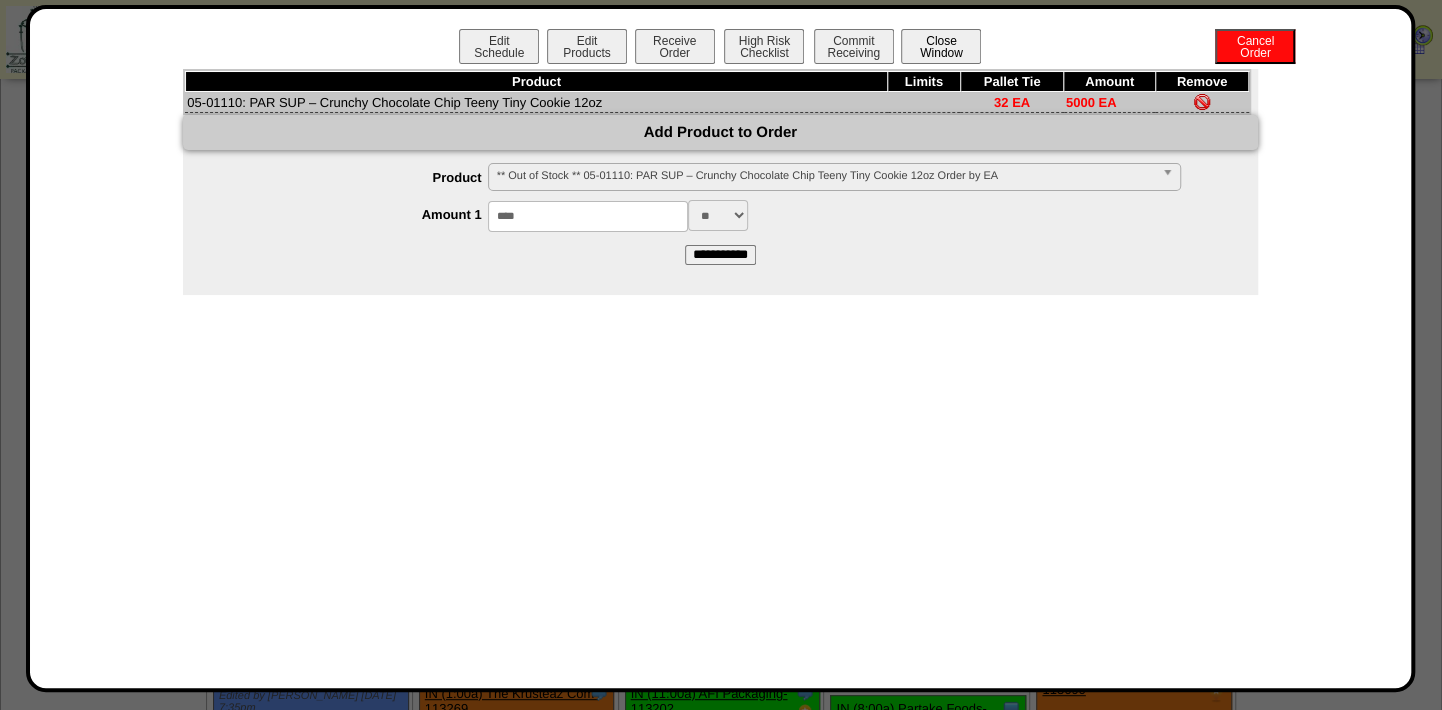 click on "Close Window" at bounding box center (941, 46) 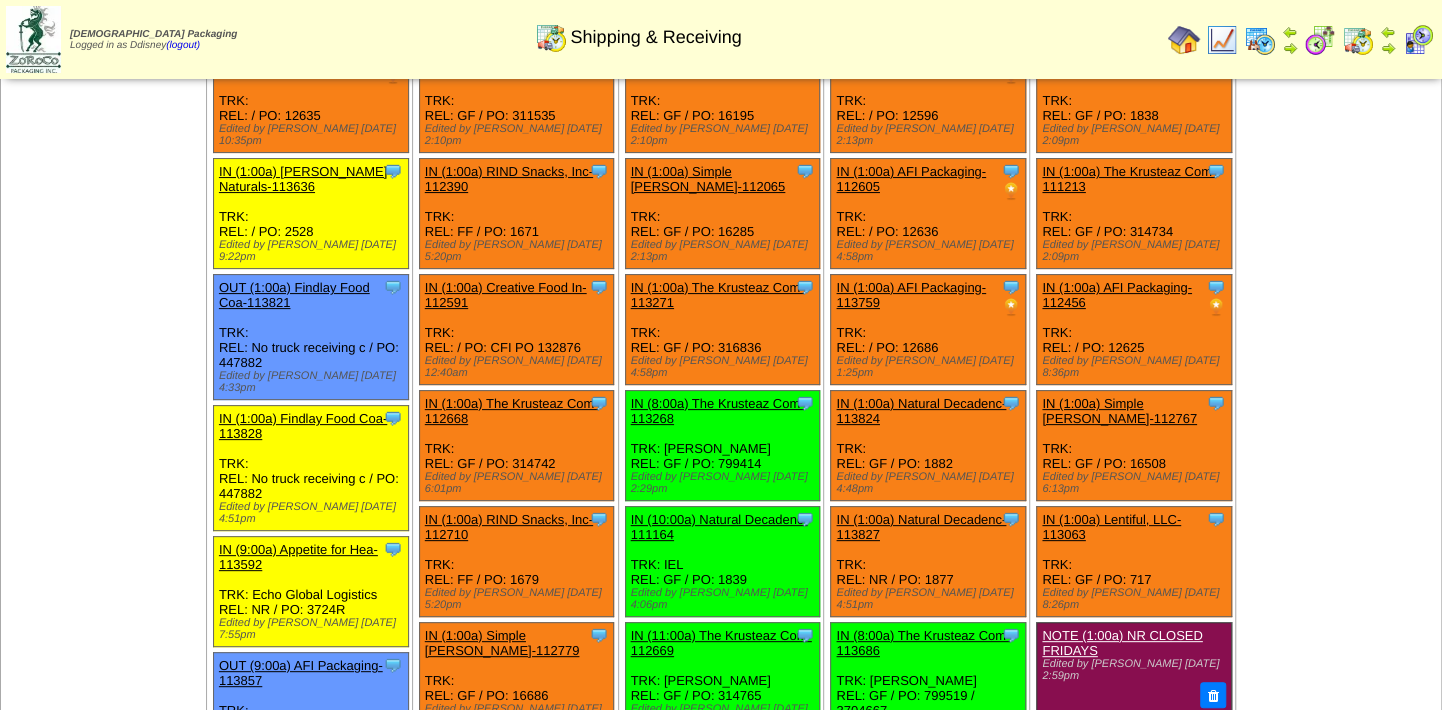scroll, scrollTop: 0, scrollLeft: 0, axis: both 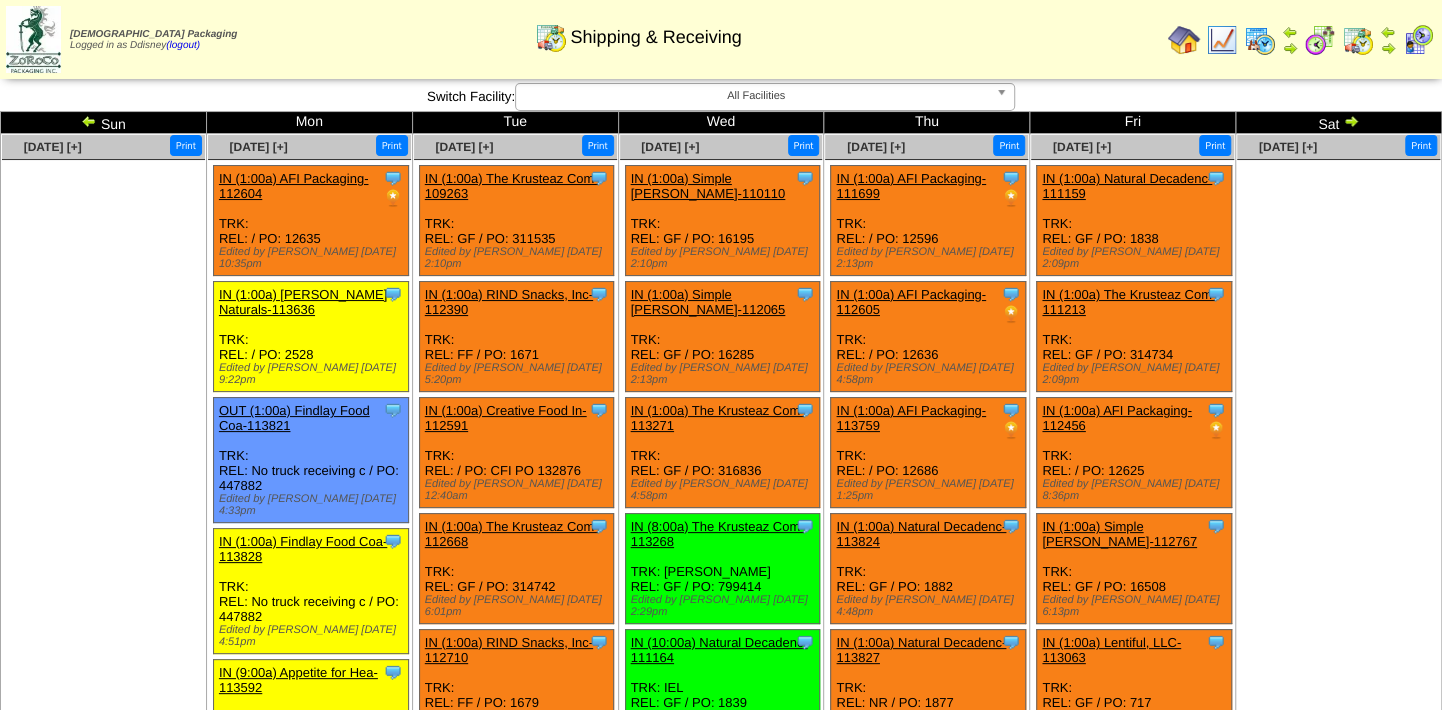 click at bounding box center [1351, 121] 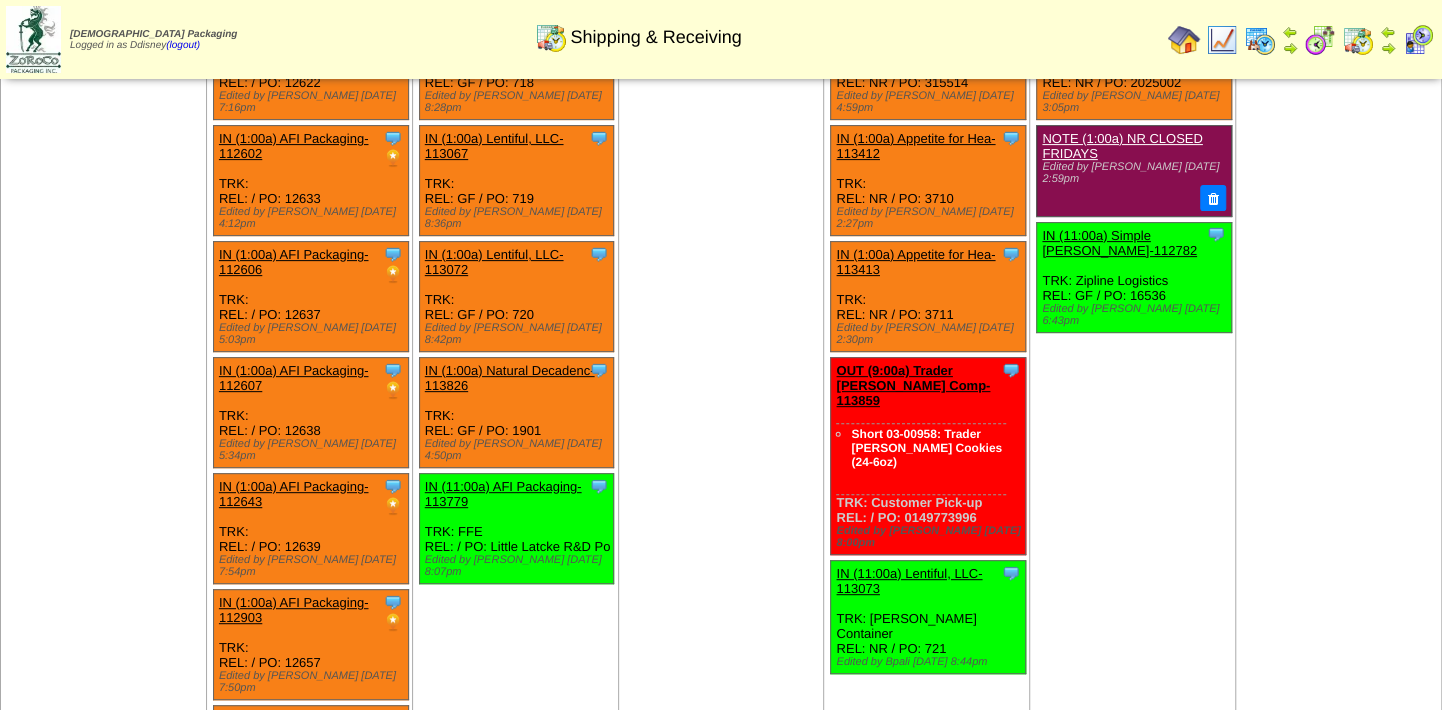 scroll, scrollTop: 0, scrollLeft: 0, axis: both 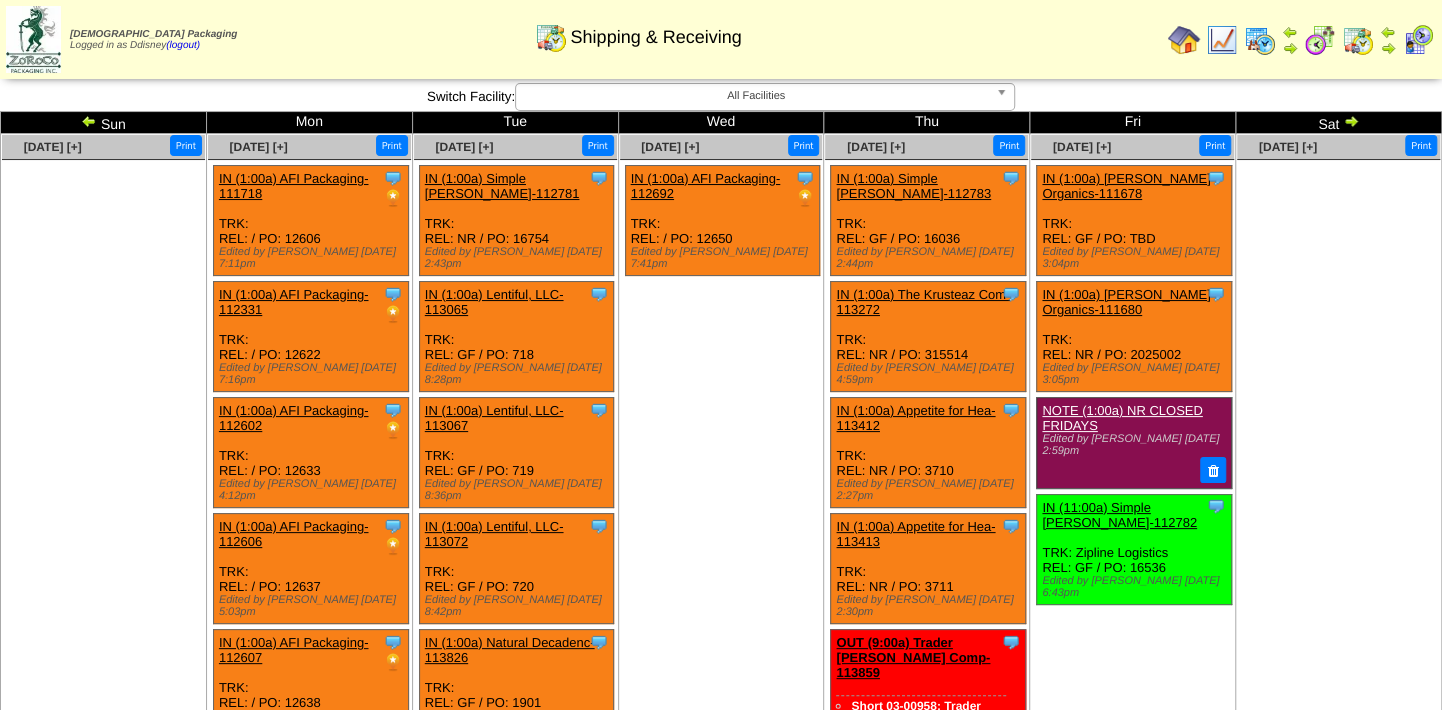 click at bounding box center [1184, 40] 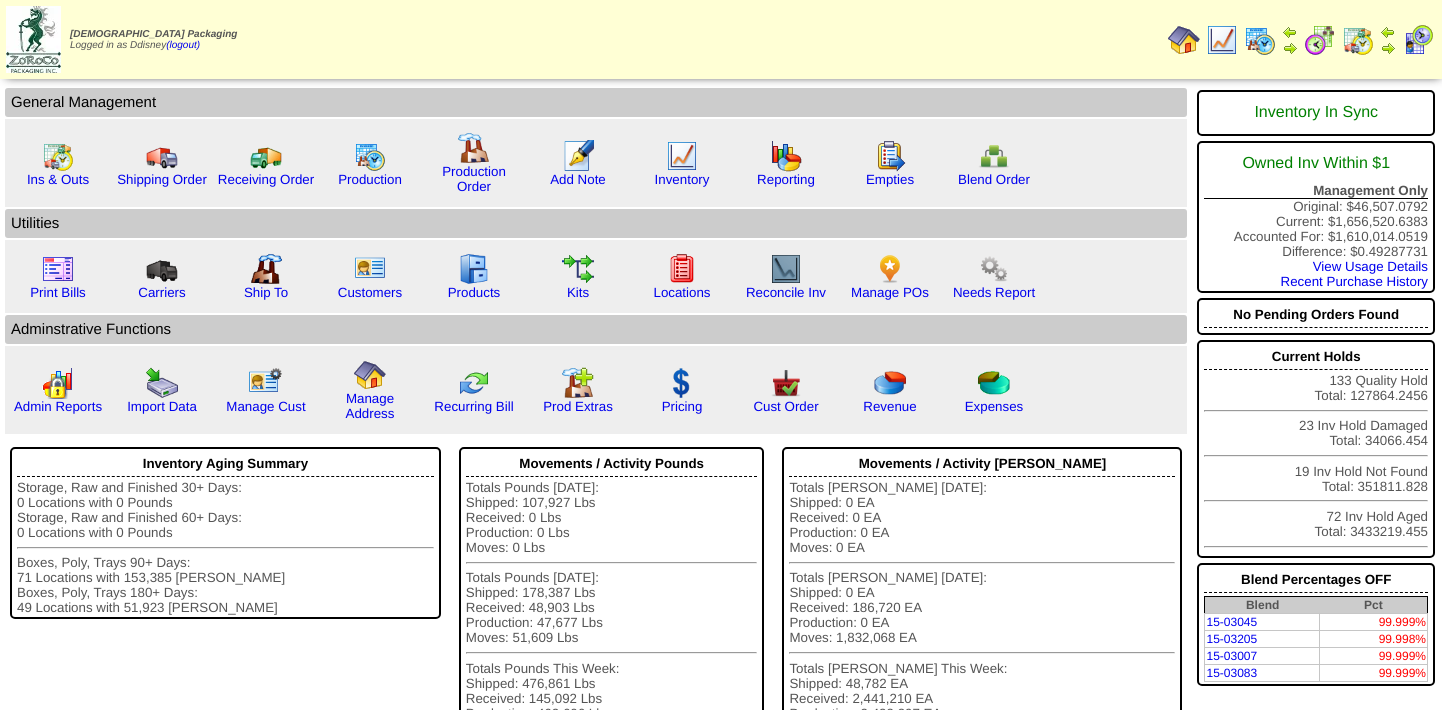 scroll, scrollTop: 0, scrollLeft: 0, axis: both 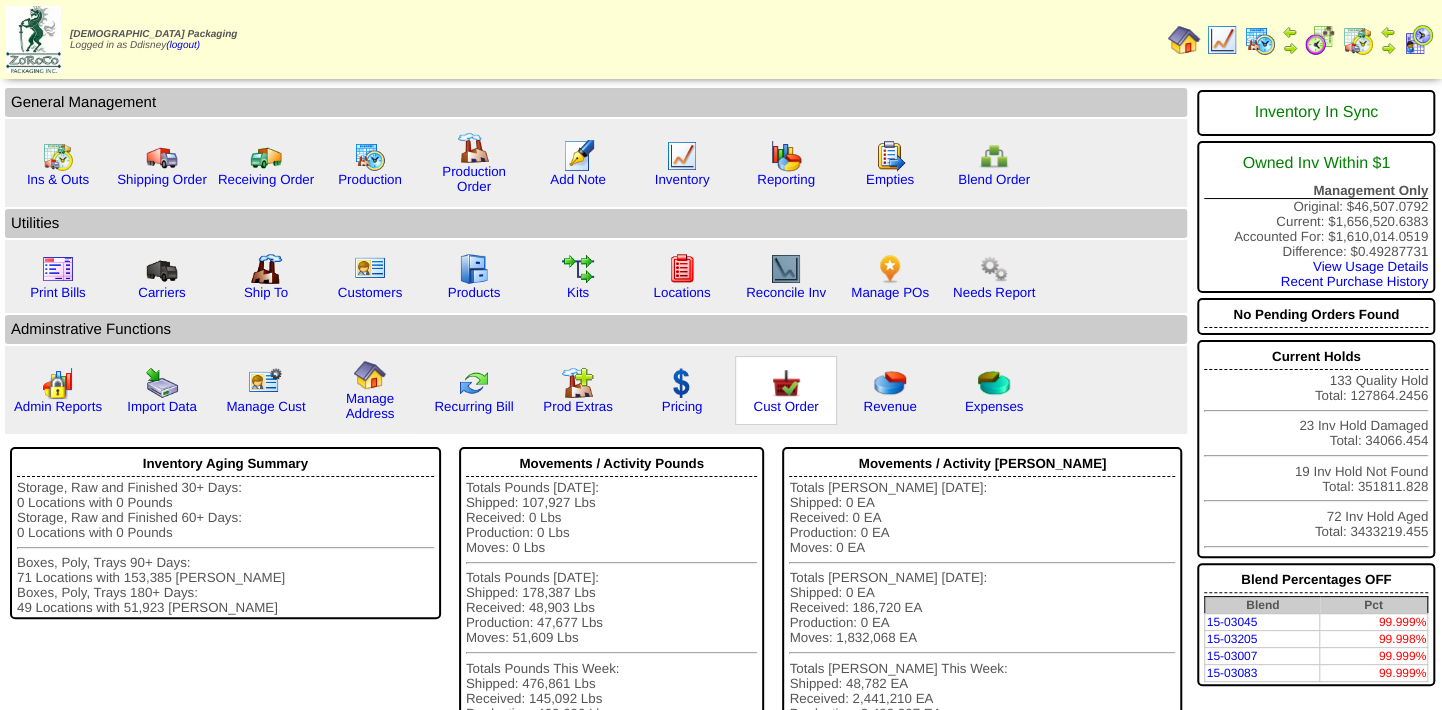 click at bounding box center (786, 383) 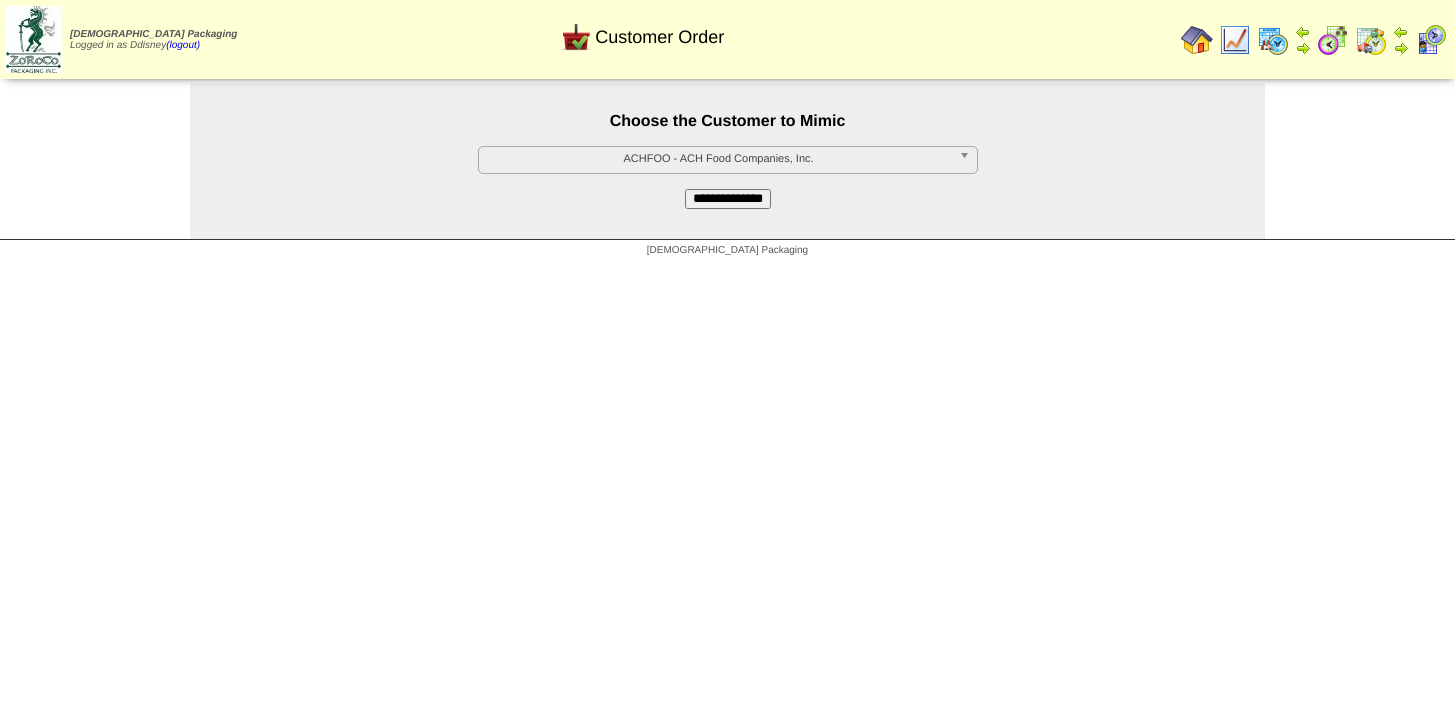scroll, scrollTop: 0, scrollLeft: 0, axis: both 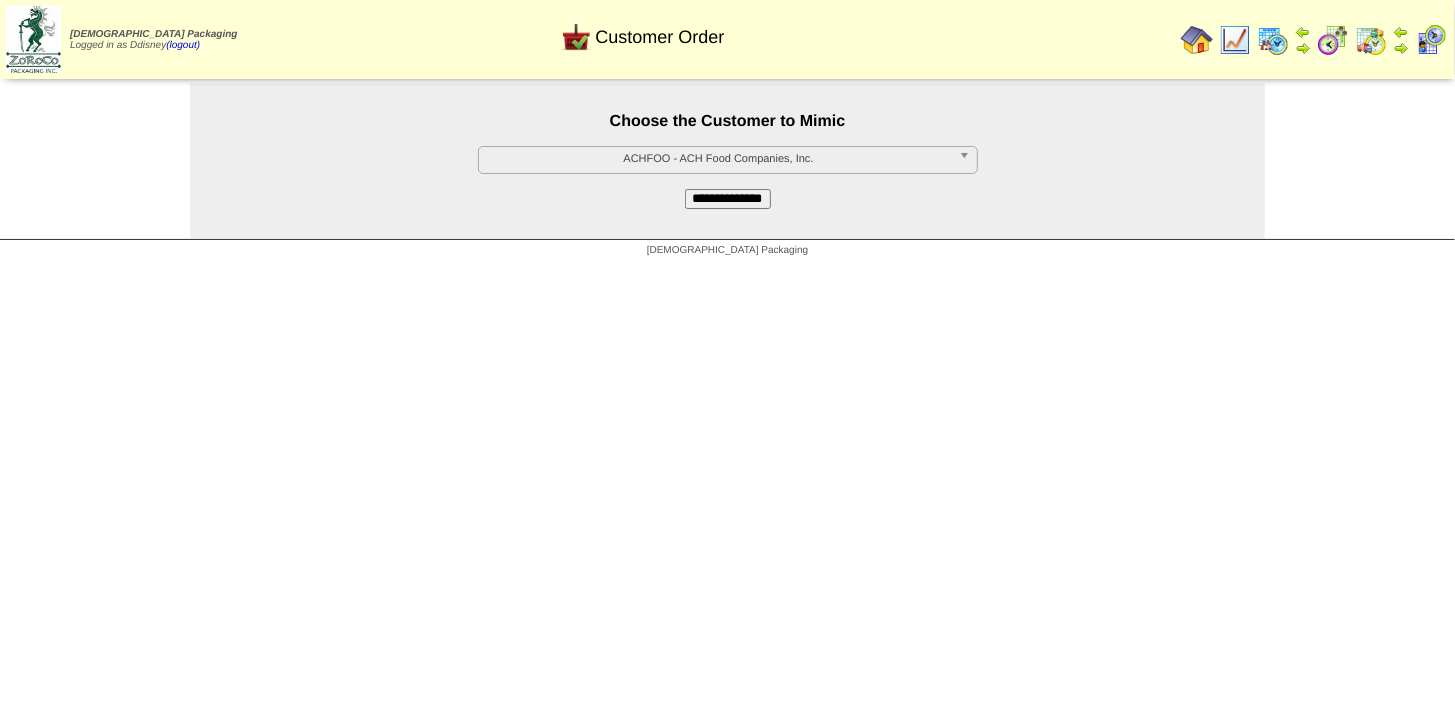 click on "ACHFOO - ACH Food Companies, Inc." at bounding box center (719, 159) 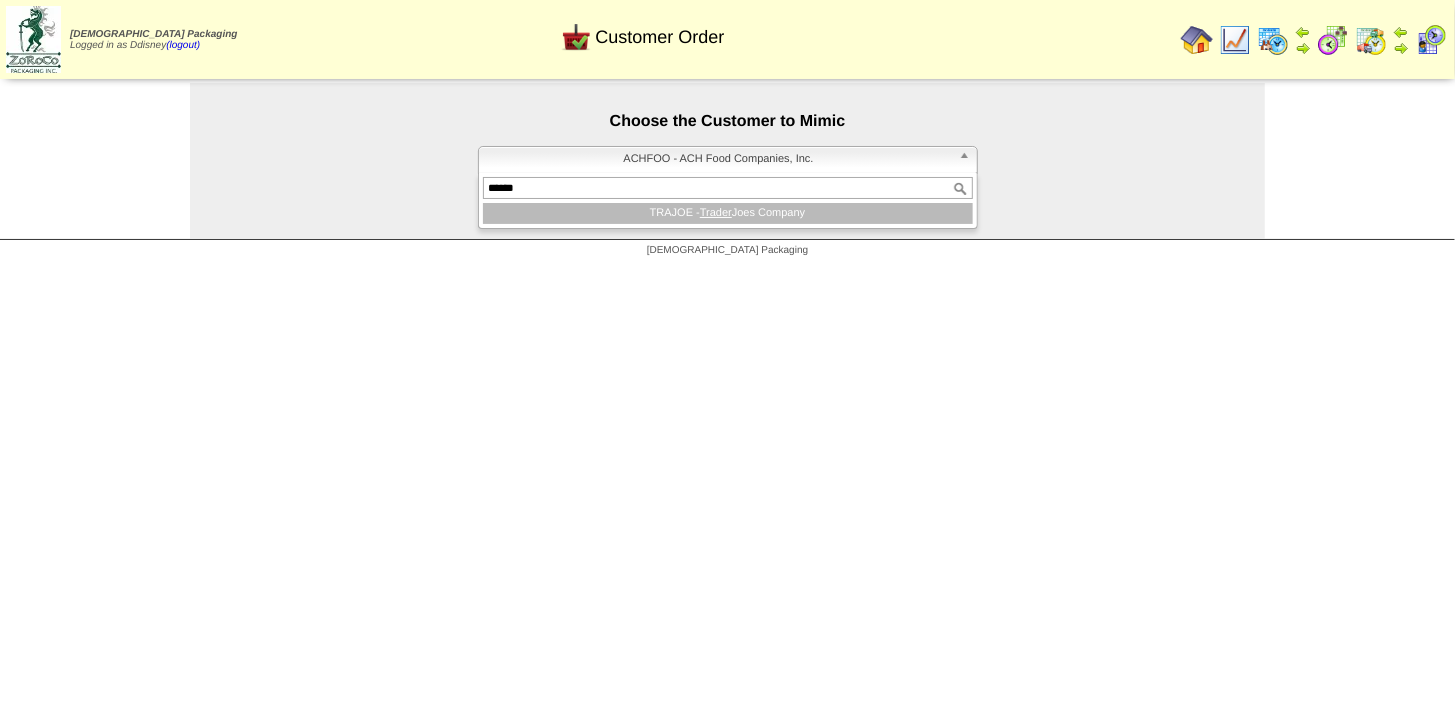 type on "******" 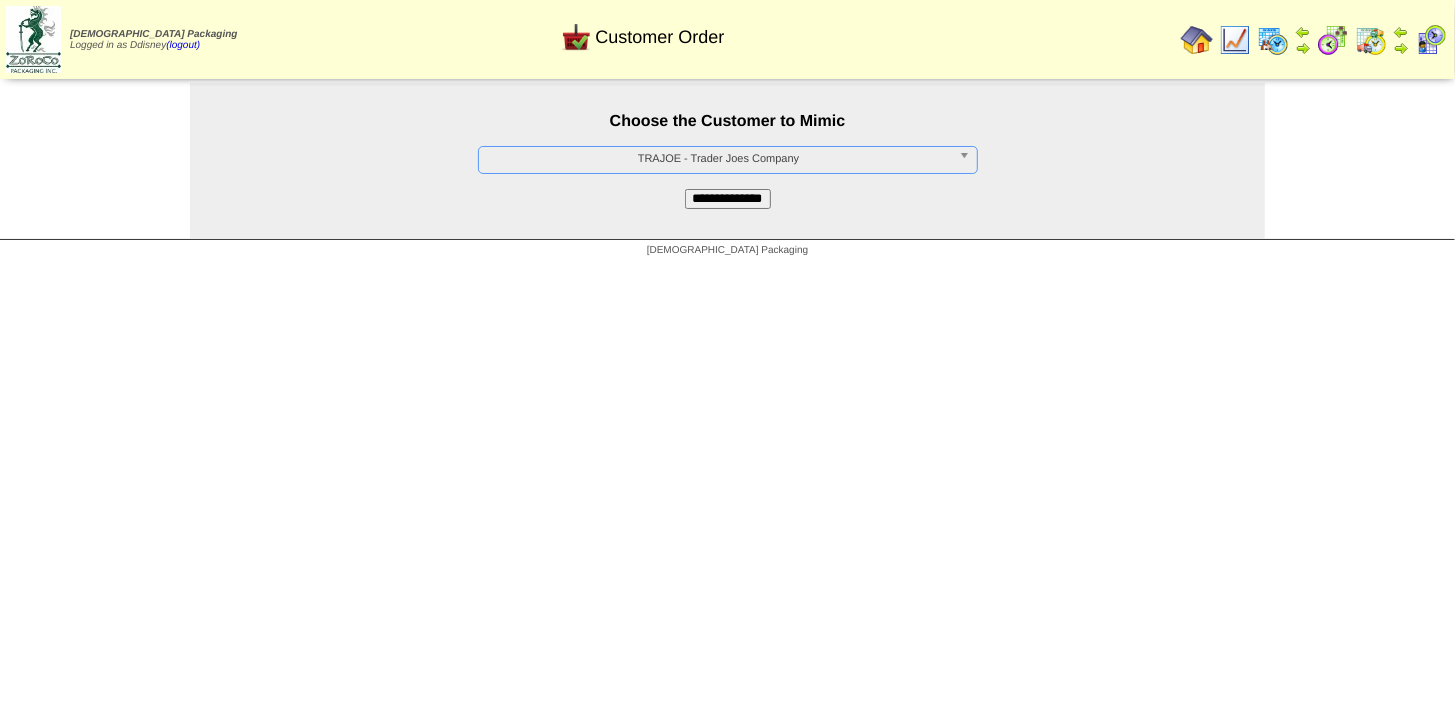 click on "**********" at bounding box center (728, 199) 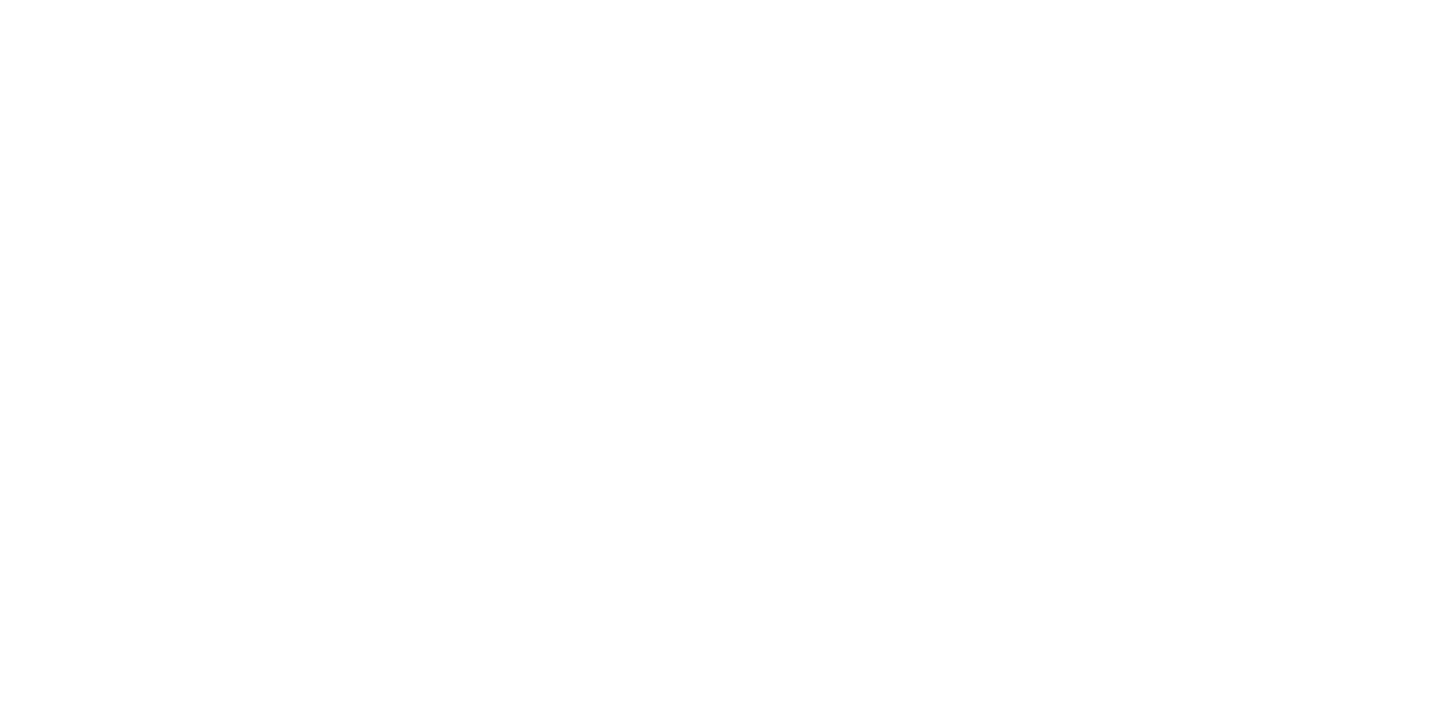 scroll, scrollTop: 0, scrollLeft: 0, axis: both 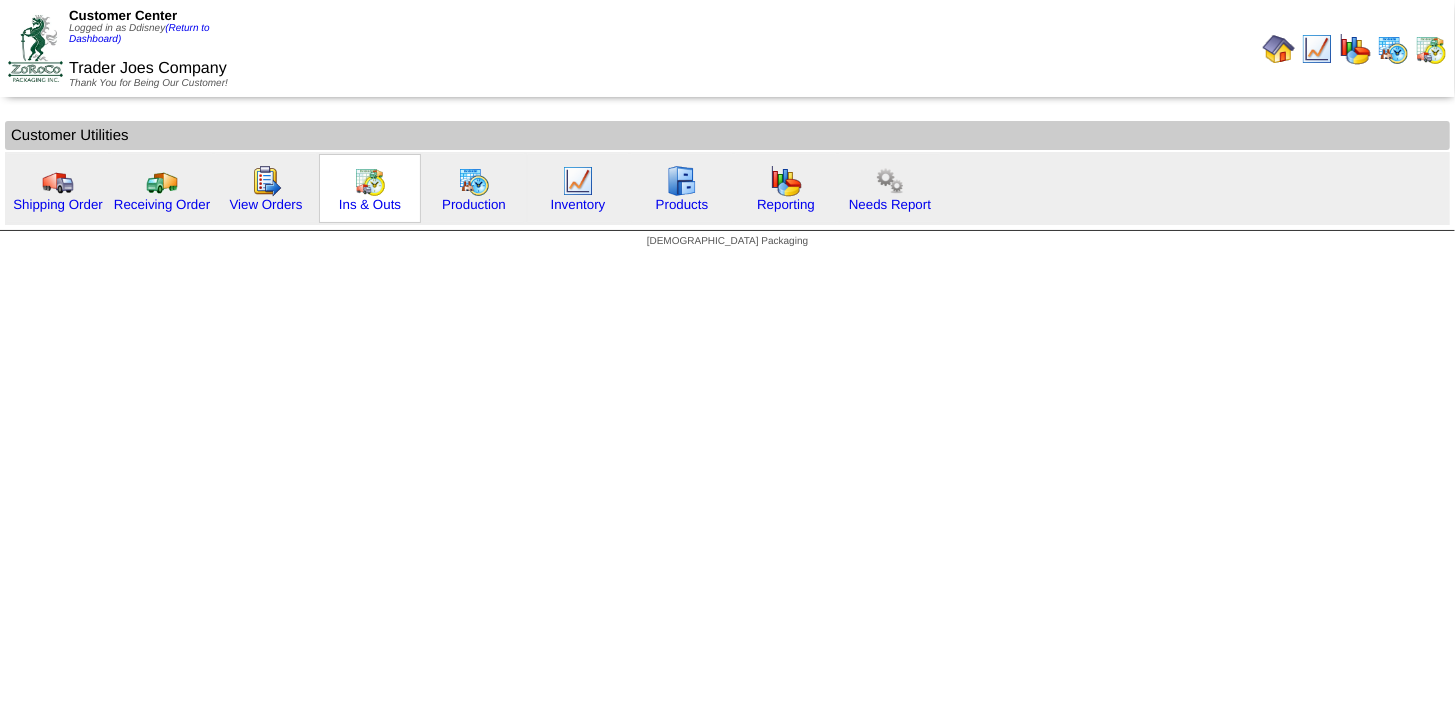 click at bounding box center [370, 181] 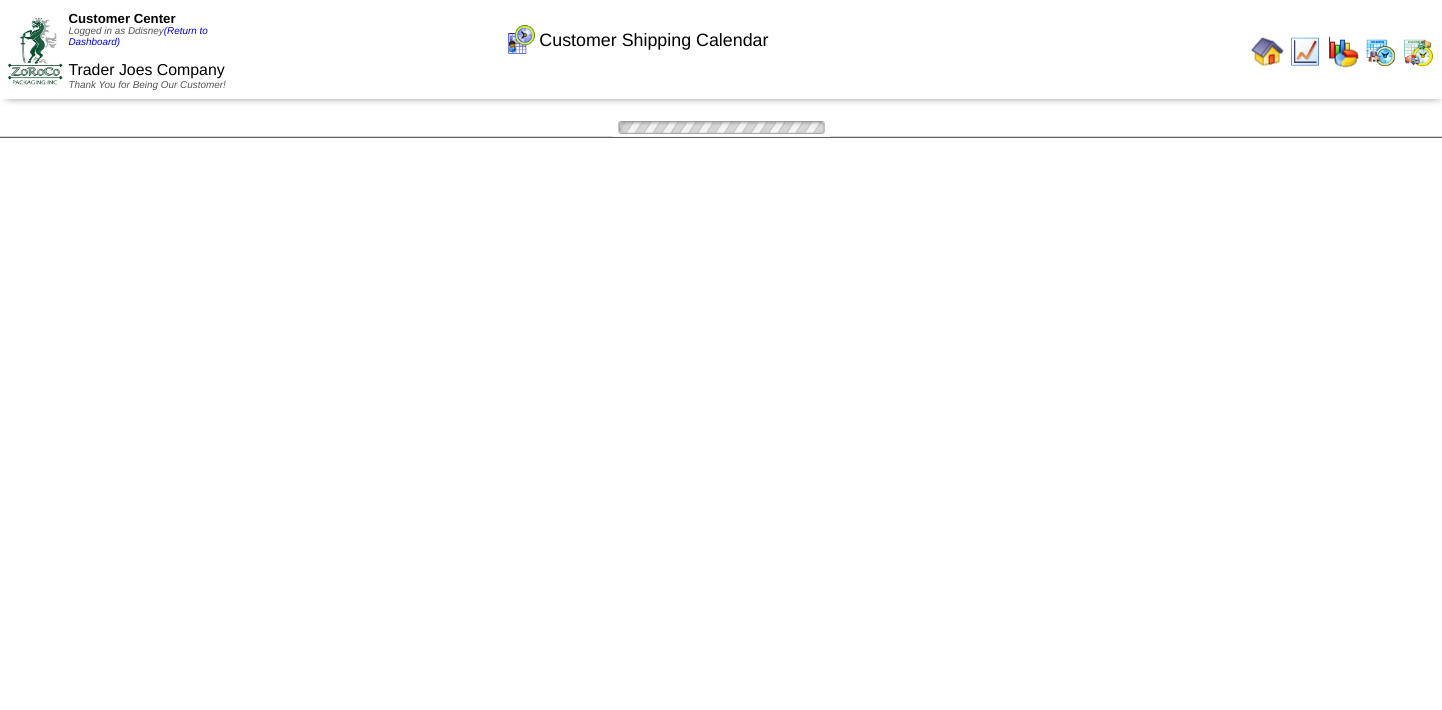 scroll, scrollTop: 0, scrollLeft: 0, axis: both 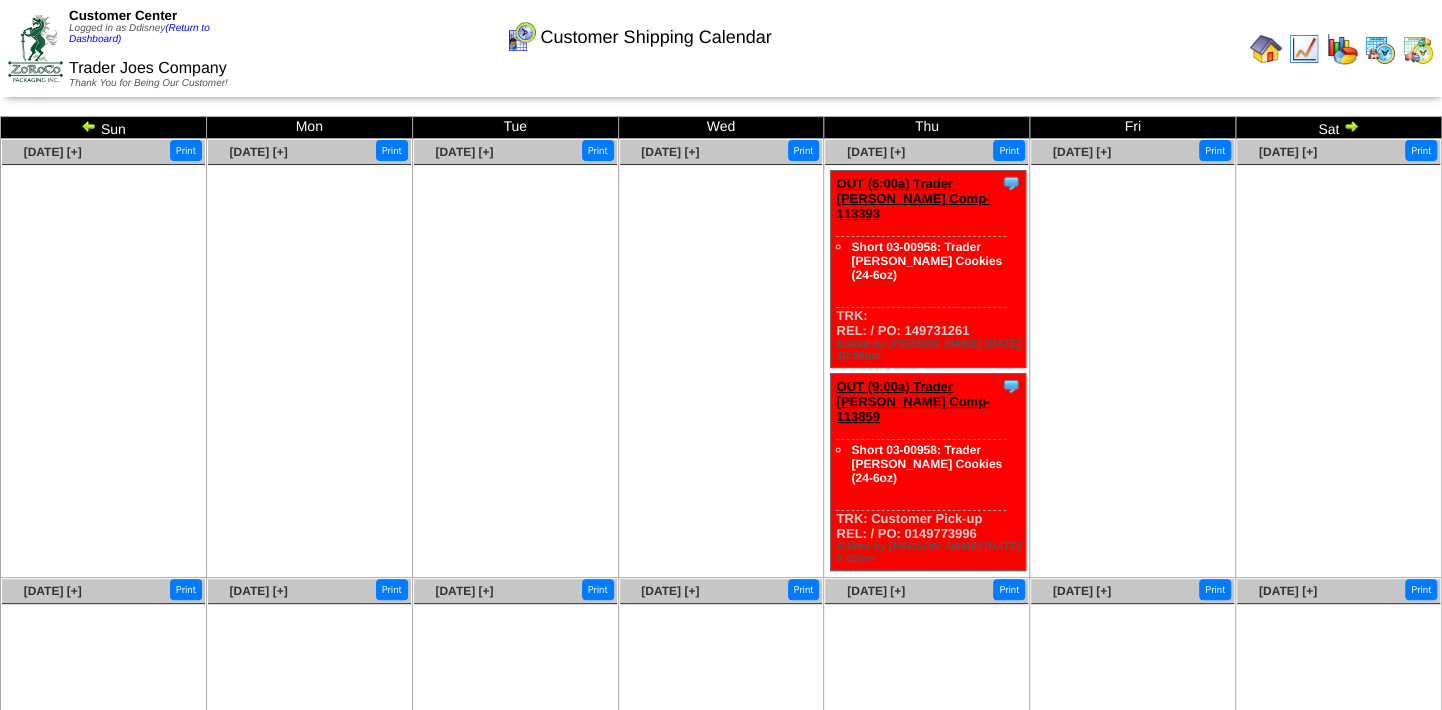 click at bounding box center [1418, 49] 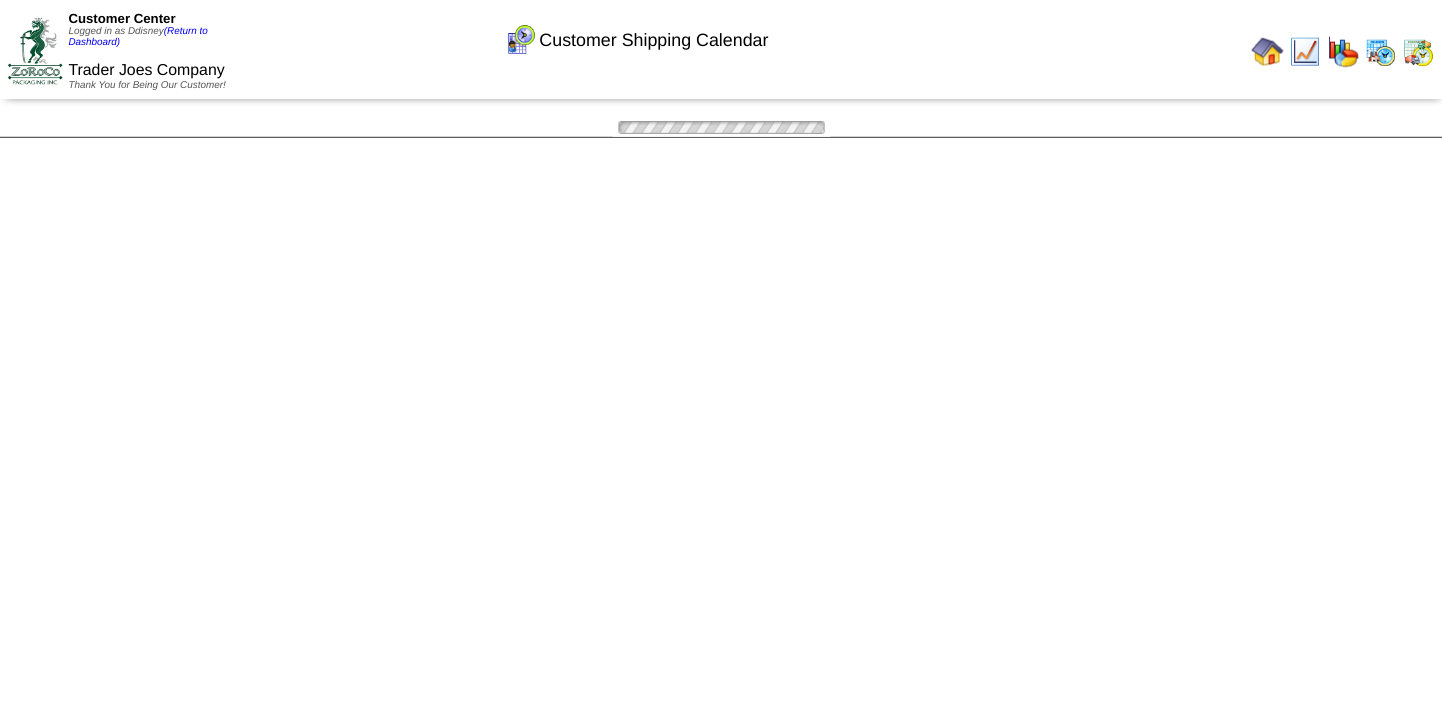 scroll, scrollTop: 0, scrollLeft: 0, axis: both 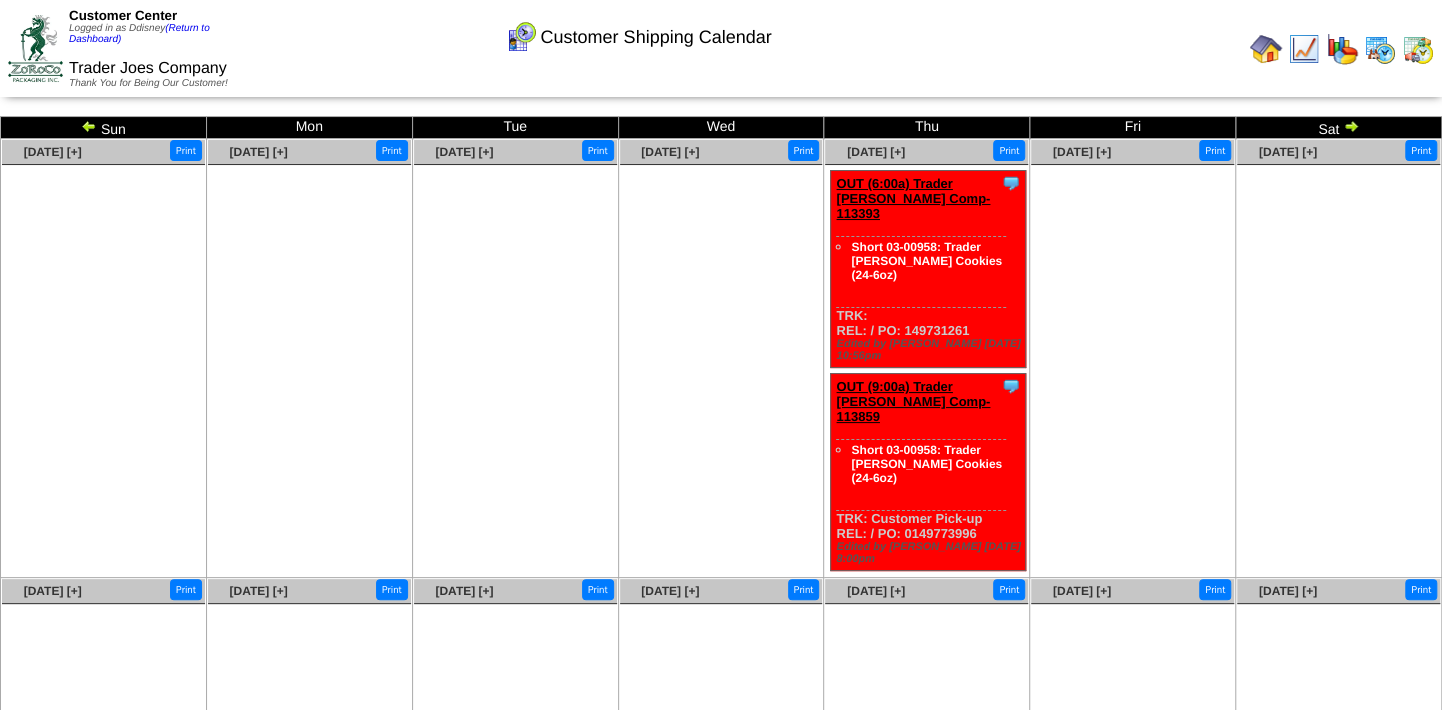click on "OUT
(9:00a)
Trader [PERSON_NAME] Comp-113859" at bounding box center (913, 401) 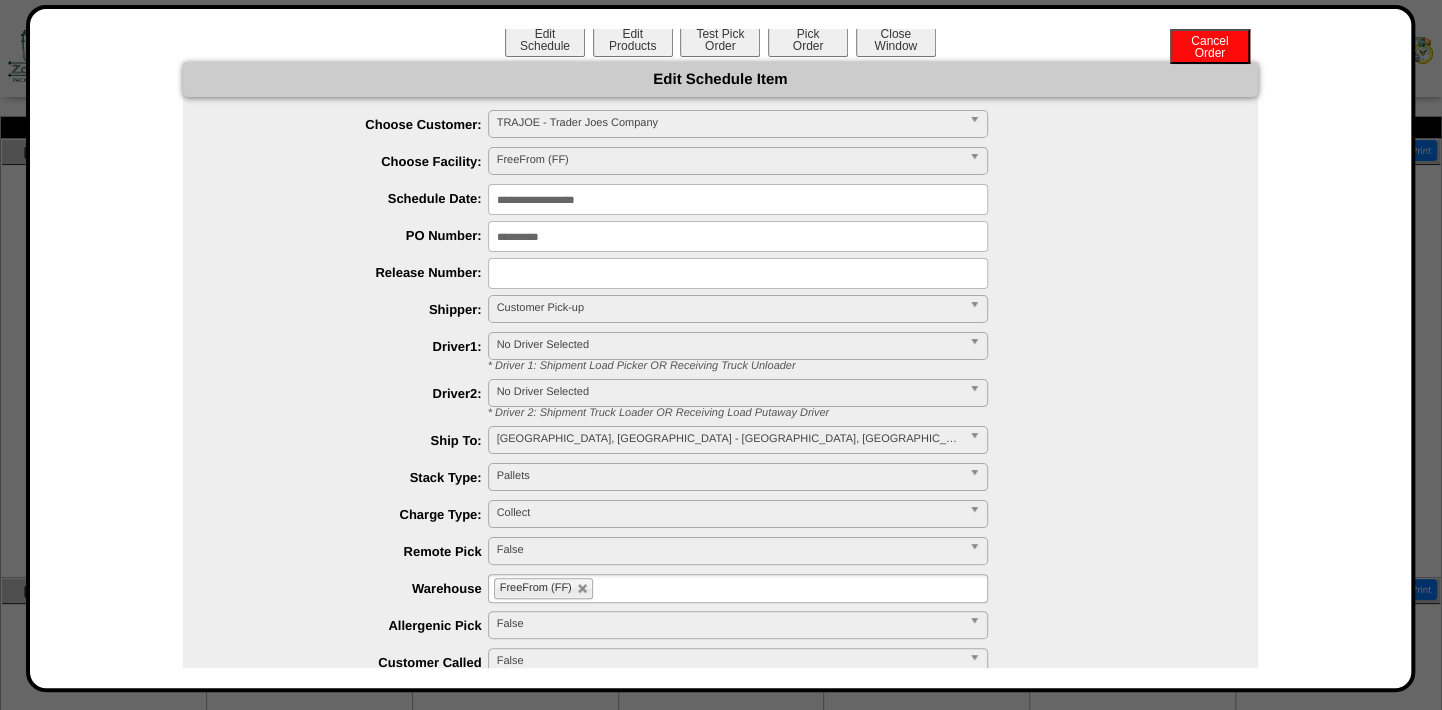 scroll, scrollTop: 0, scrollLeft: 0, axis: both 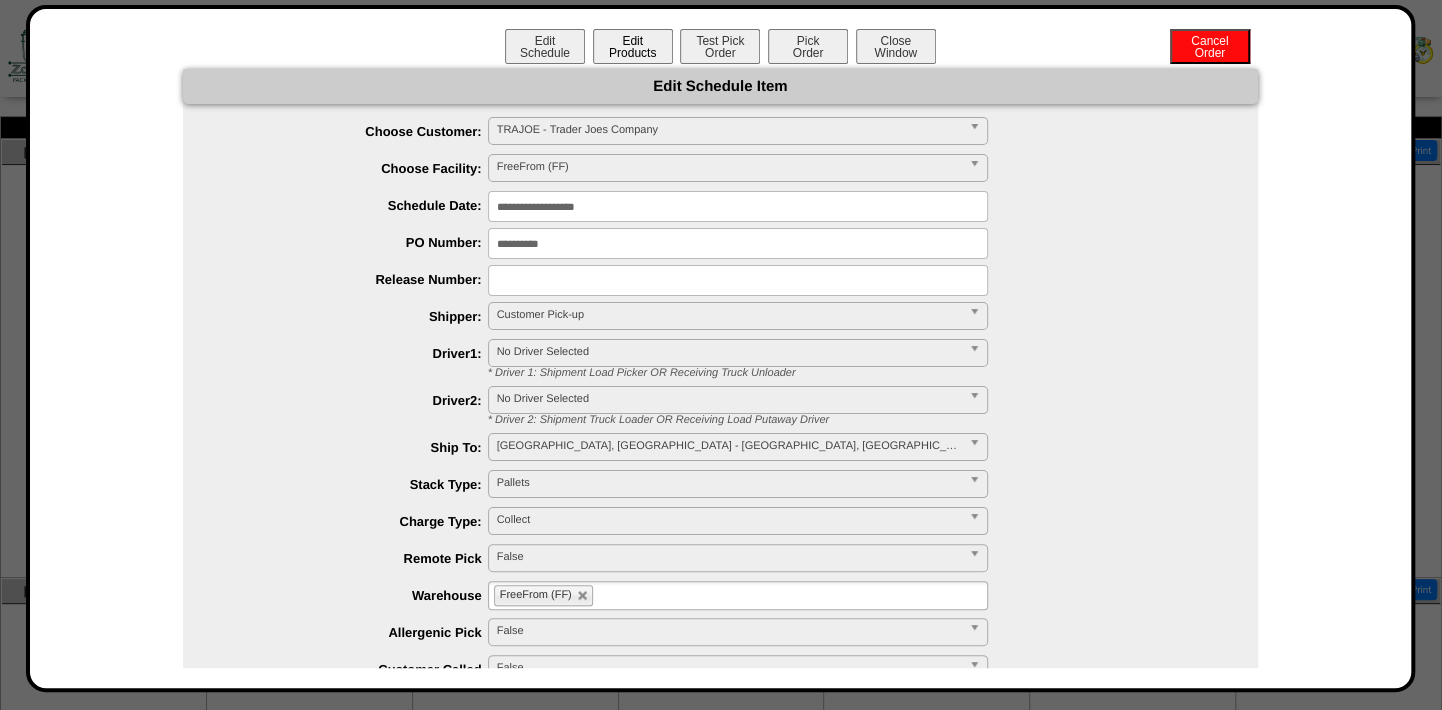 click on "Edit Products" at bounding box center [633, 46] 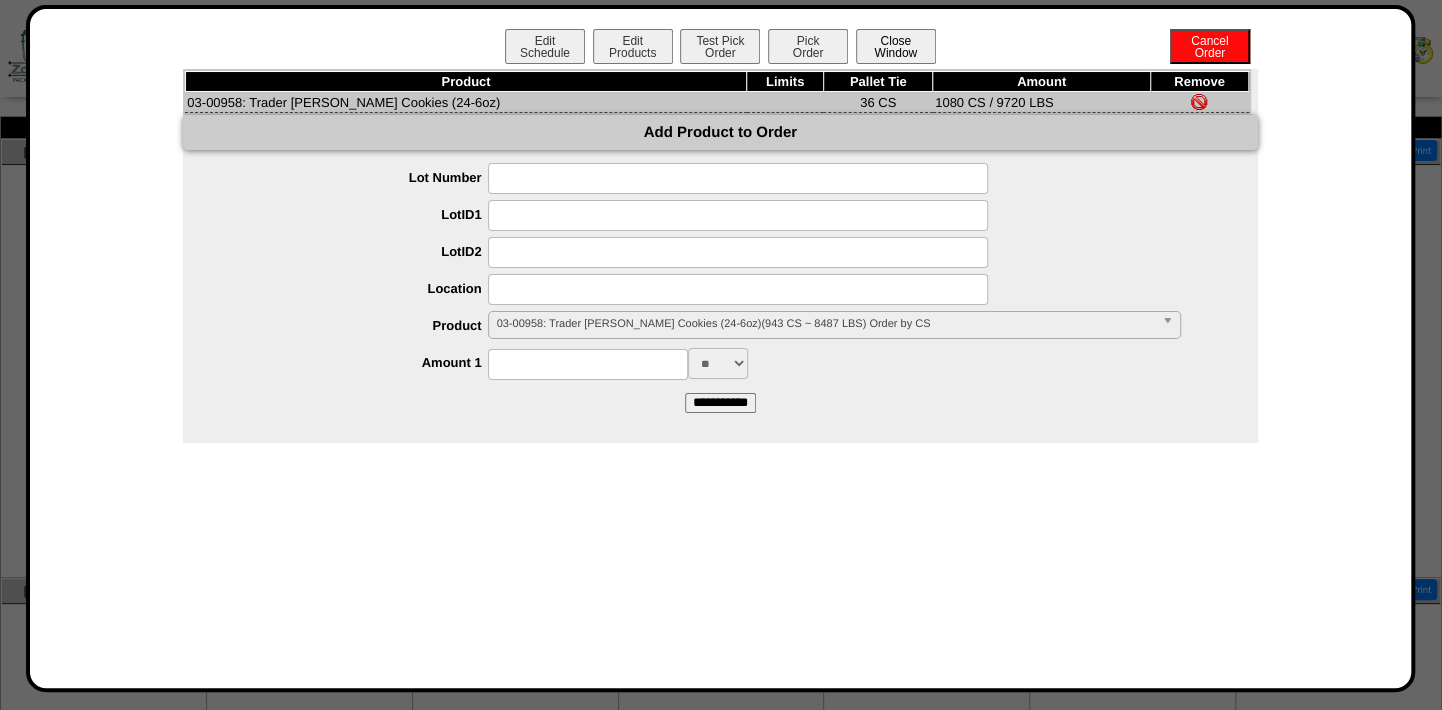 click on "Close Window" at bounding box center (896, 46) 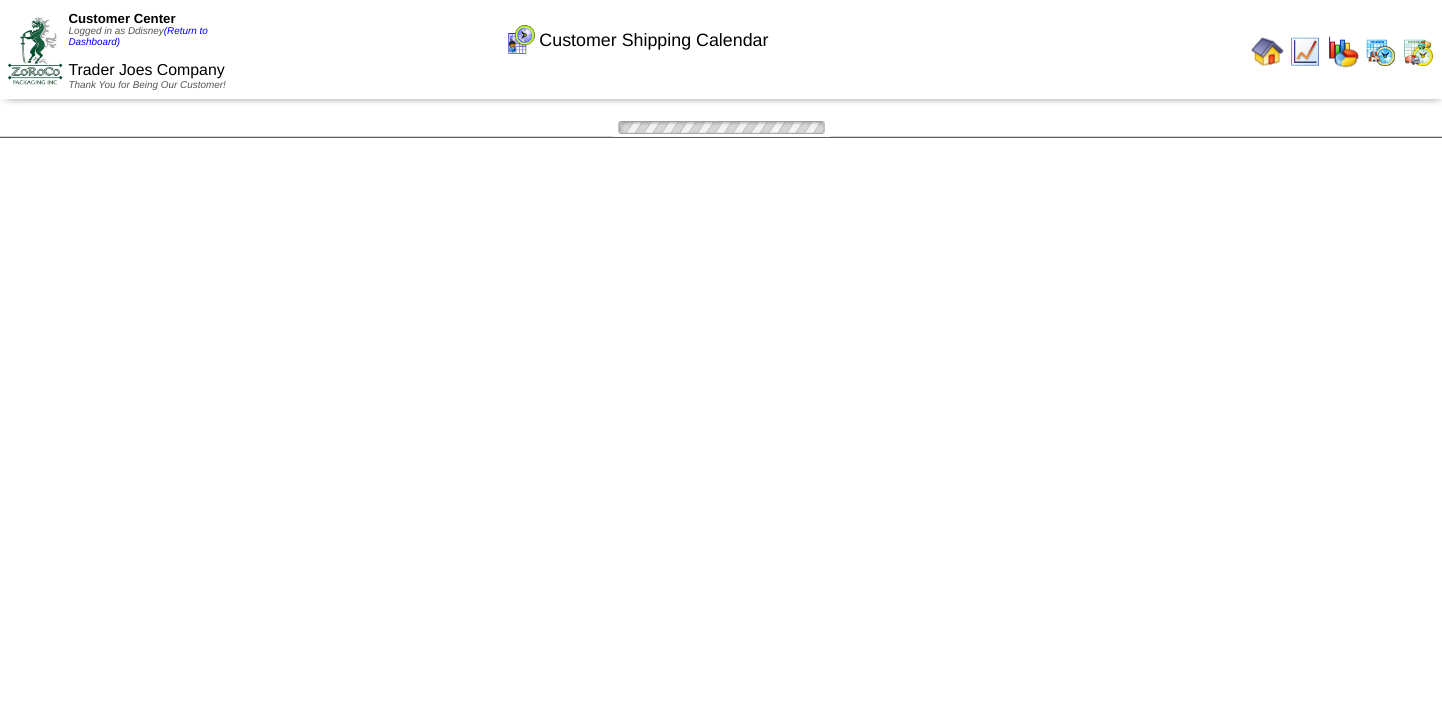 scroll, scrollTop: 0, scrollLeft: 0, axis: both 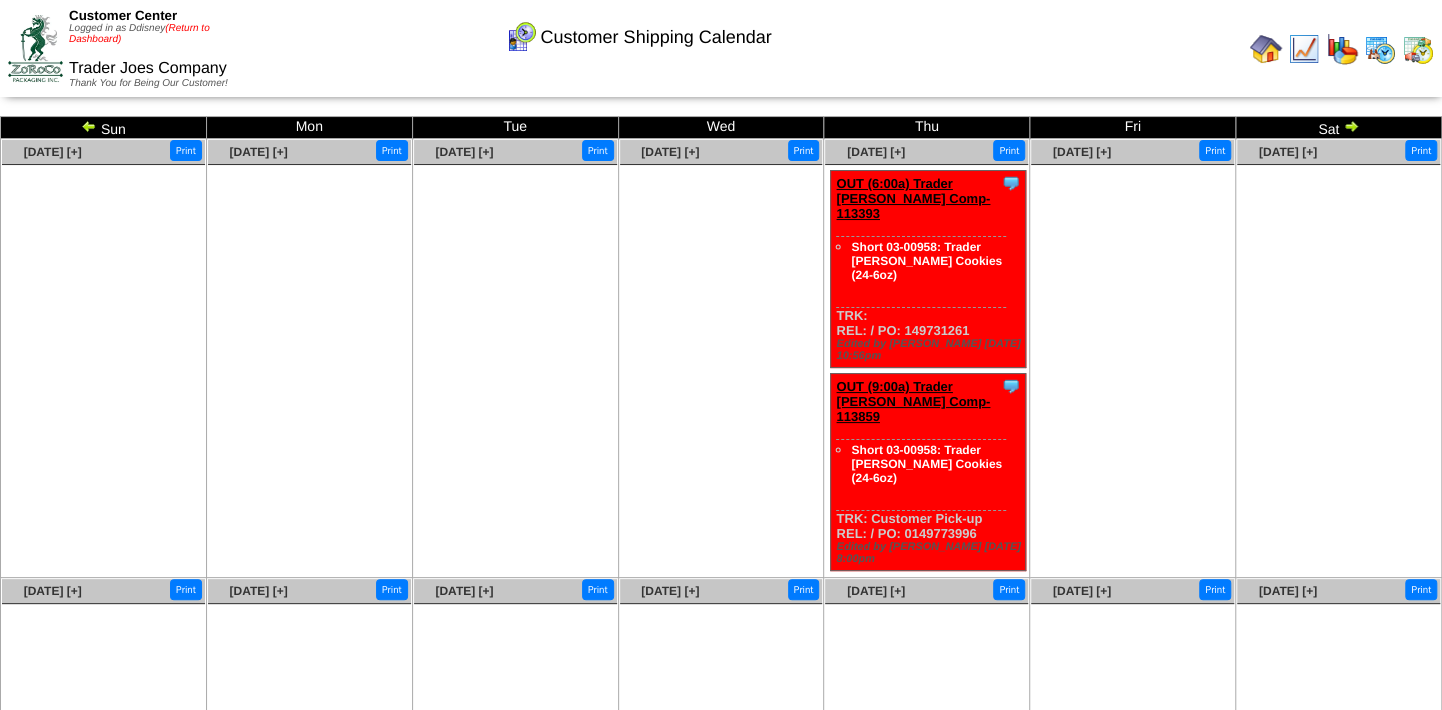 click on "(Return to Dashboard)" at bounding box center [139, 34] 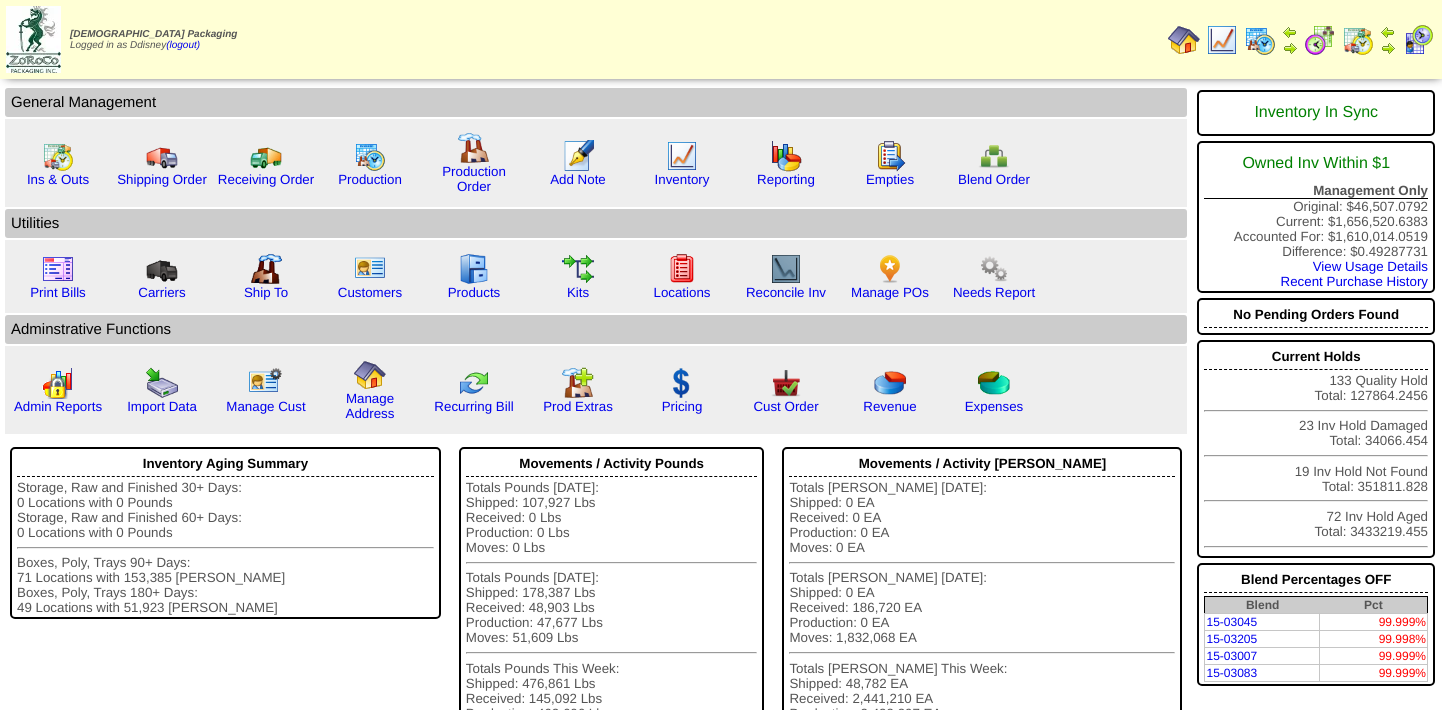 scroll, scrollTop: 0, scrollLeft: 0, axis: both 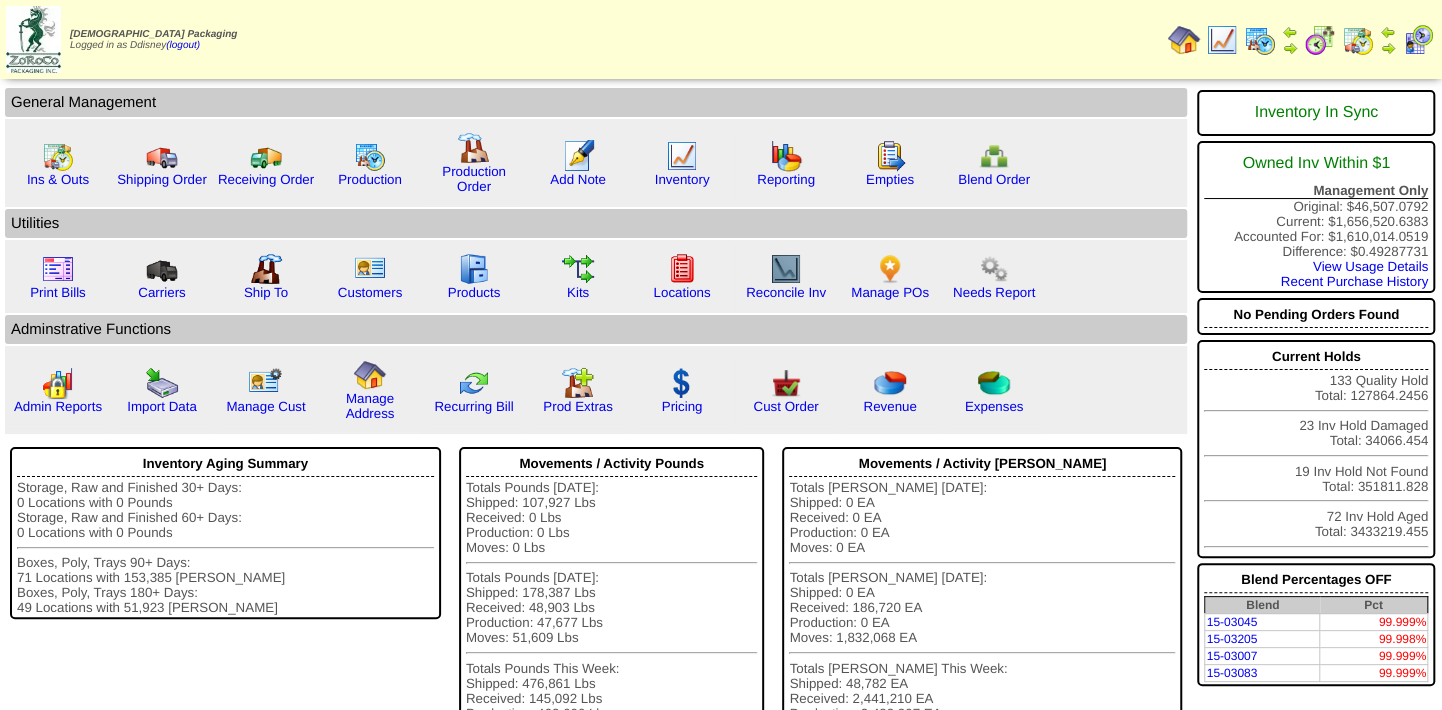 click at bounding box center [1418, 40] 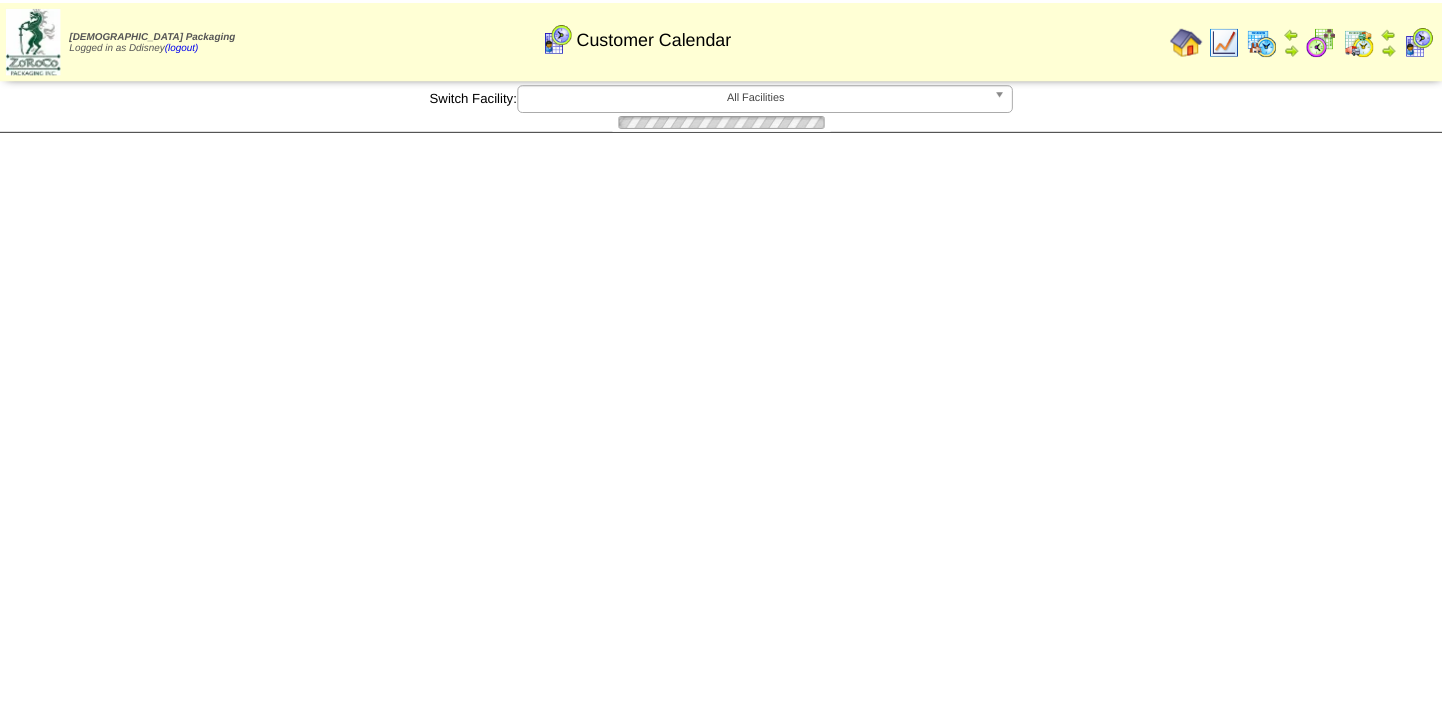 scroll, scrollTop: 0, scrollLeft: 0, axis: both 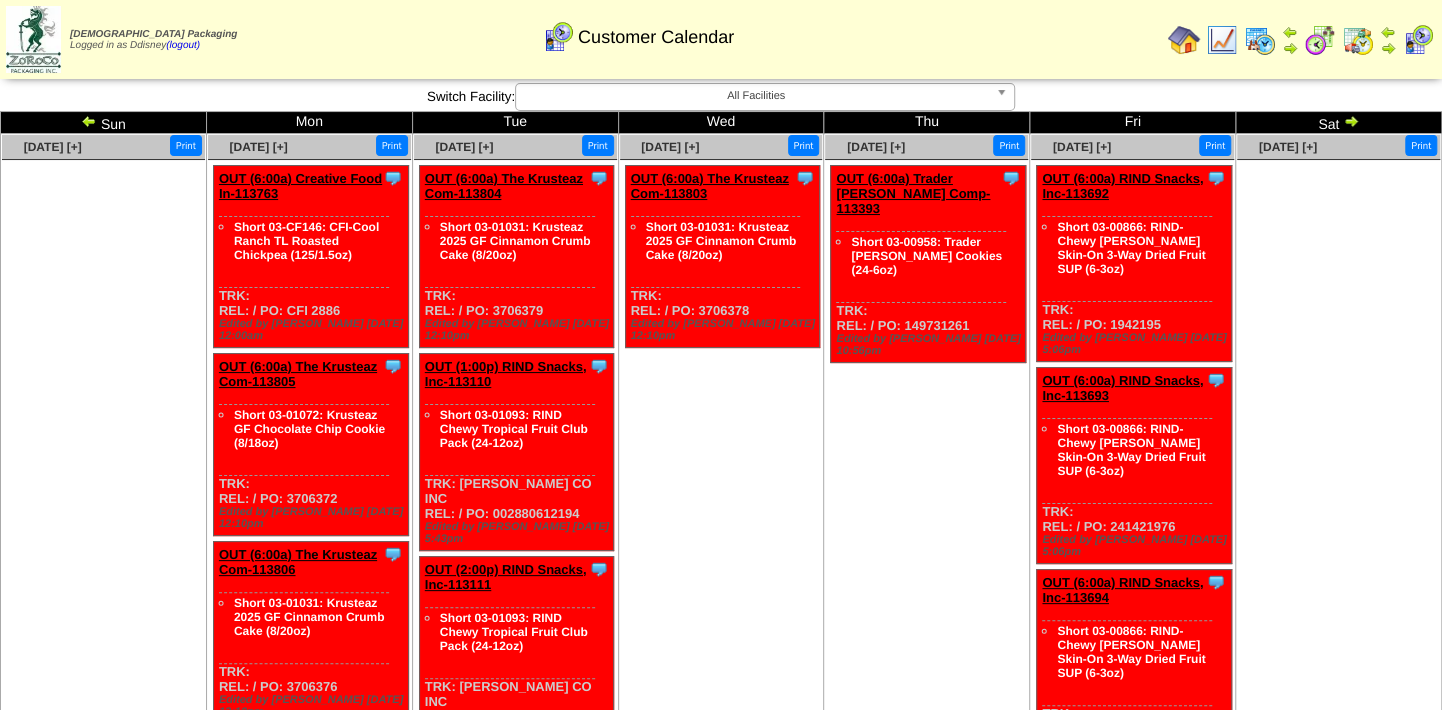 click at bounding box center (1358, 40) 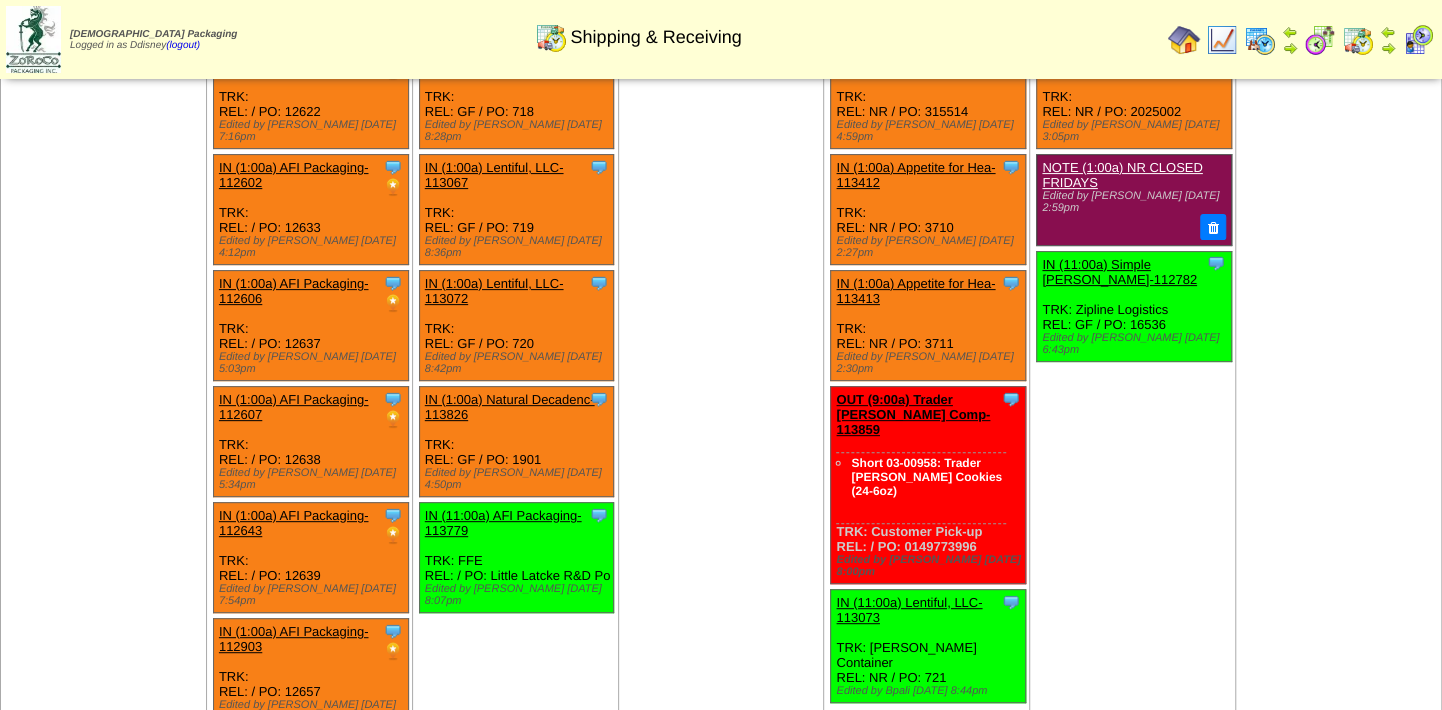 scroll, scrollTop: 272, scrollLeft: 0, axis: vertical 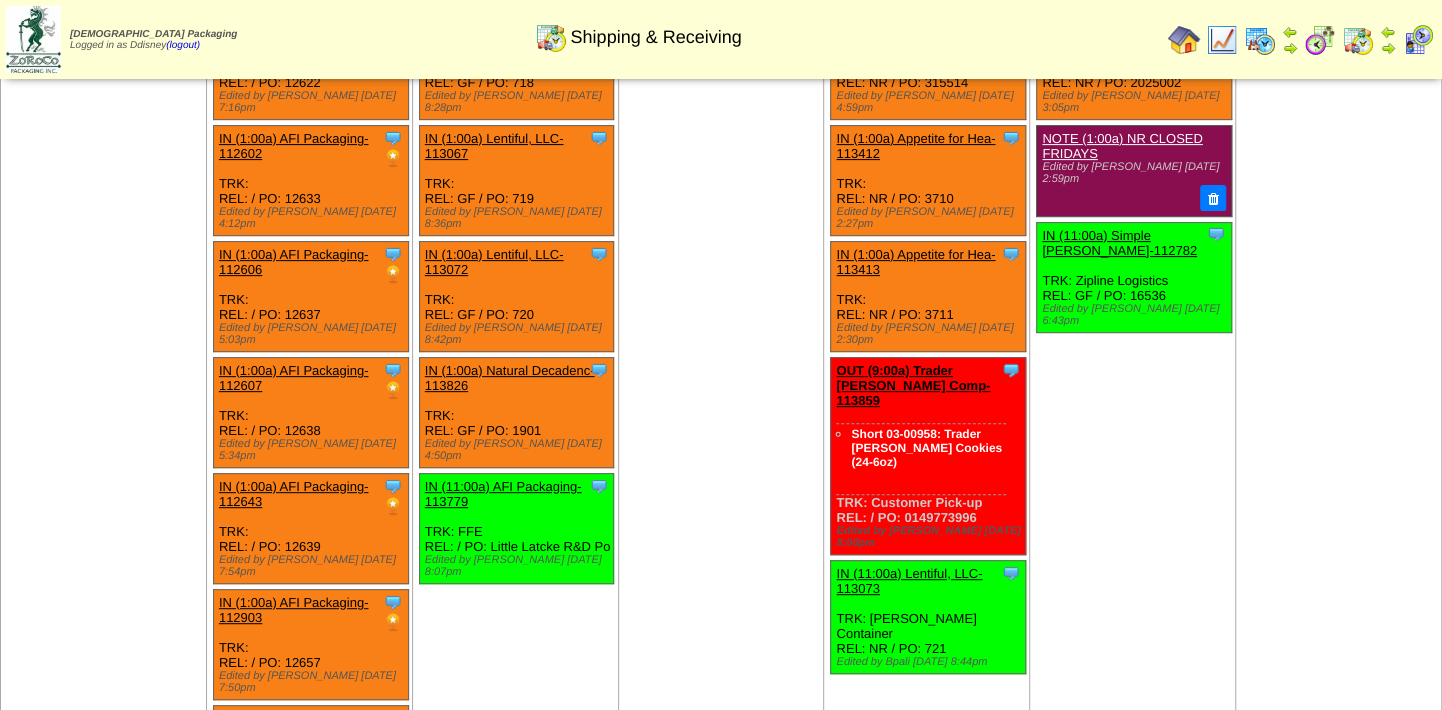 click on "OUT
(9:00a)
Trader [PERSON_NAME] Comp-113859" at bounding box center (913, 385) 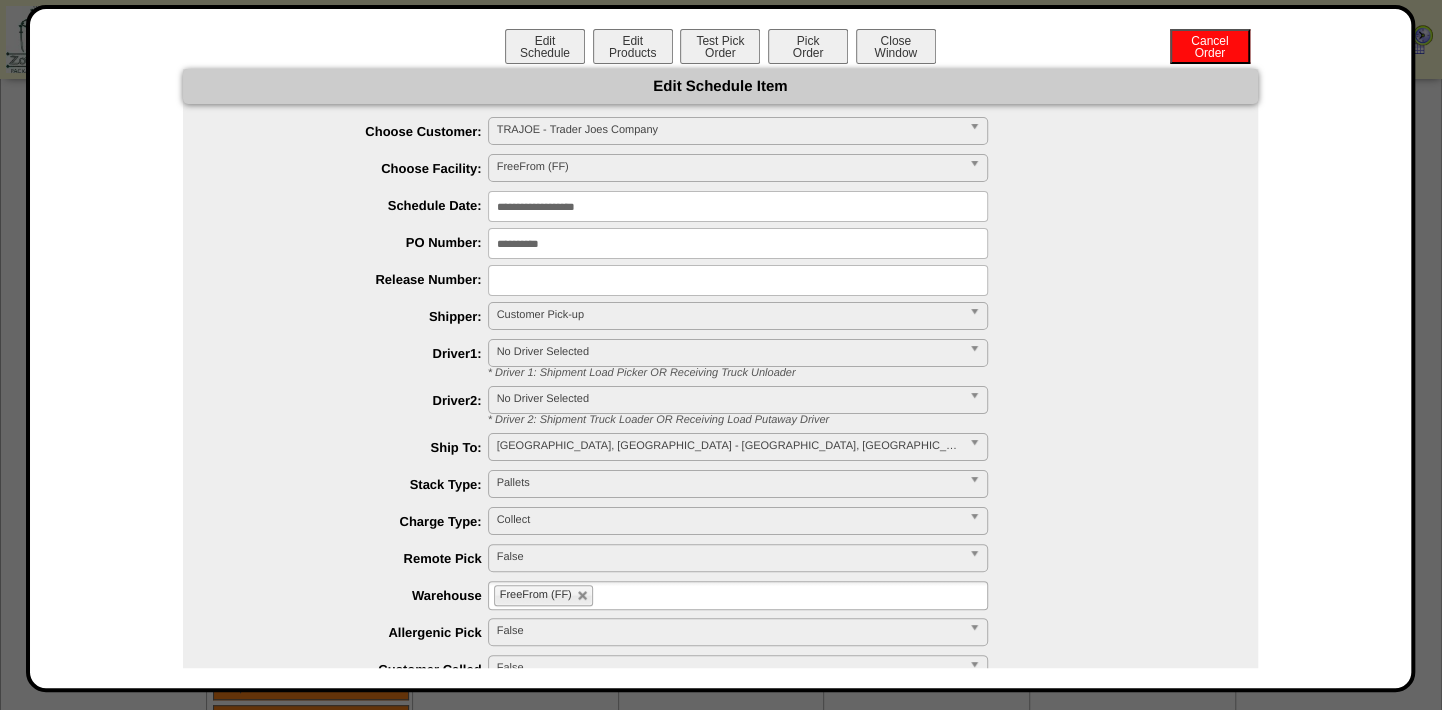 drag, startPoint x: 582, startPoint y: 245, endPoint x: 487, endPoint y: 242, distance: 95.047356 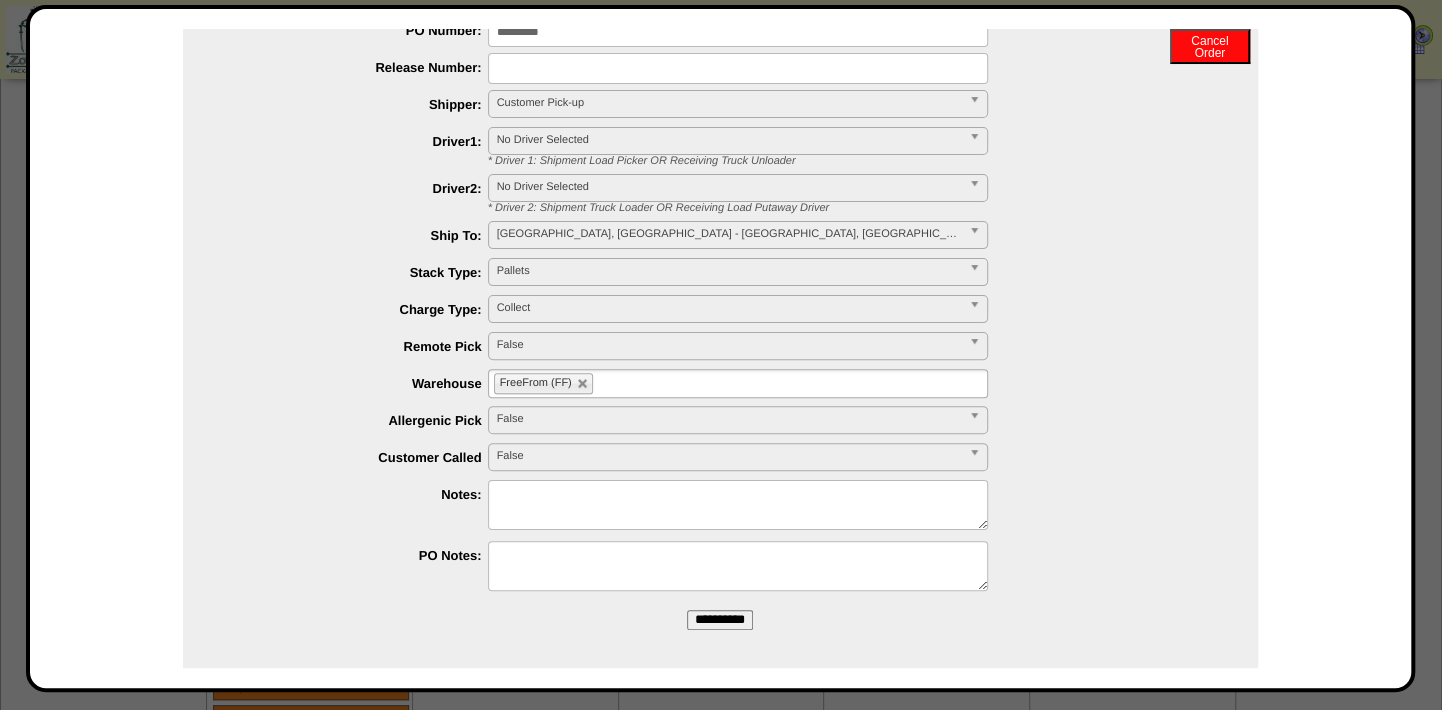 scroll, scrollTop: 220, scrollLeft: 0, axis: vertical 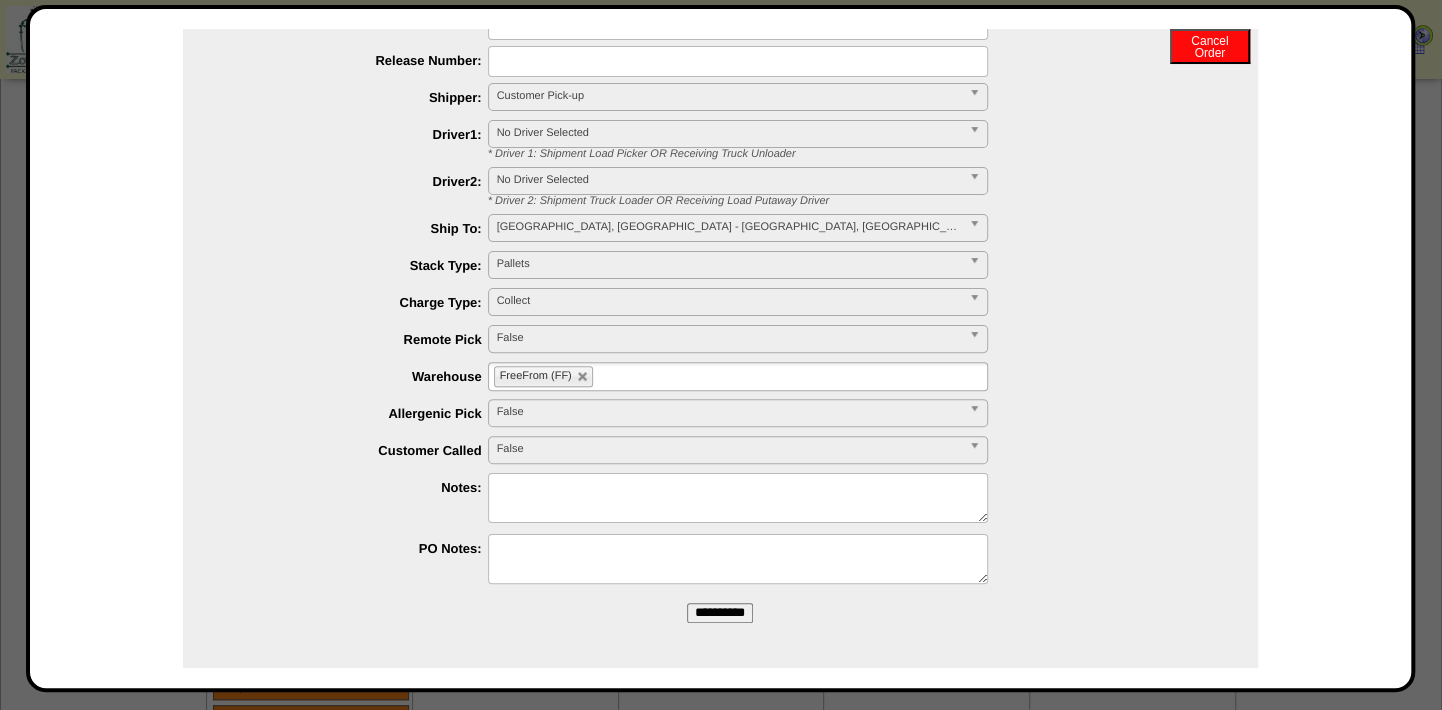 click on "**********" at bounding box center (720, 613) 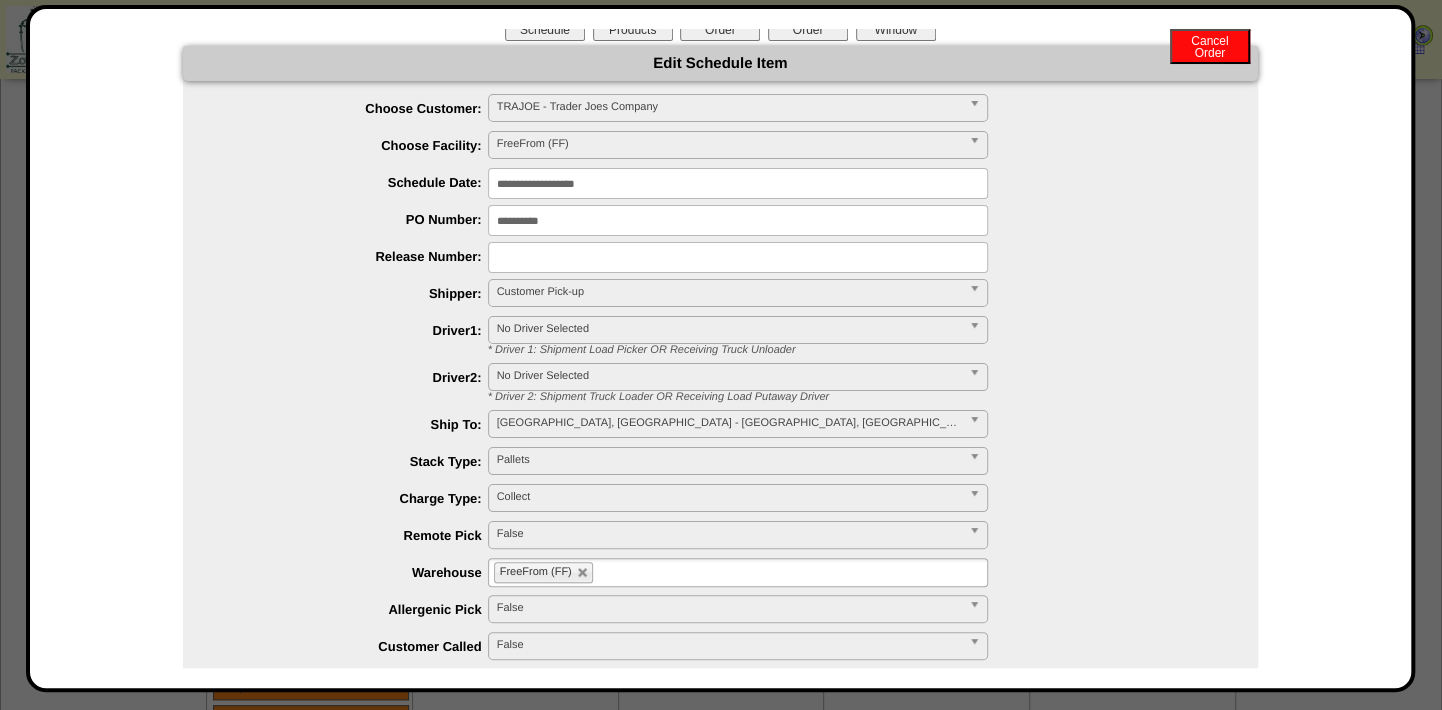 scroll, scrollTop: 0, scrollLeft: 0, axis: both 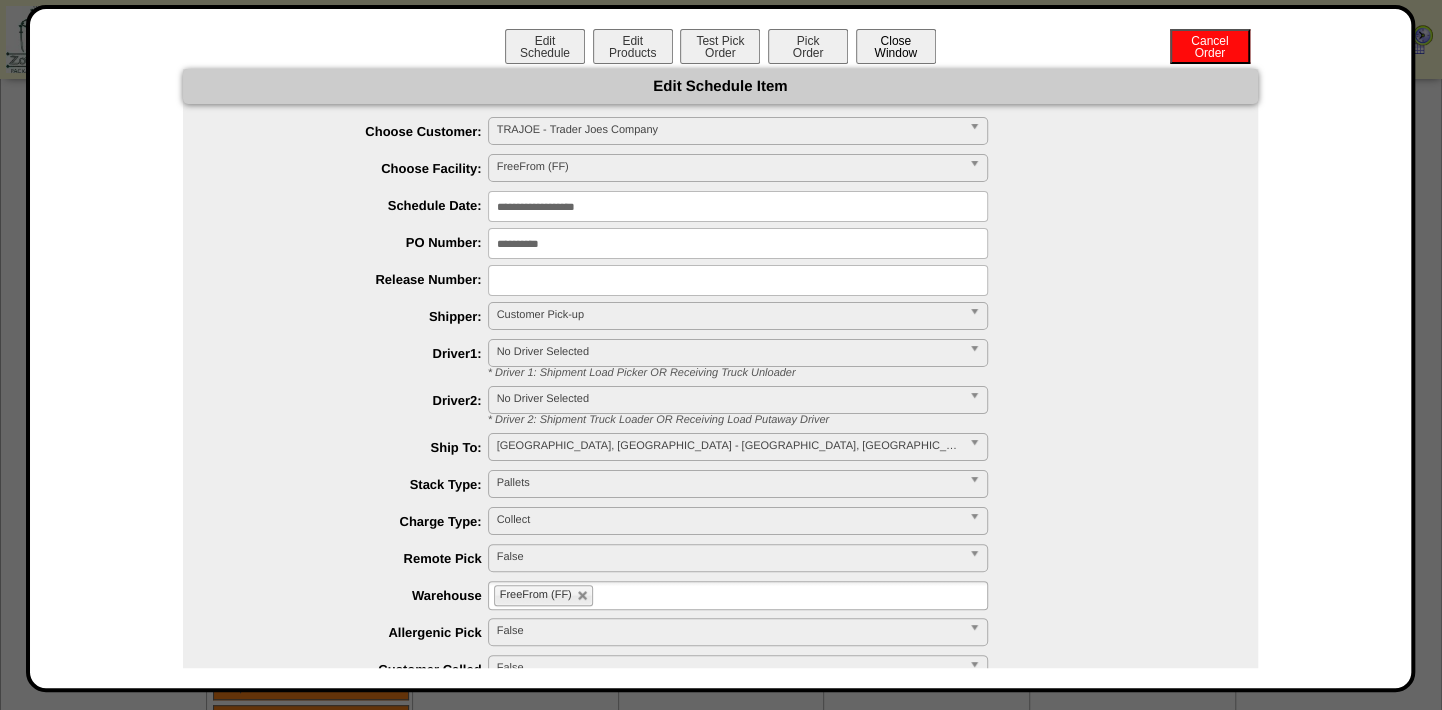 click on "Close Window" at bounding box center (896, 46) 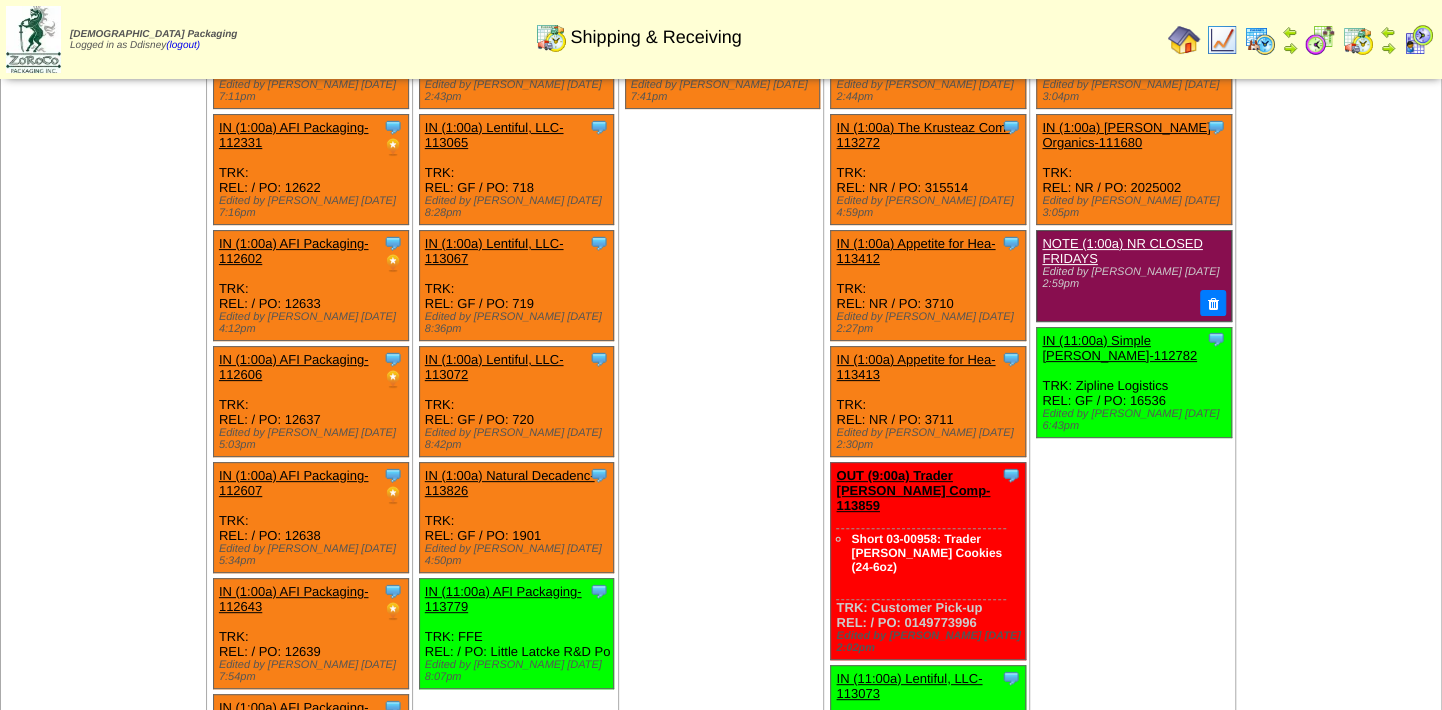 scroll, scrollTop: 0, scrollLeft: 0, axis: both 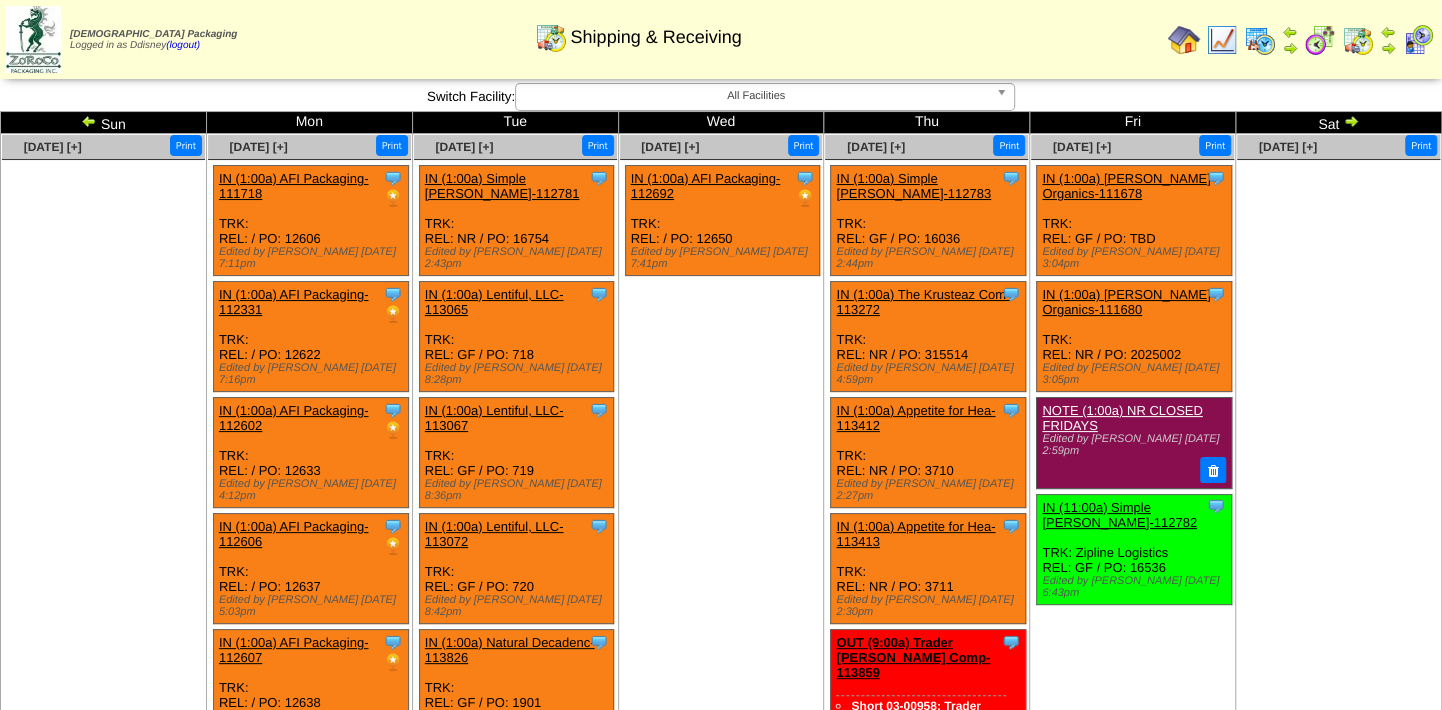 click at bounding box center [1184, 40] 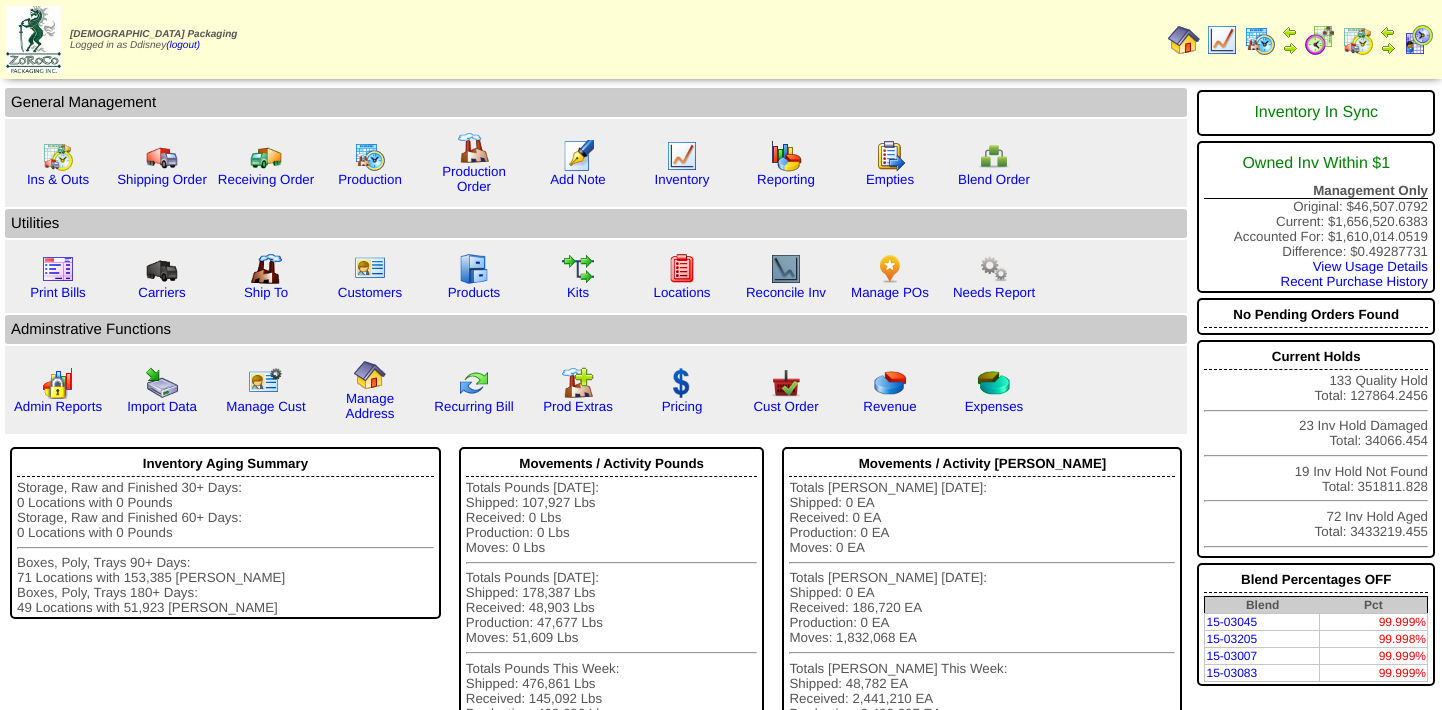 scroll, scrollTop: 0, scrollLeft: 0, axis: both 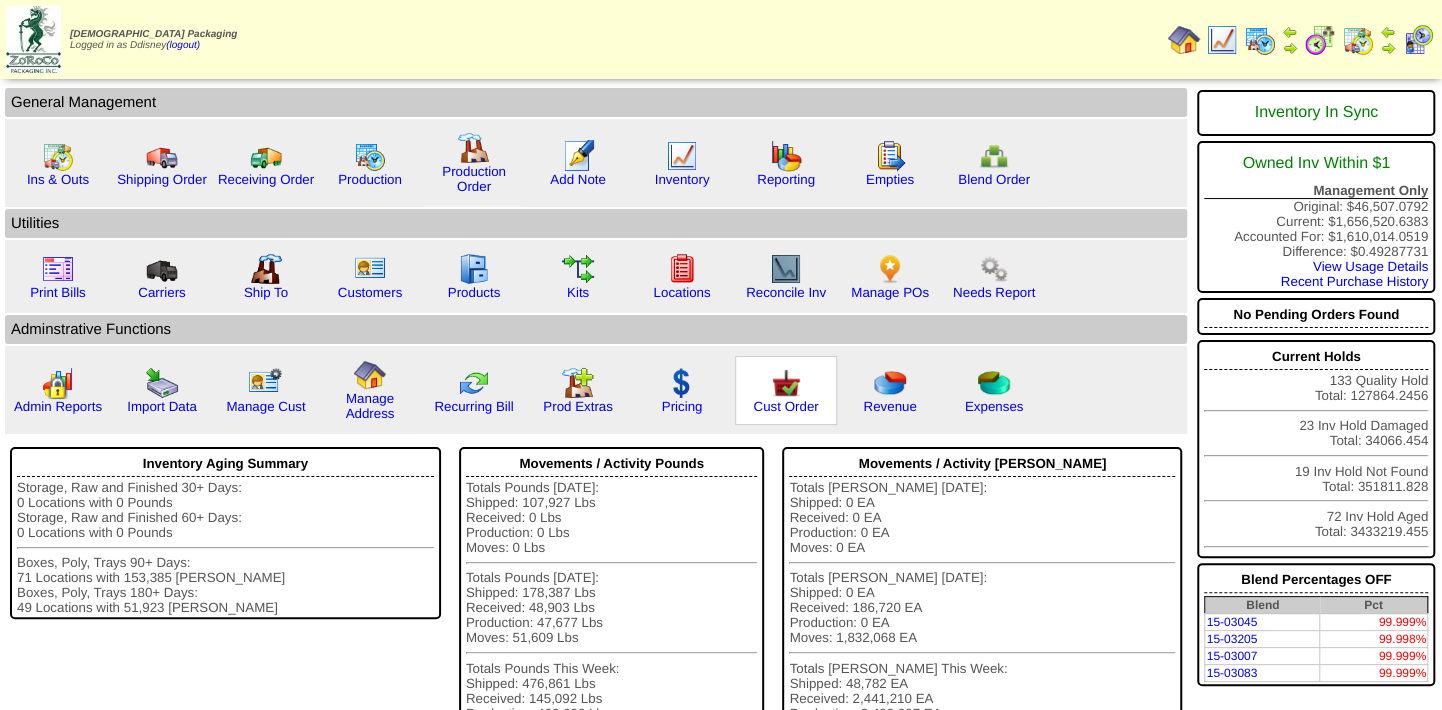 click at bounding box center [786, 383] 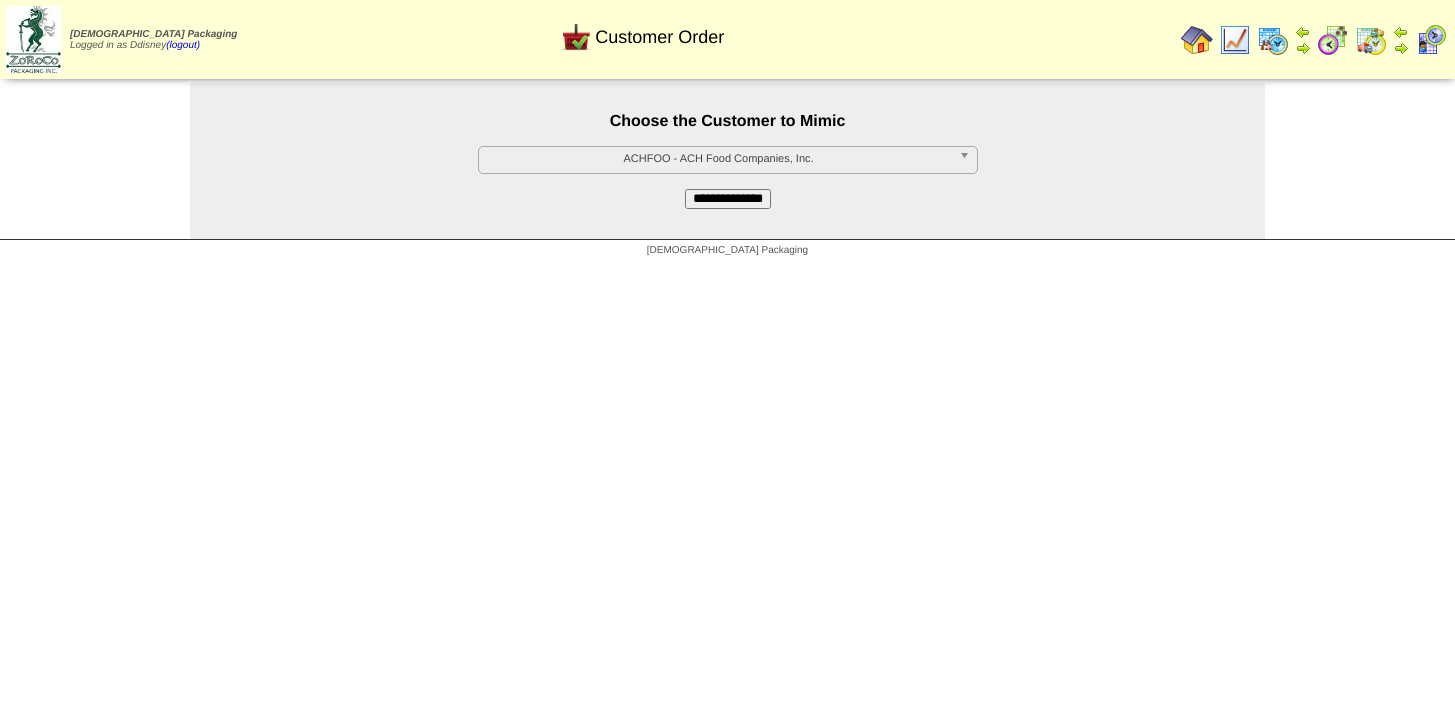 scroll, scrollTop: 0, scrollLeft: 0, axis: both 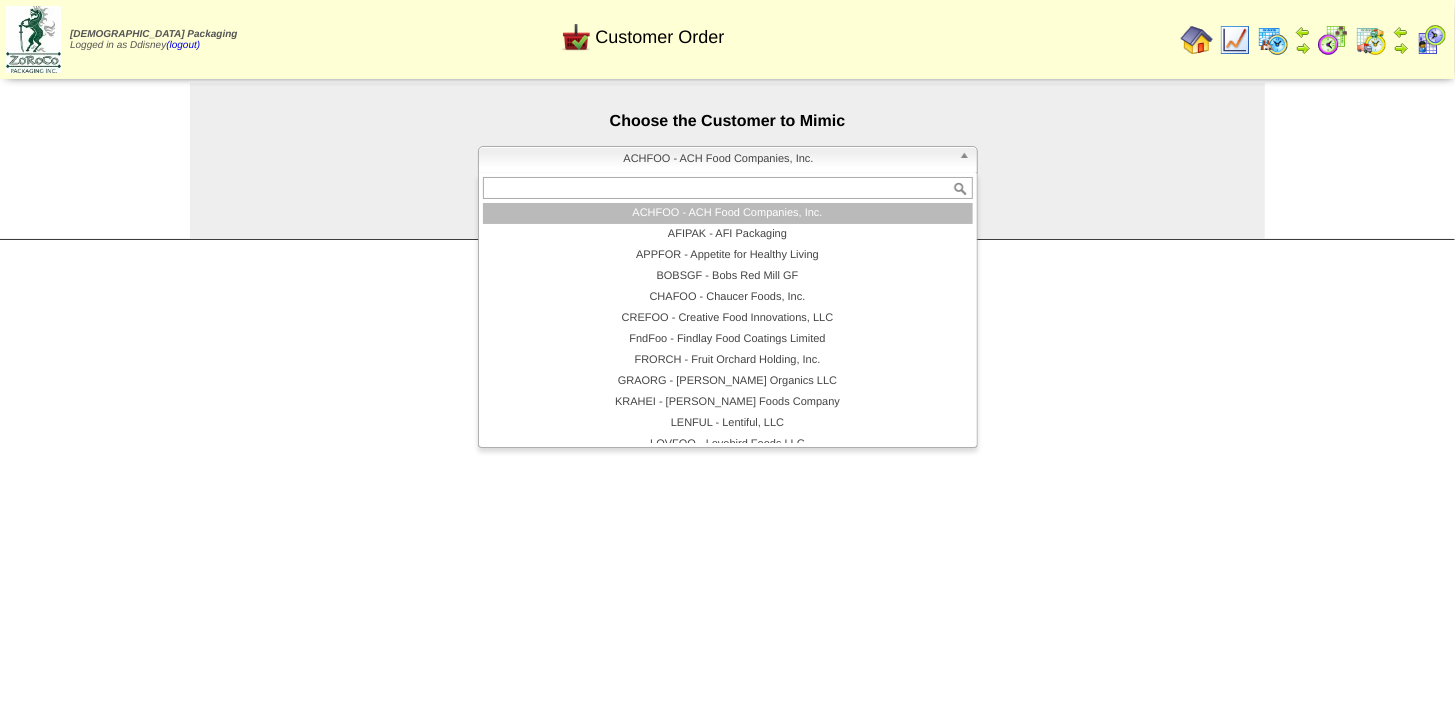 click on "ACHFOO - ACH Food Companies, Inc." at bounding box center (719, 159) 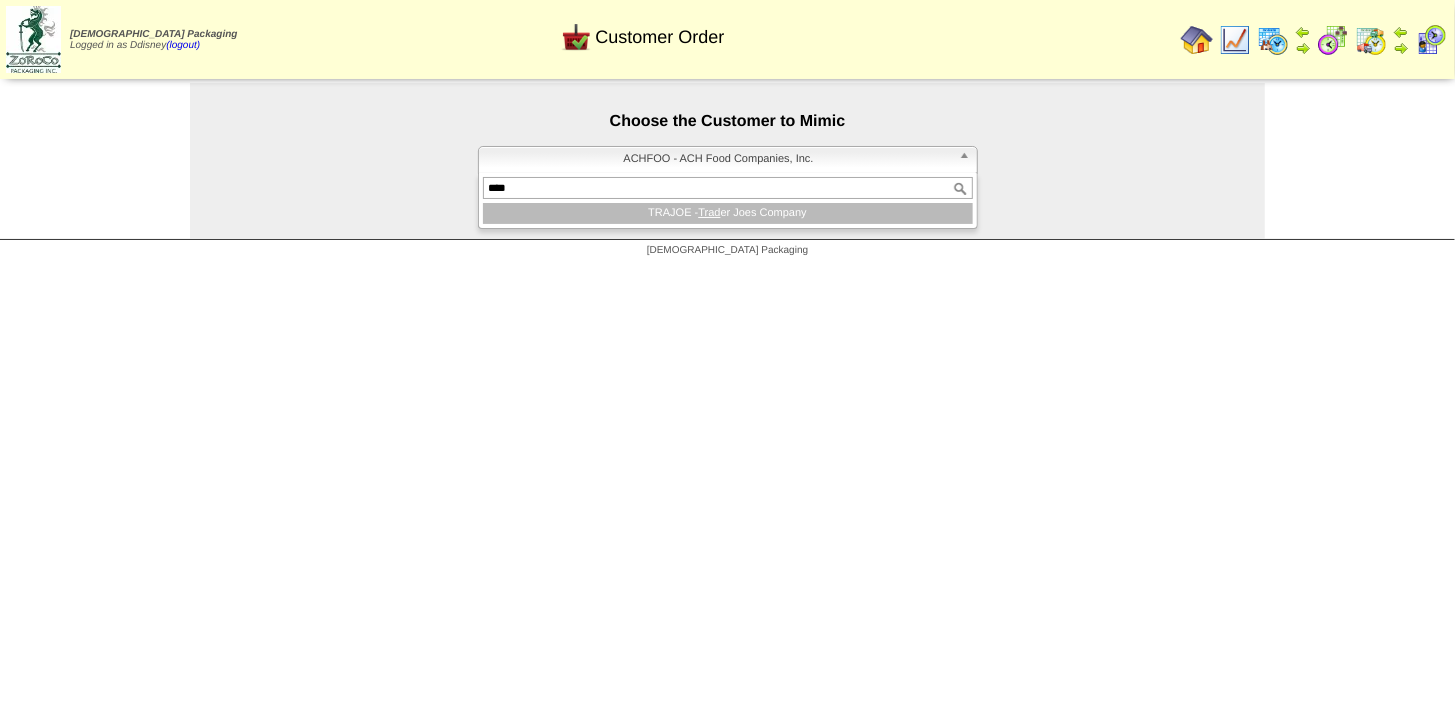 type on "****" 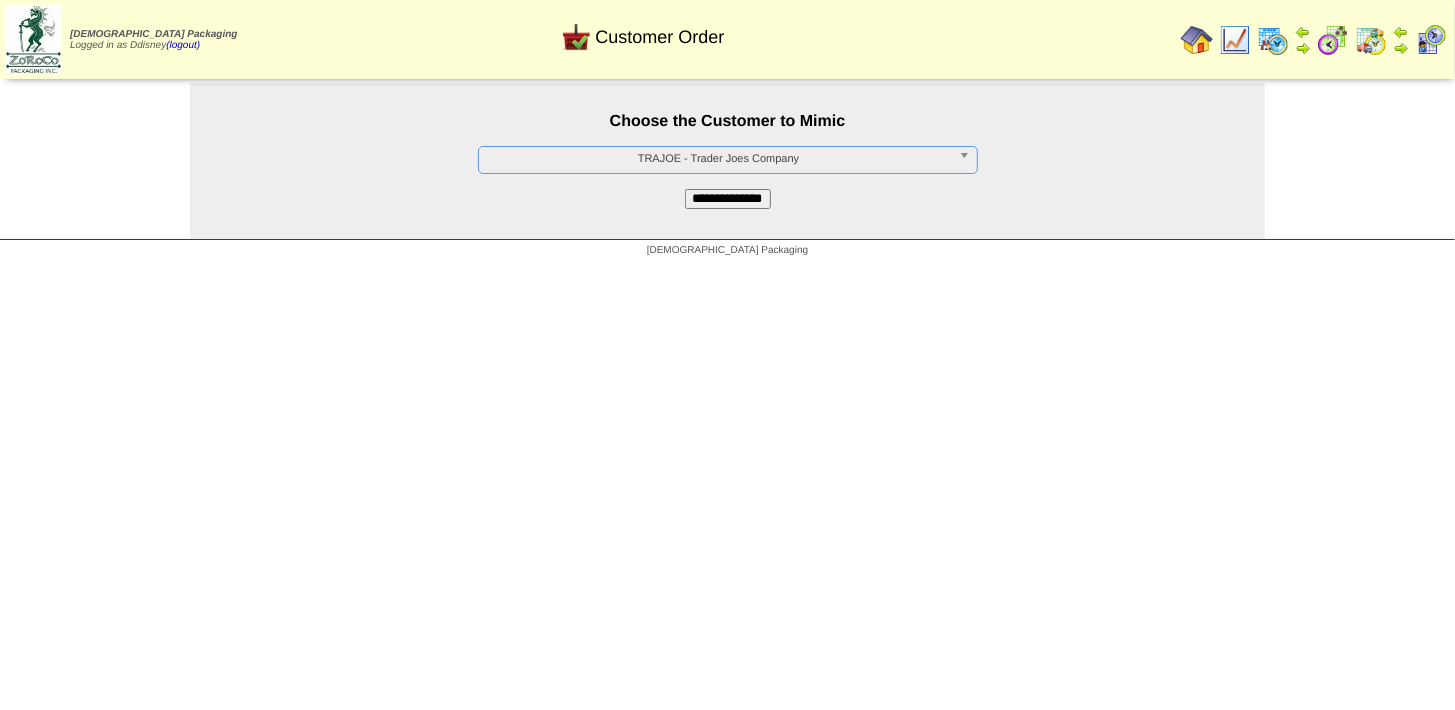 click on "**********" at bounding box center (728, 199) 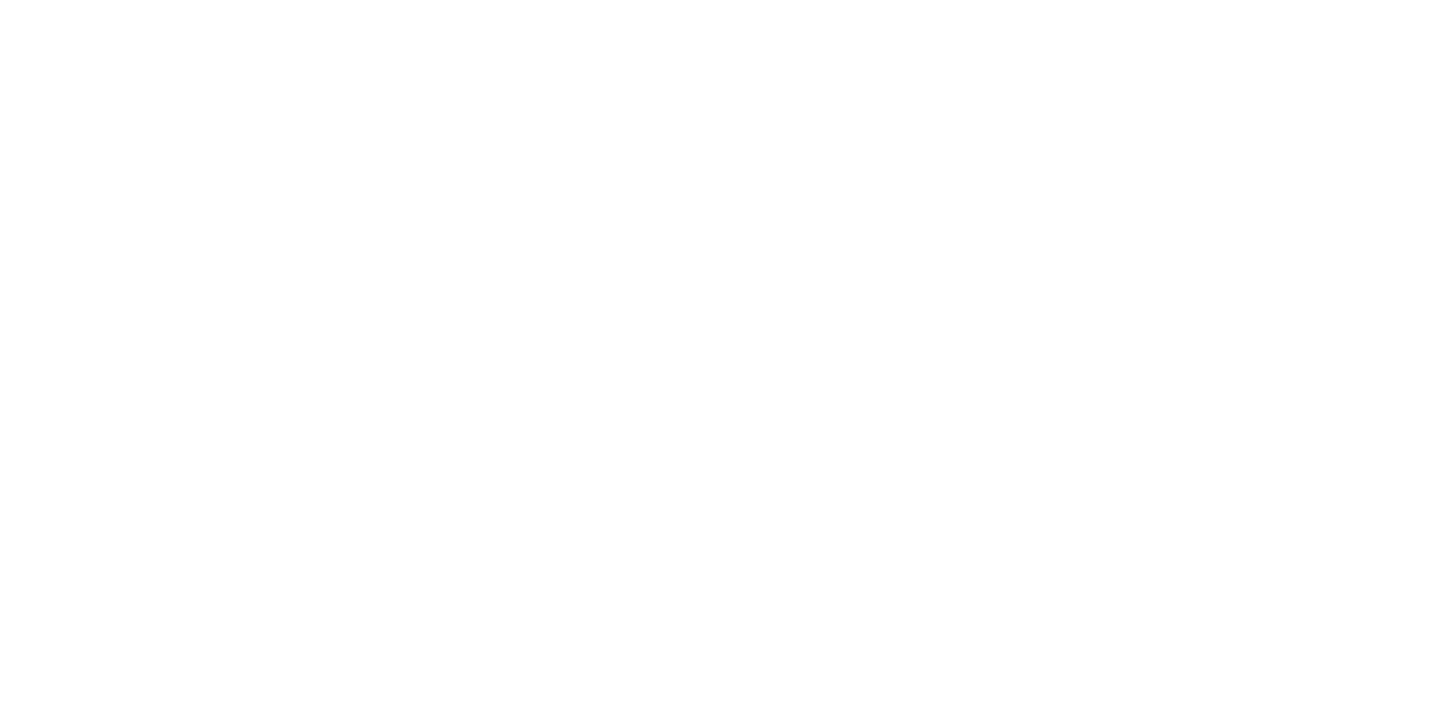 scroll, scrollTop: 0, scrollLeft: 0, axis: both 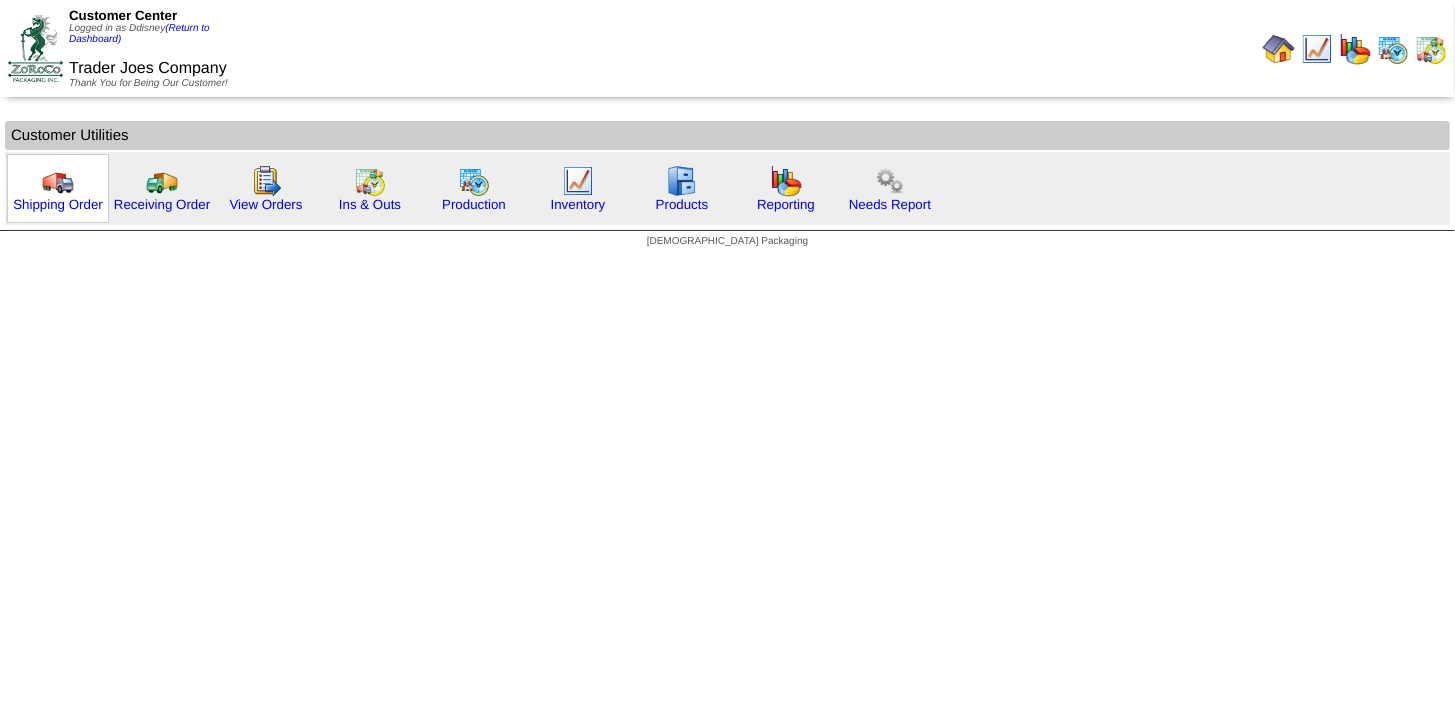 click at bounding box center [58, 181] 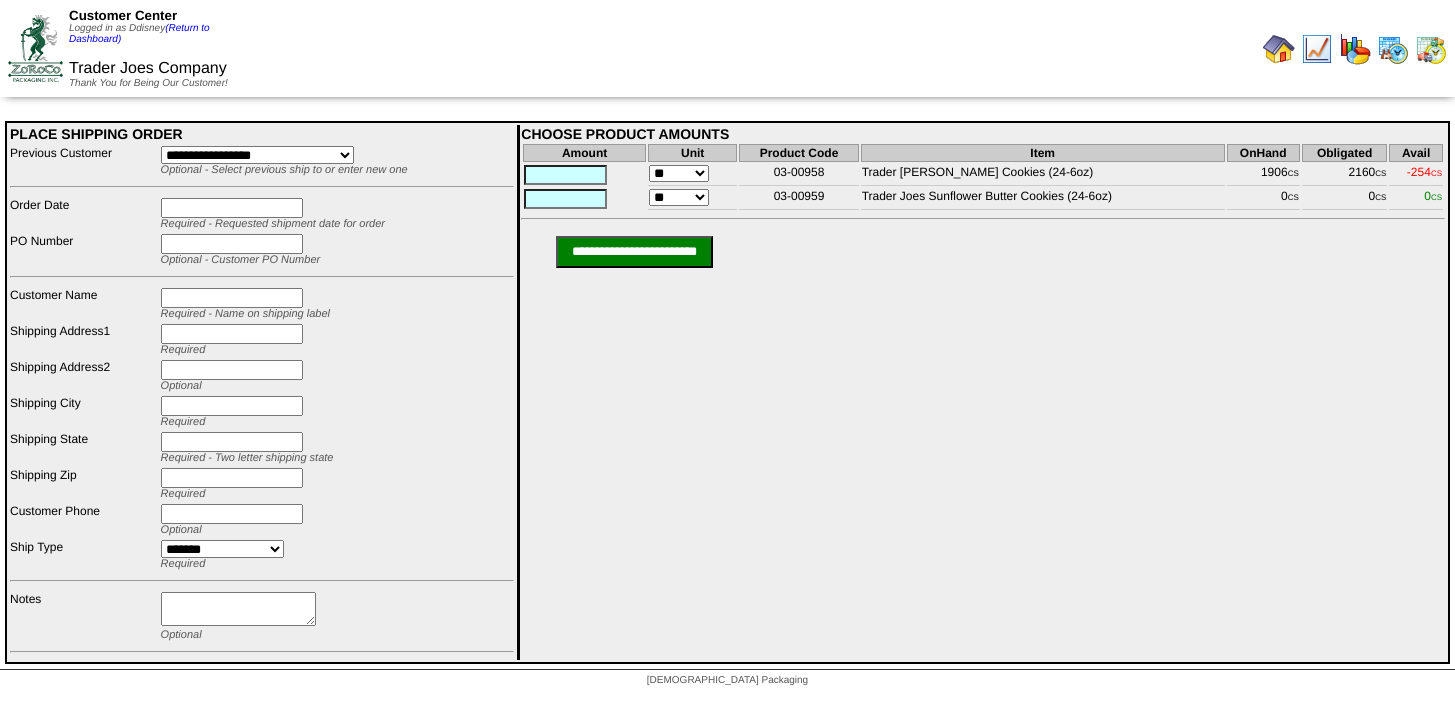 scroll, scrollTop: 0, scrollLeft: 0, axis: both 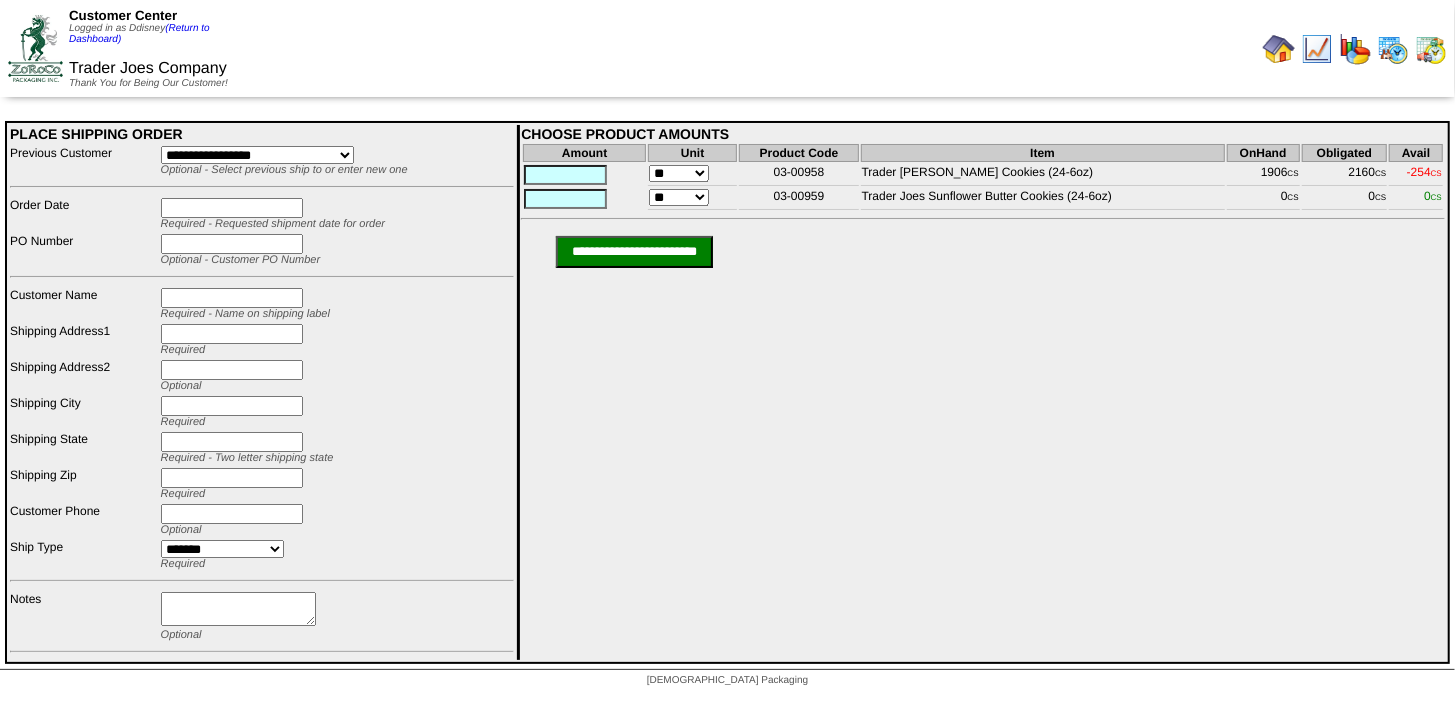 click at bounding box center [232, 208] 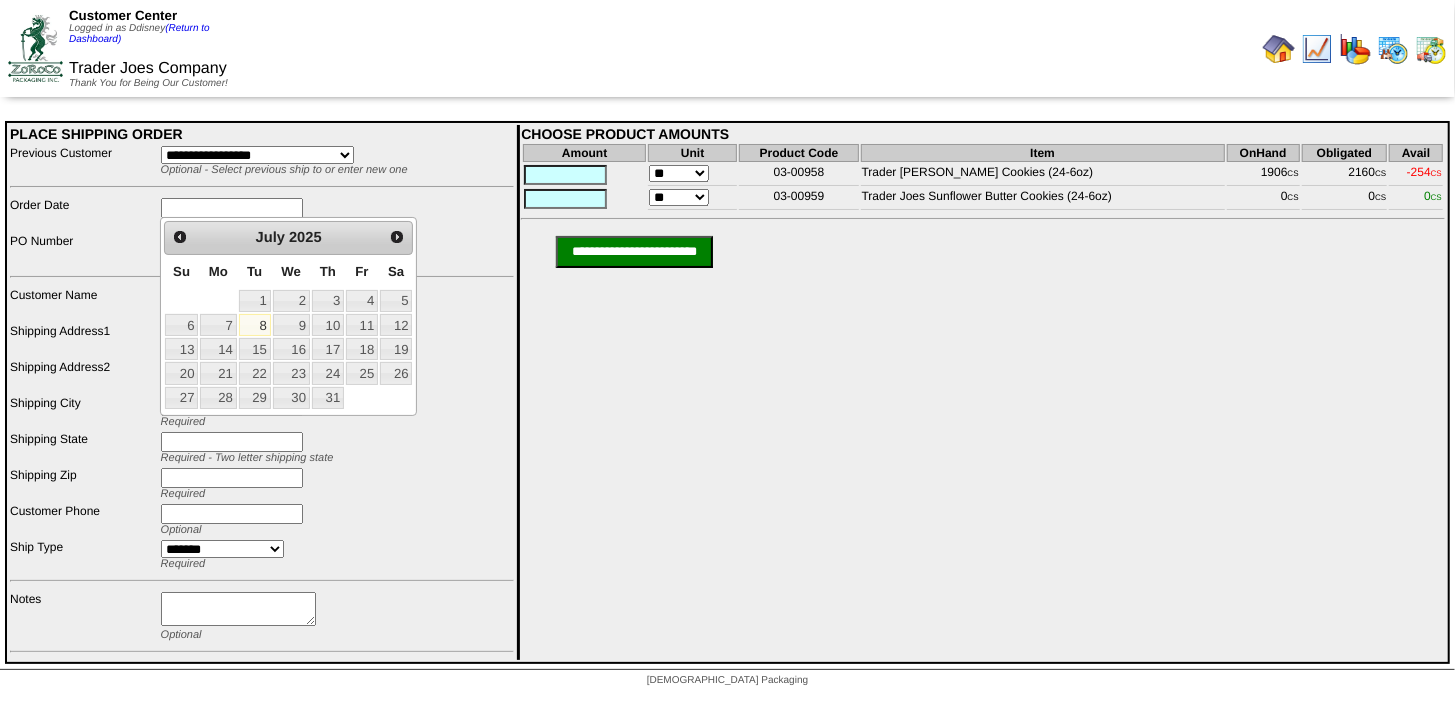 click on "July   2025" at bounding box center (289, 238) 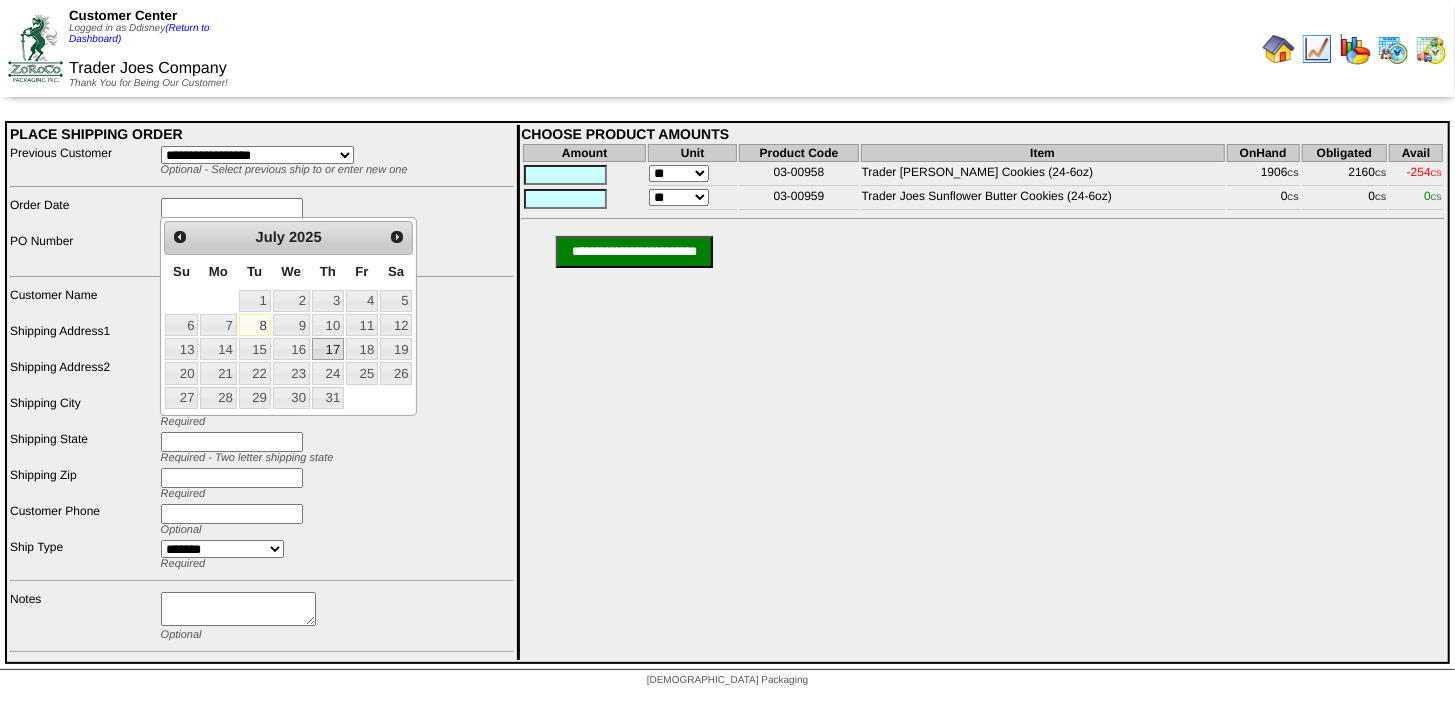 click on "17" at bounding box center [328, 349] 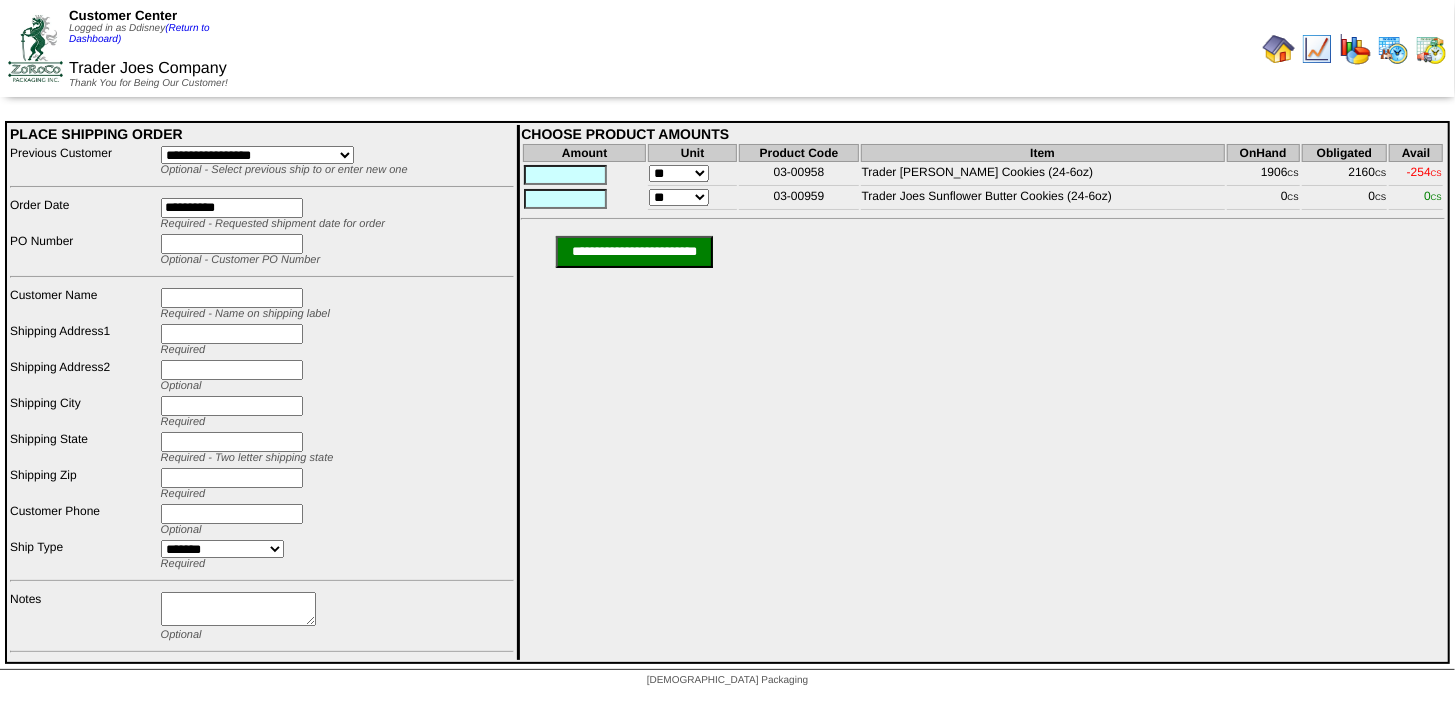click at bounding box center [232, 244] 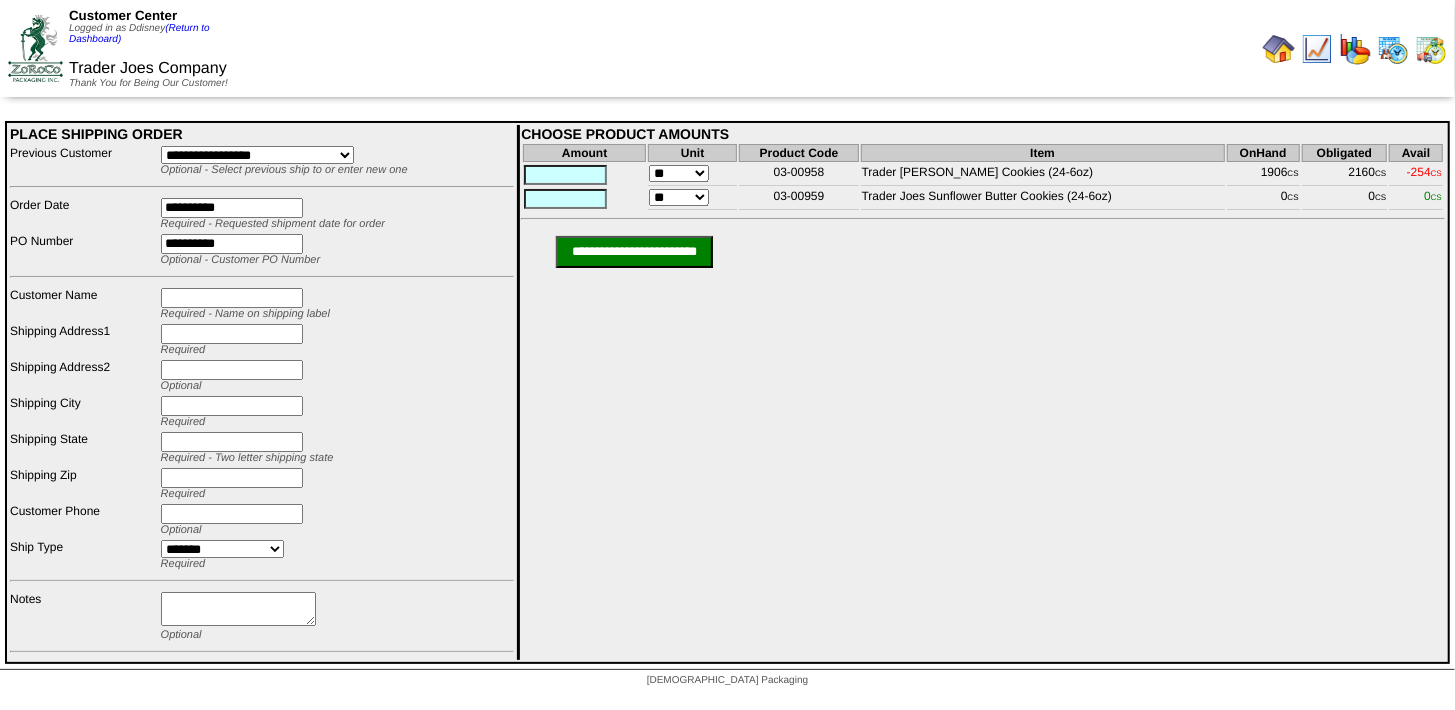 type on "**********" 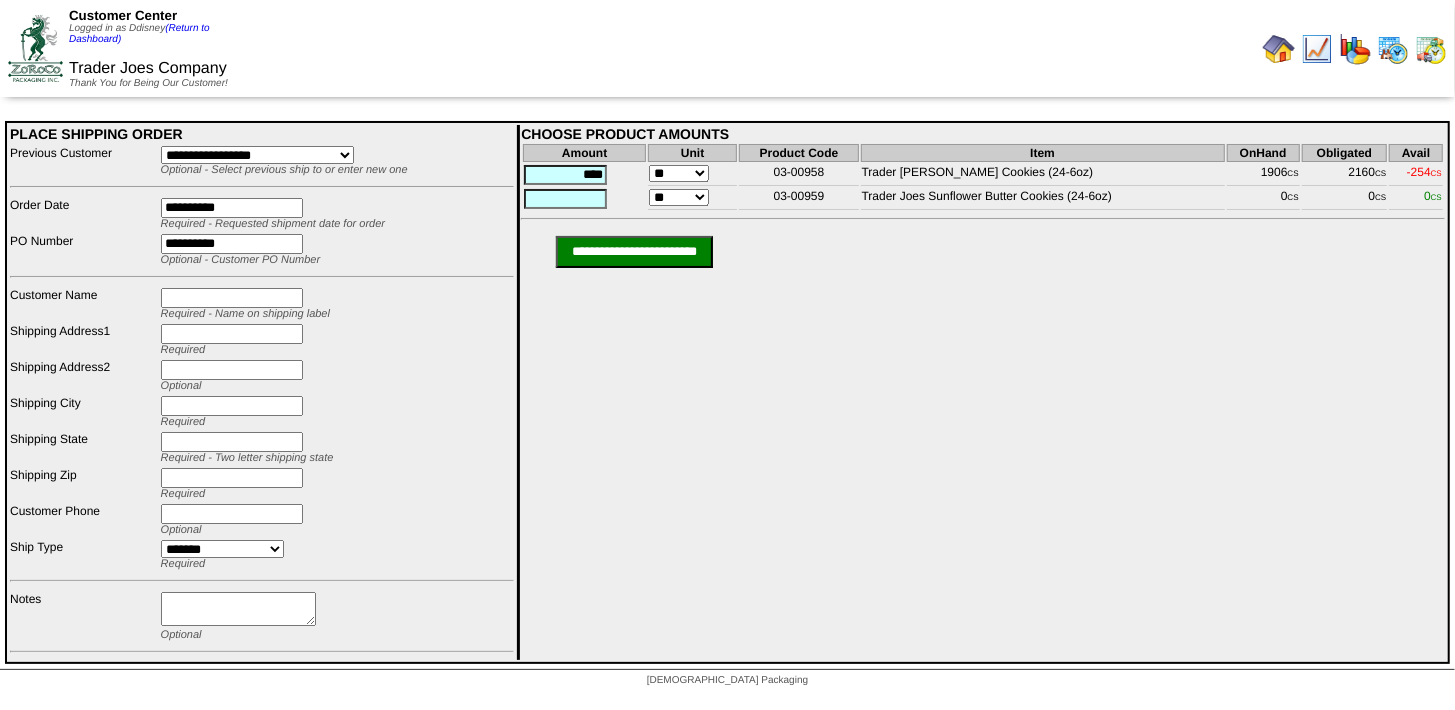 type on "****" 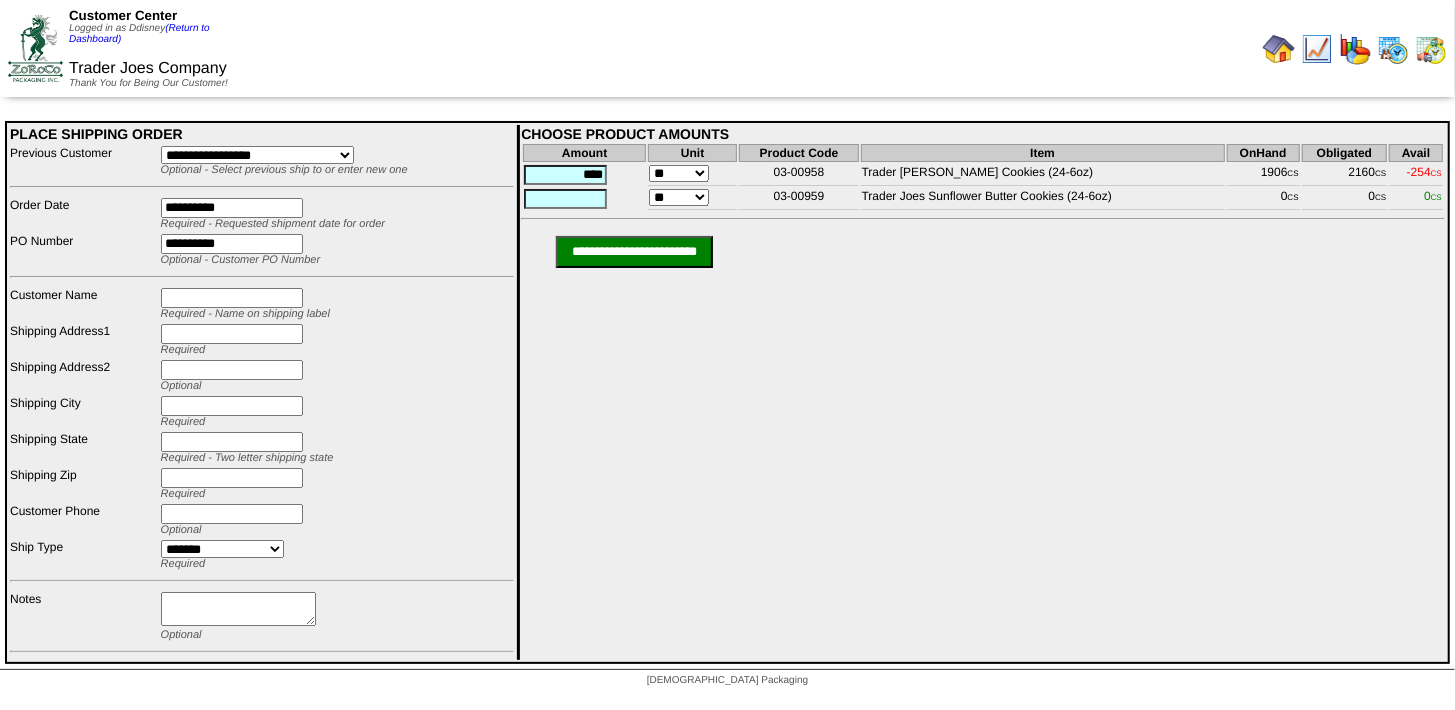 select on "****" 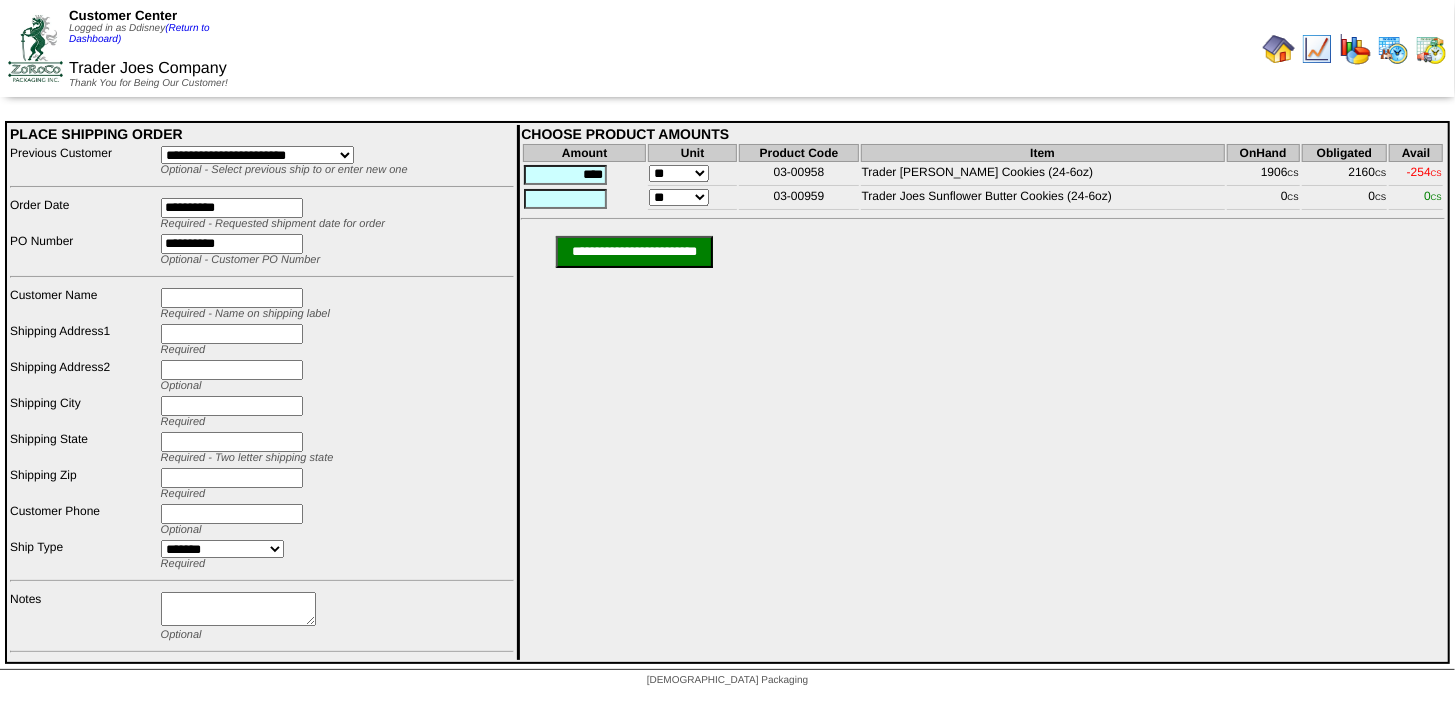 click on "**********" at bounding box center (257, 155) 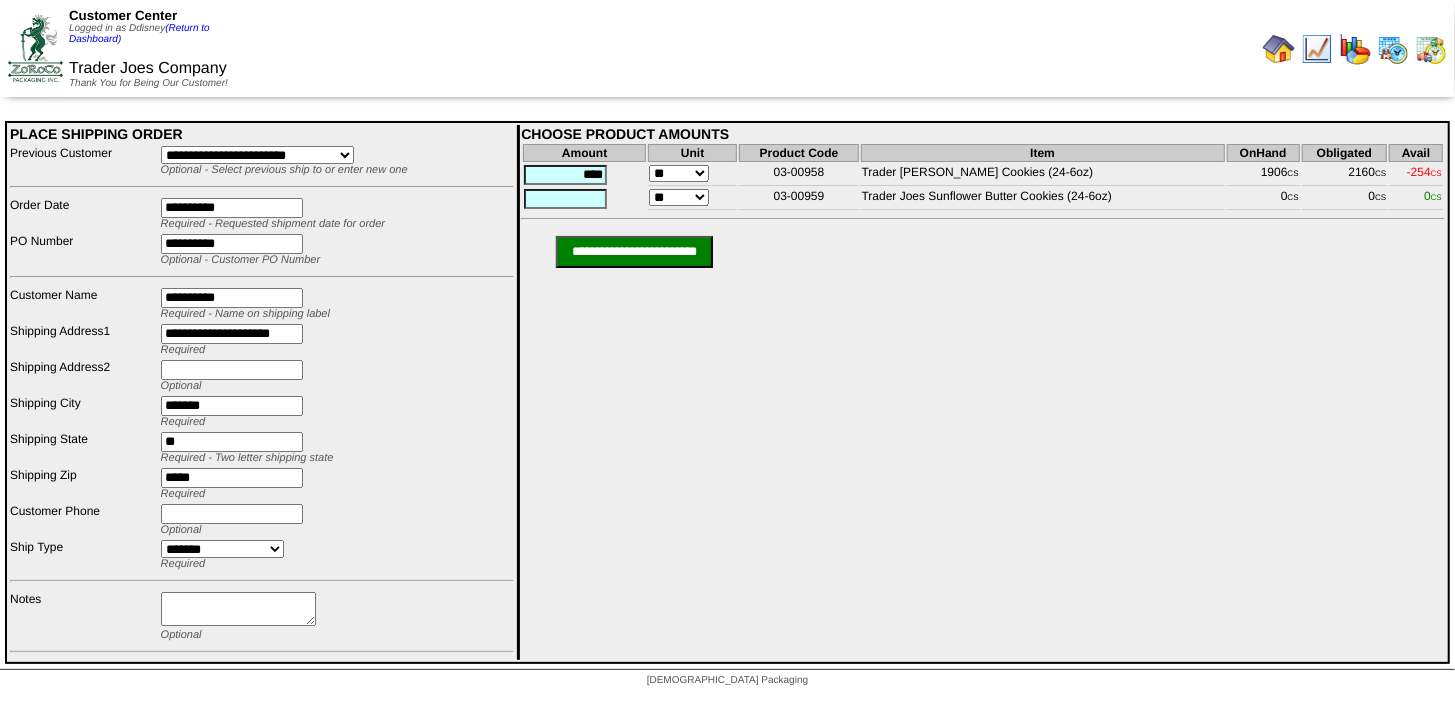 click on "**********" at bounding box center (634, 252) 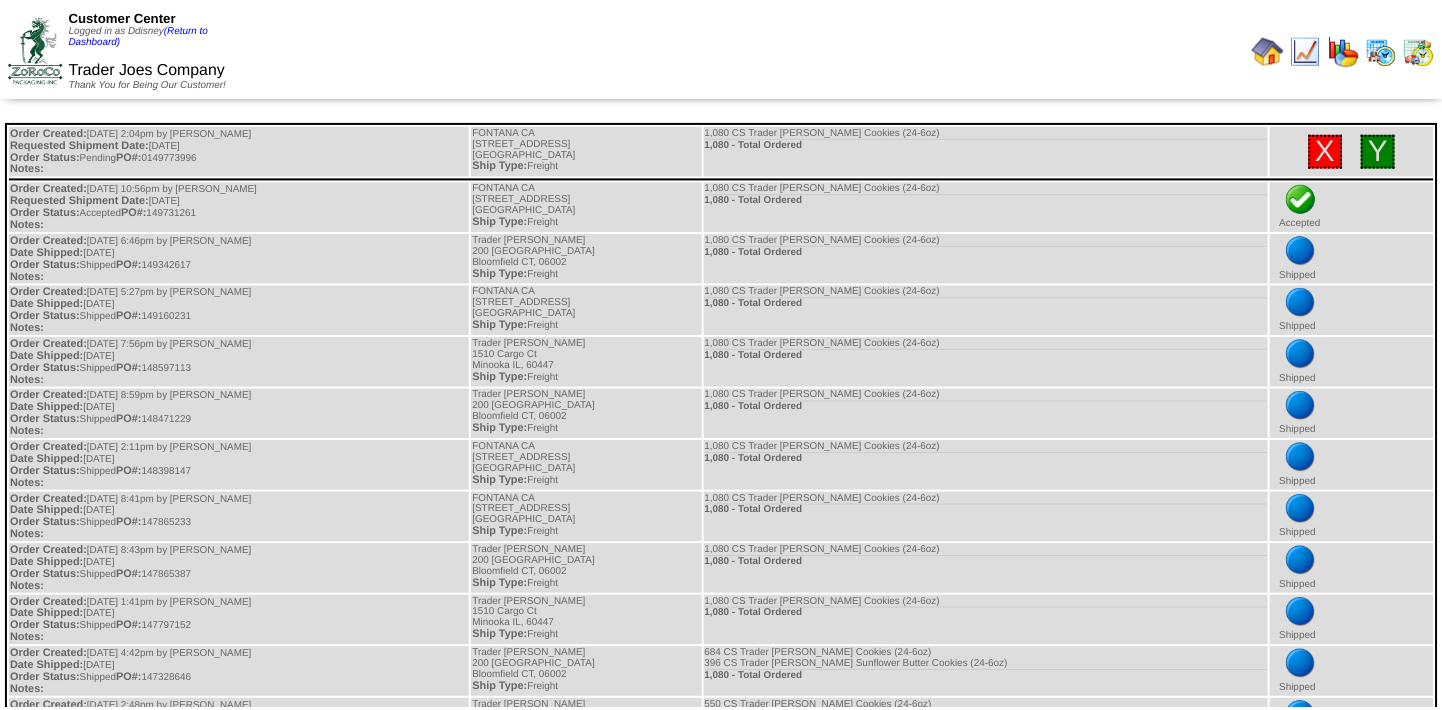 scroll, scrollTop: 0, scrollLeft: 0, axis: both 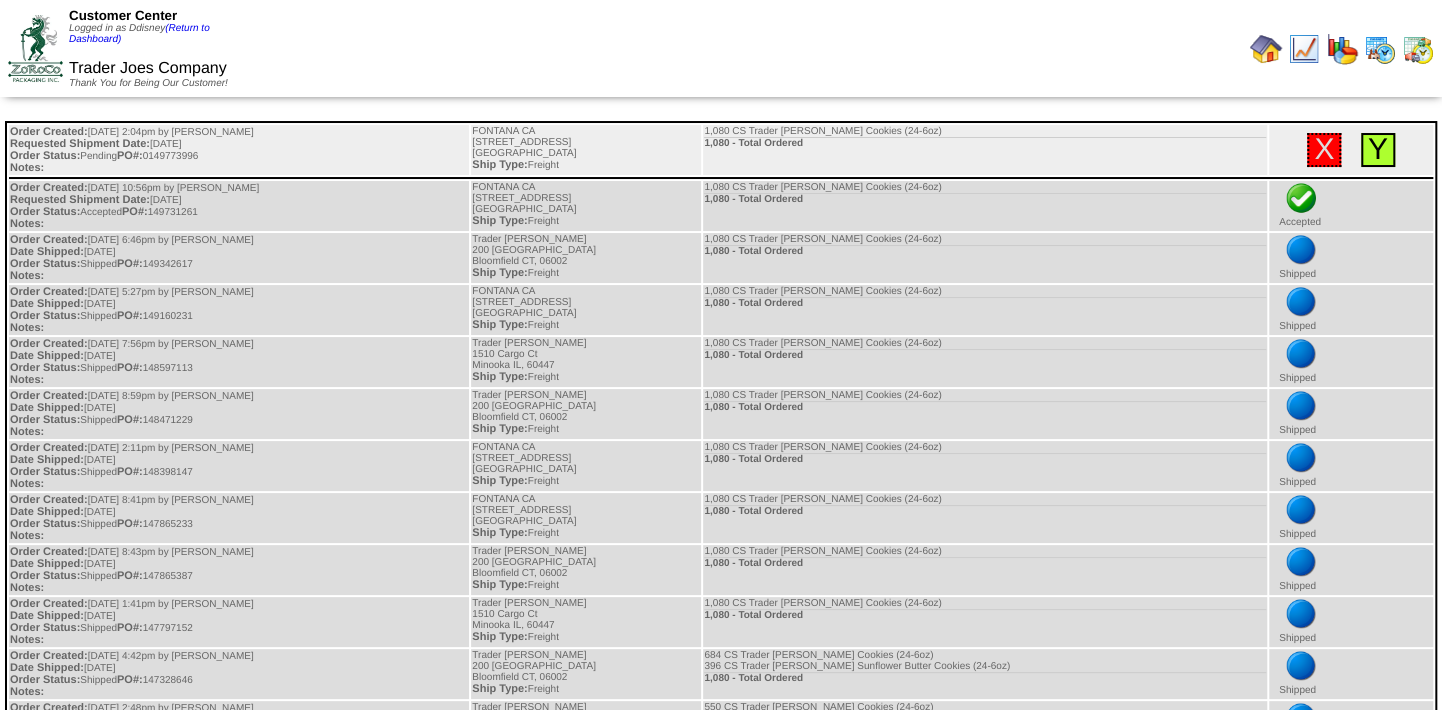 click on "Y" at bounding box center (1378, 149) 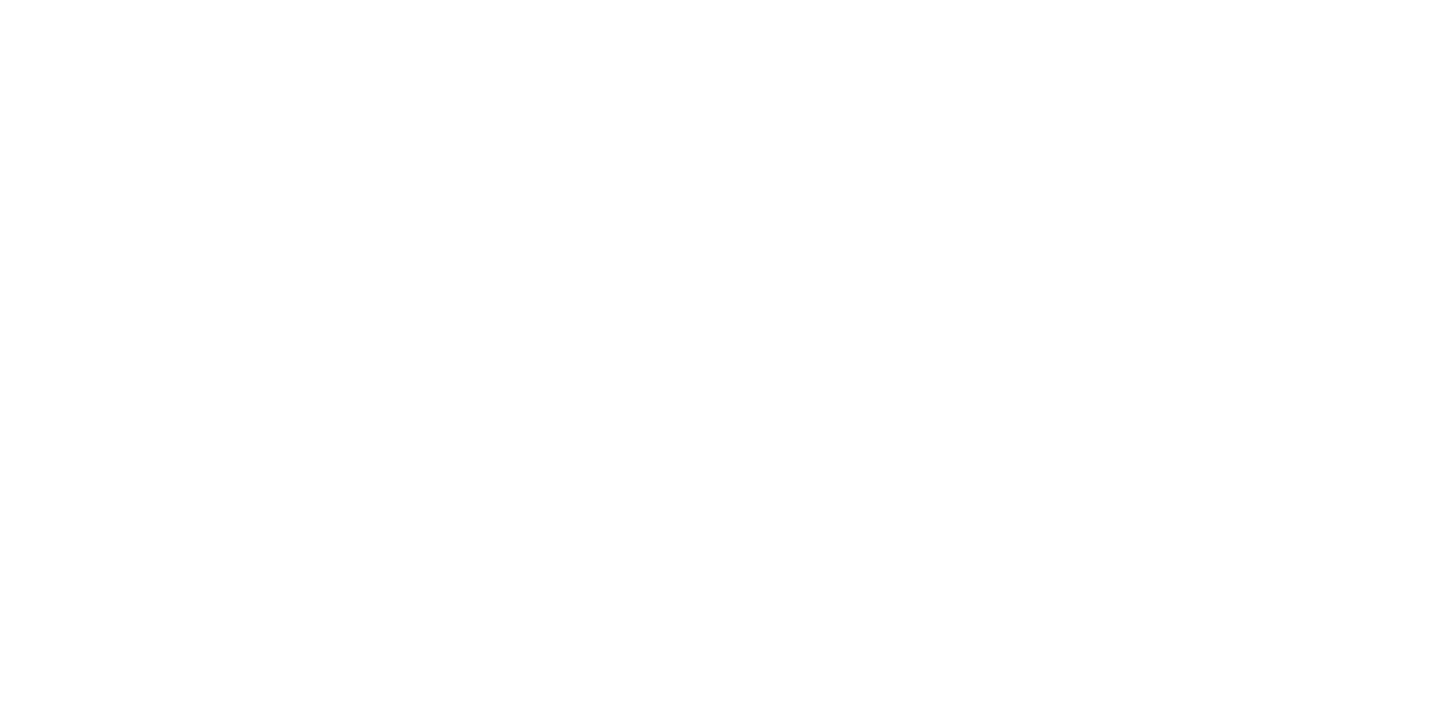 scroll, scrollTop: 0, scrollLeft: 0, axis: both 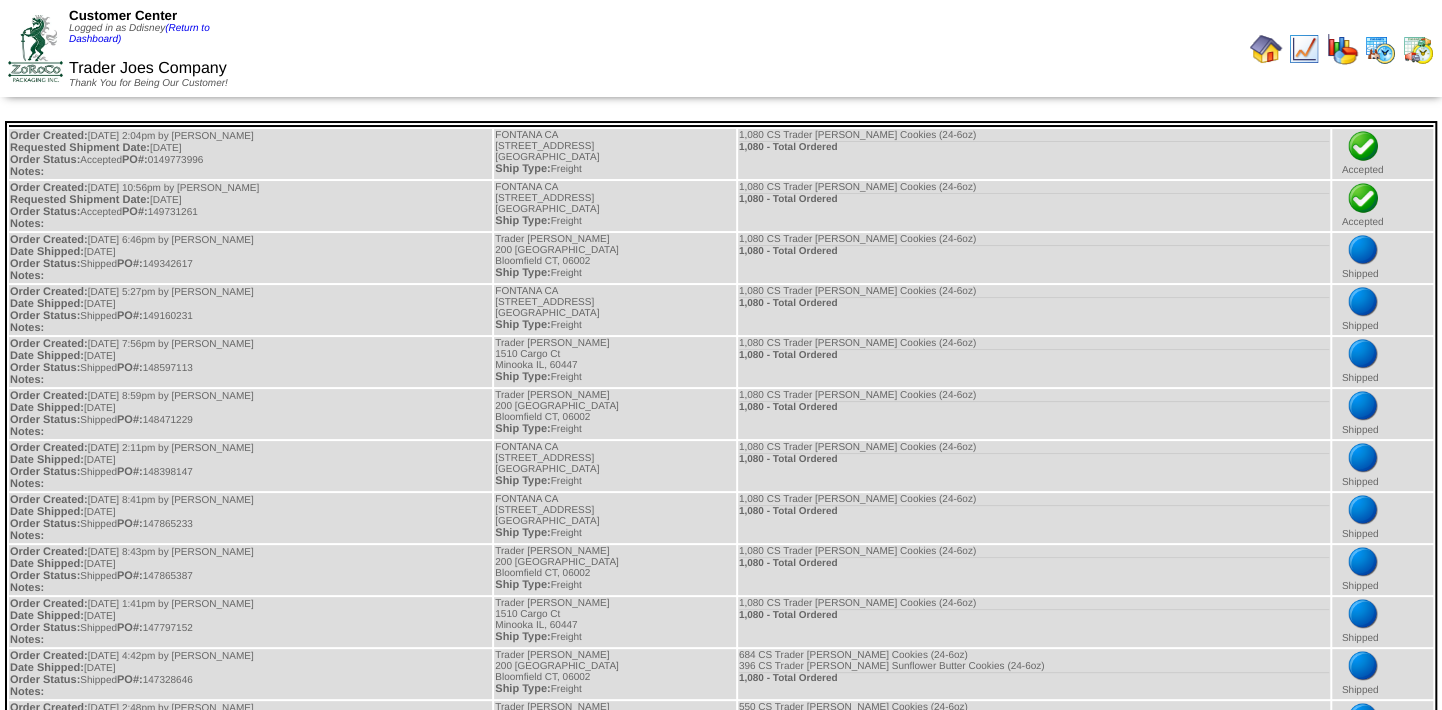 click on "Accepted" at bounding box center [1382, 154] 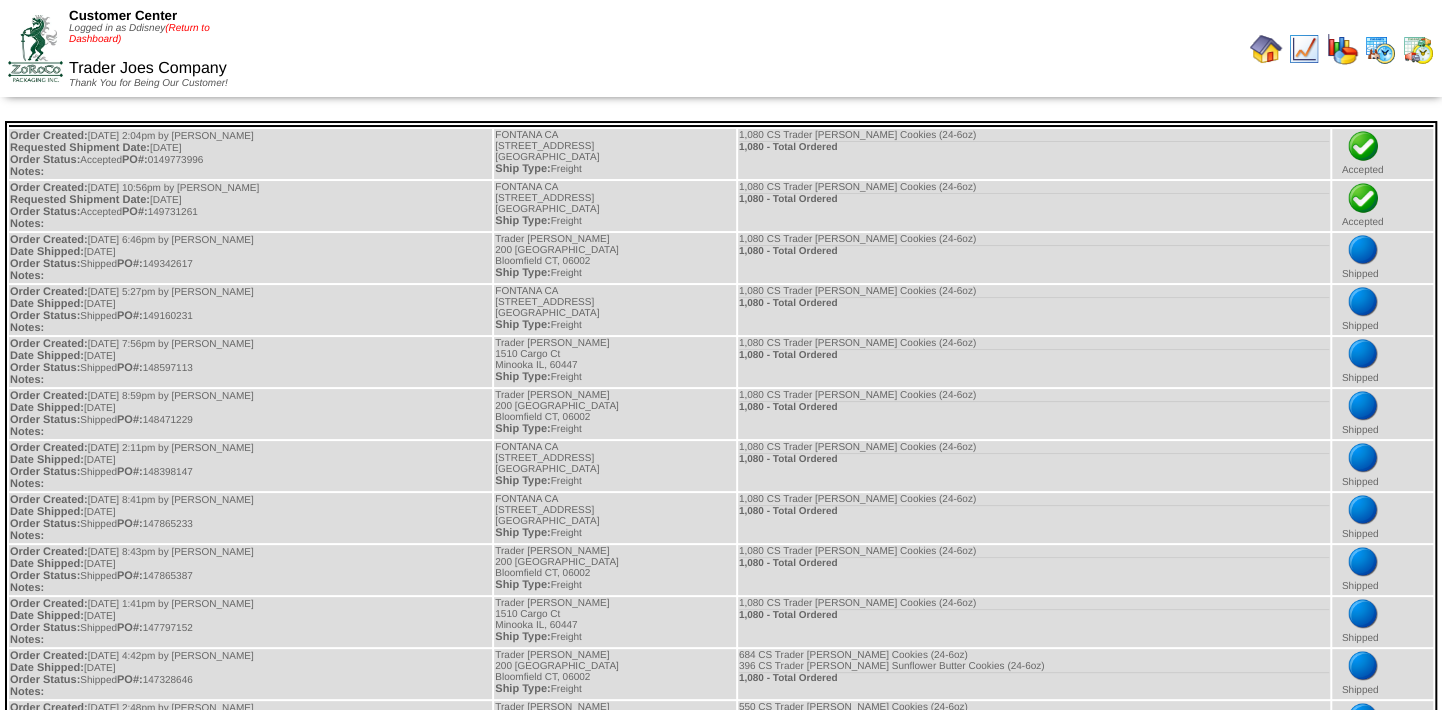 click on "(Return to Dashboard)" at bounding box center (139, 34) 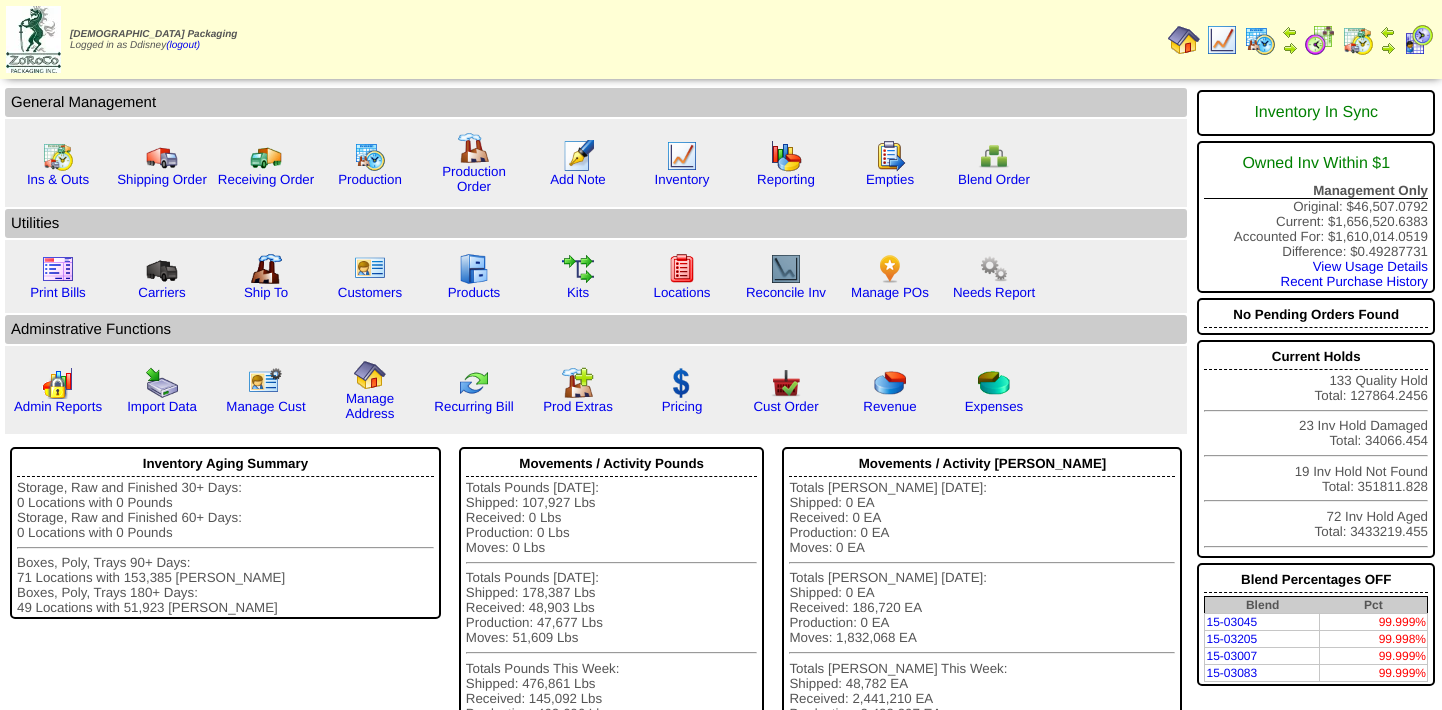 scroll, scrollTop: 0, scrollLeft: 0, axis: both 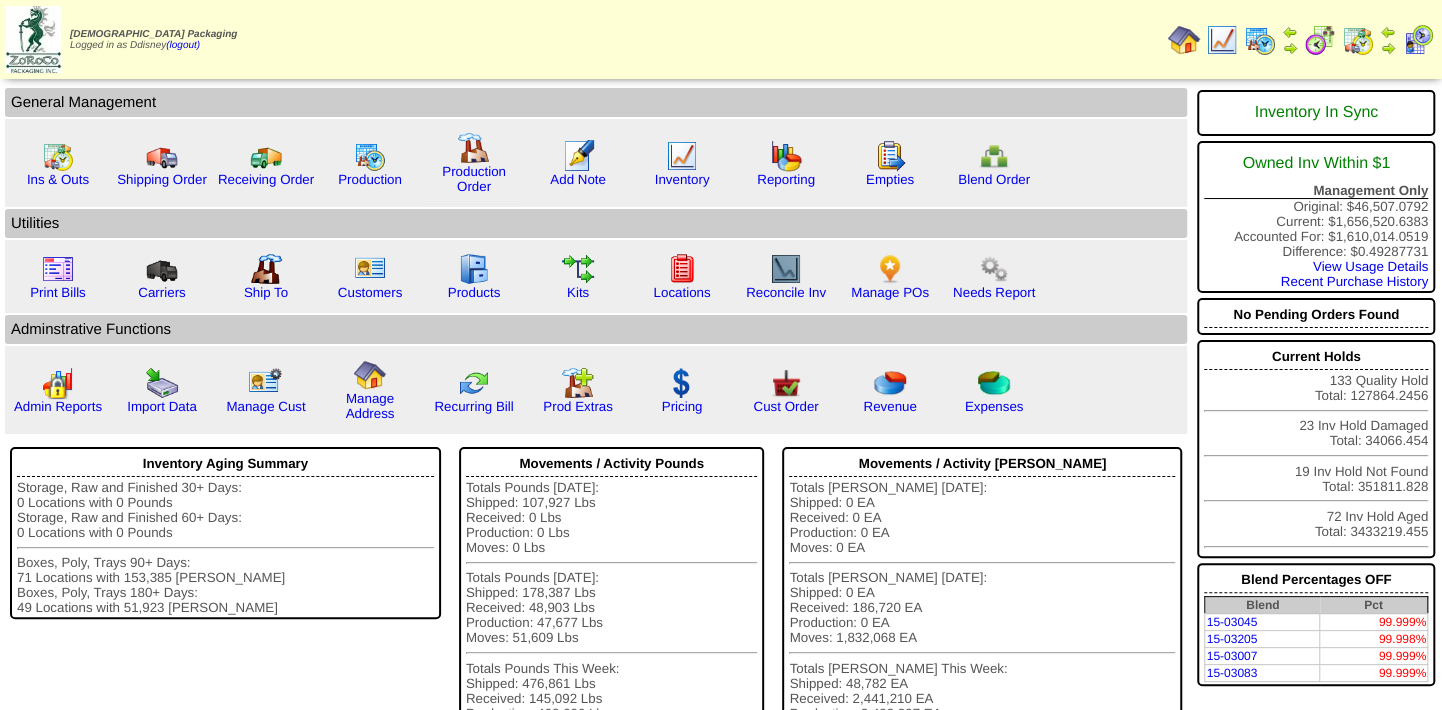 click at bounding box center (1418, 40) 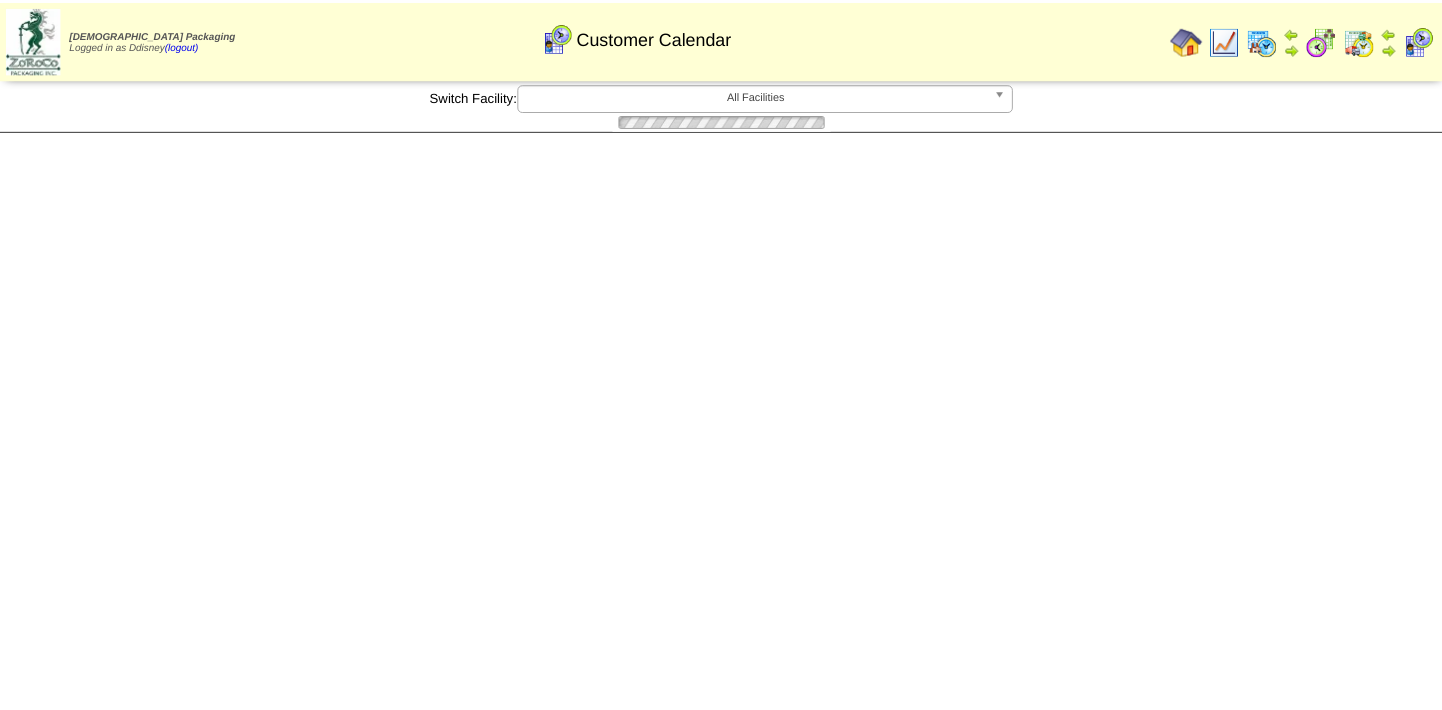 scroll, scrollTop: 0, scrollLeft: 0, axis: both 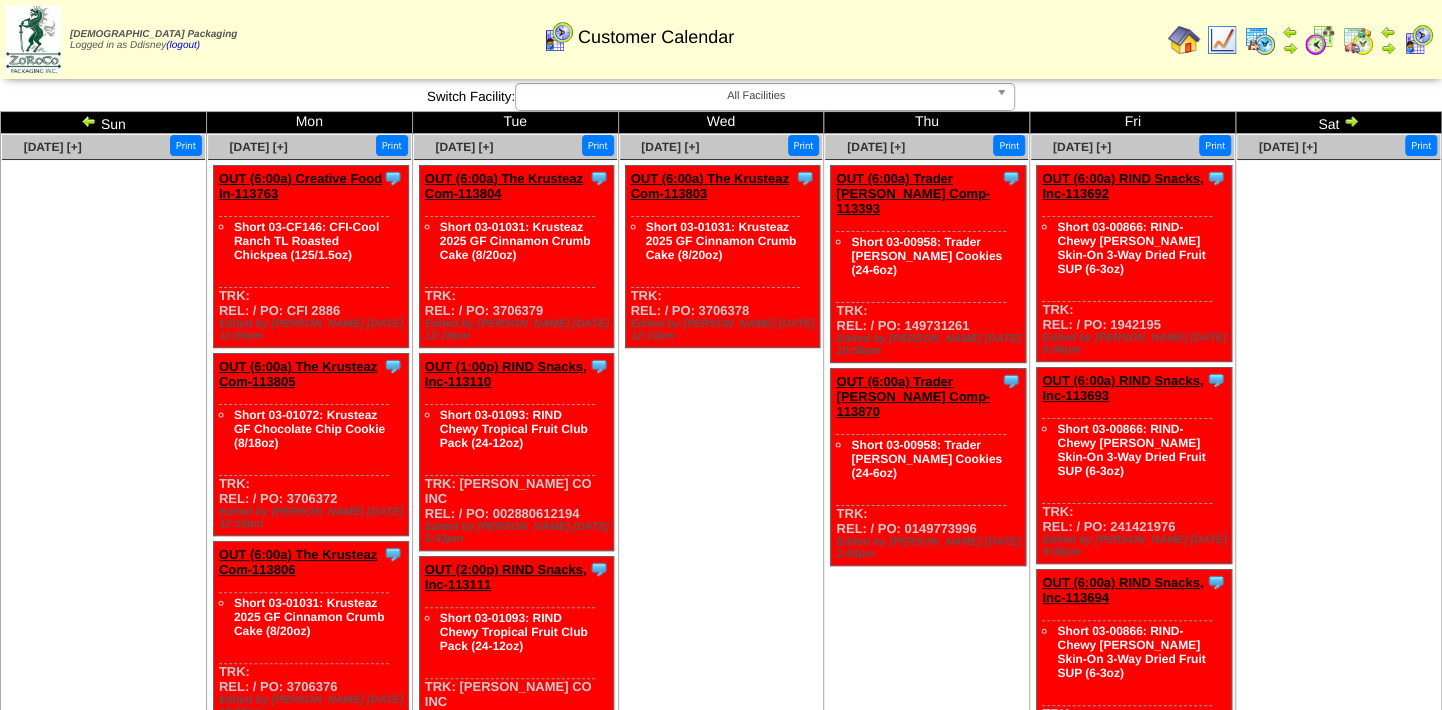 drag, startPoint x: 977, startPoint y: 491, endPoint x: 911, endPoint y: 495, distance: 66.1211 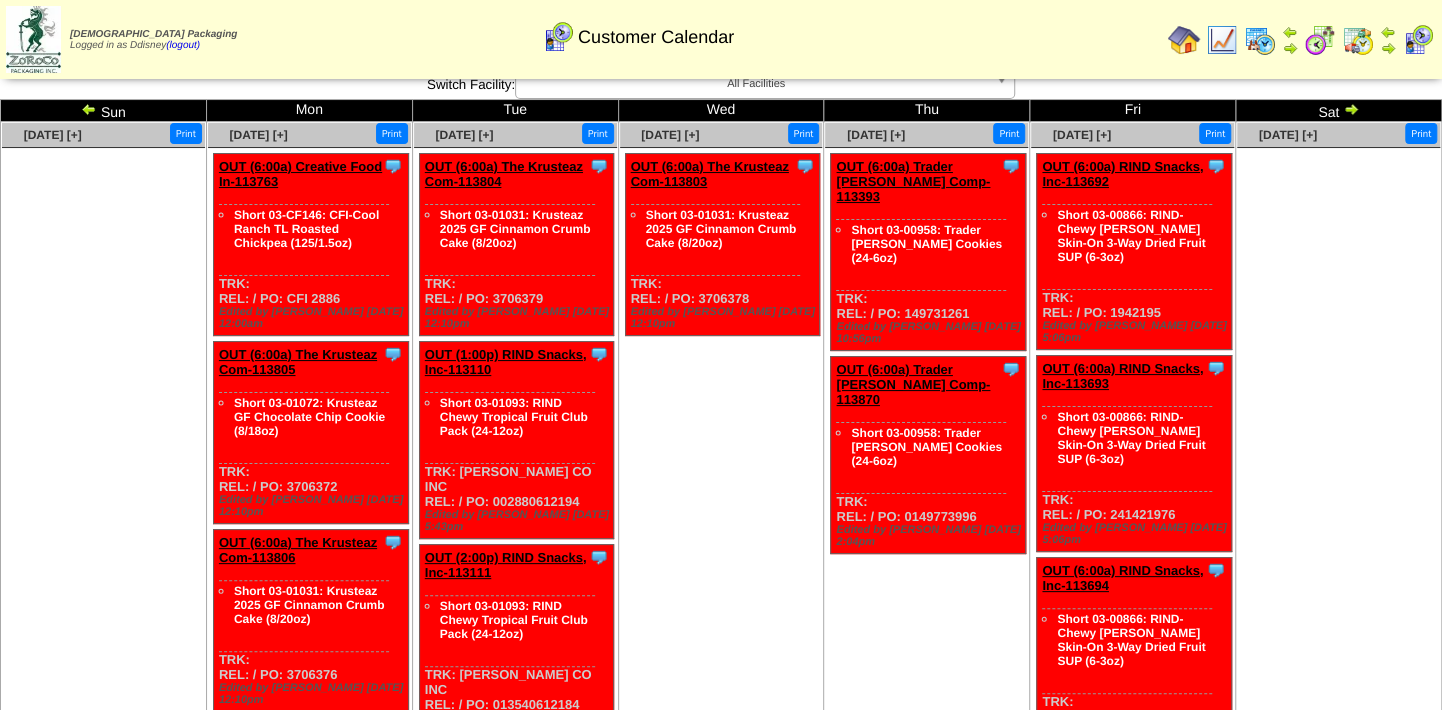 scroll, scrollTop: 0, scrollLeft: 0, axis: both 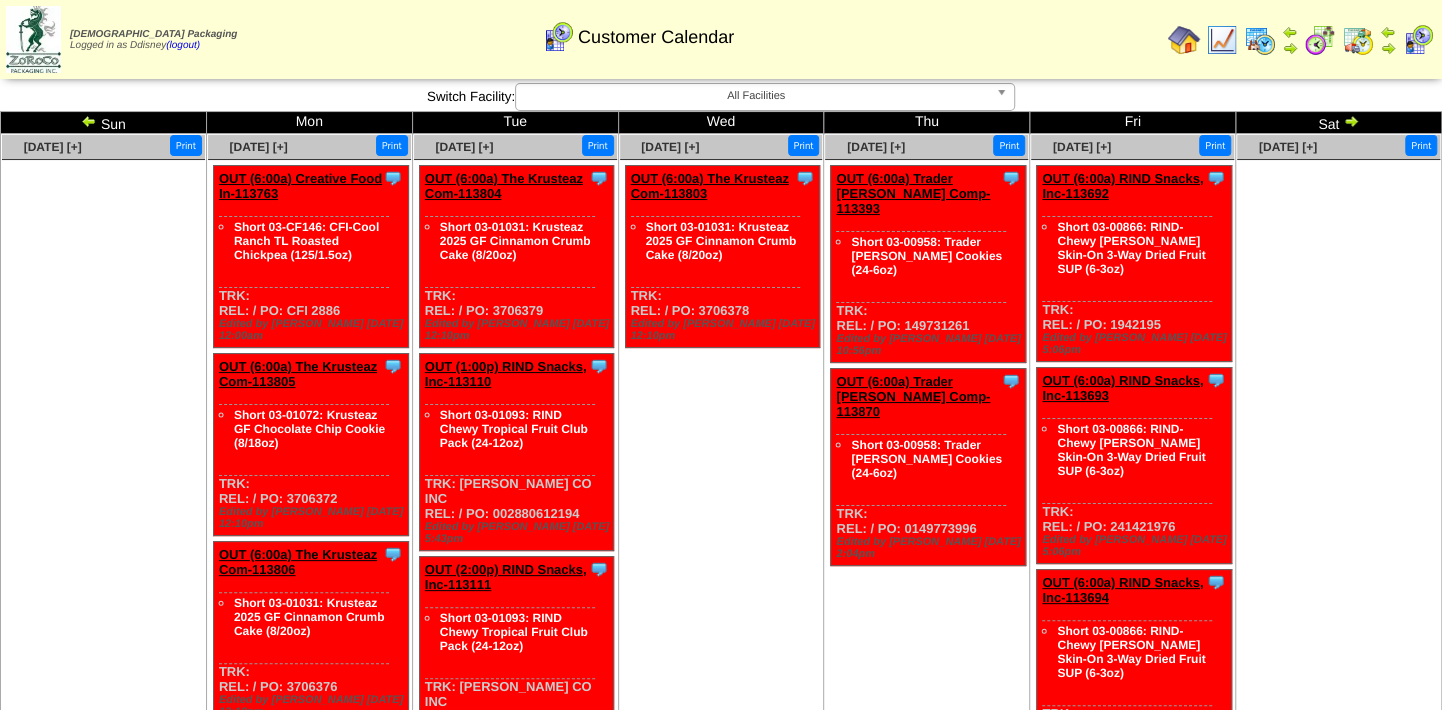 click on "OUT
(6:00a)
Trader [PERSON_NAME] Comp-113870" at bounding box center [913, 396] 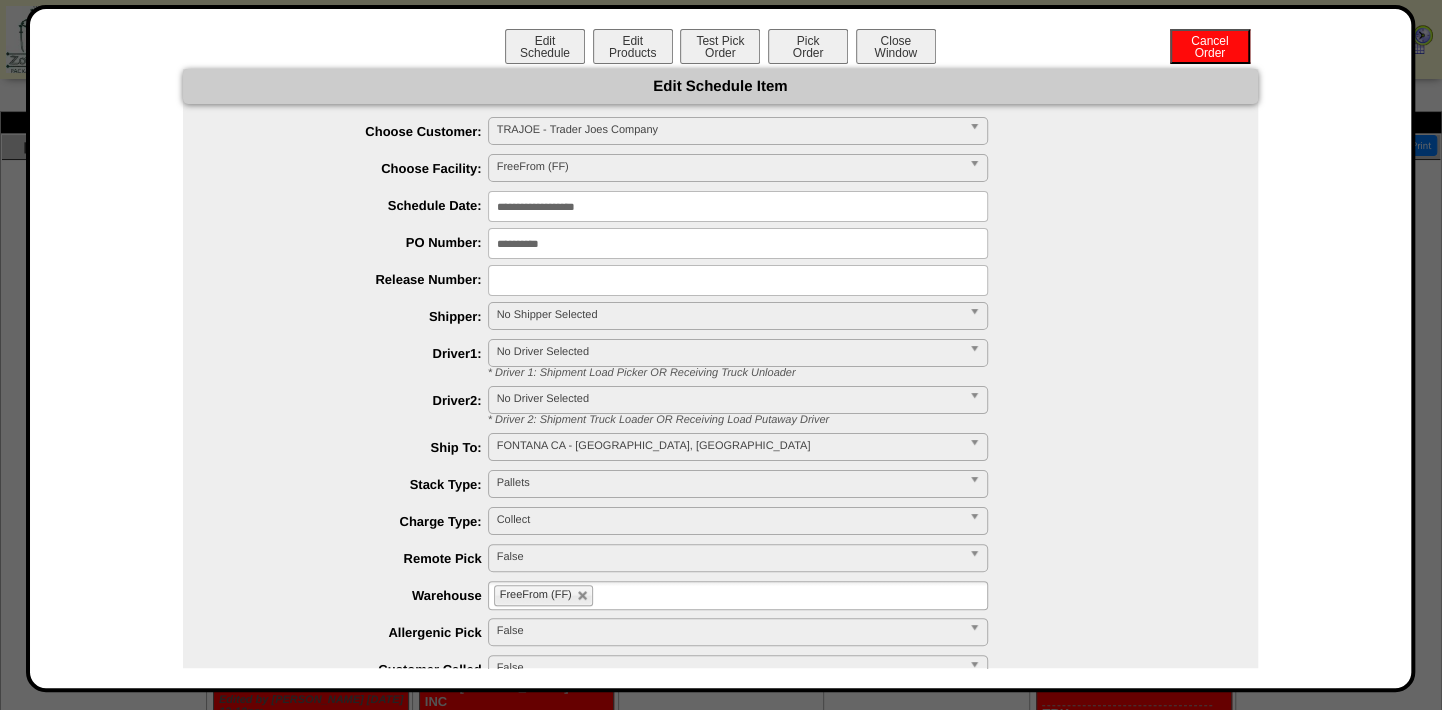 click on "**********" at bounding box center (738, 206) 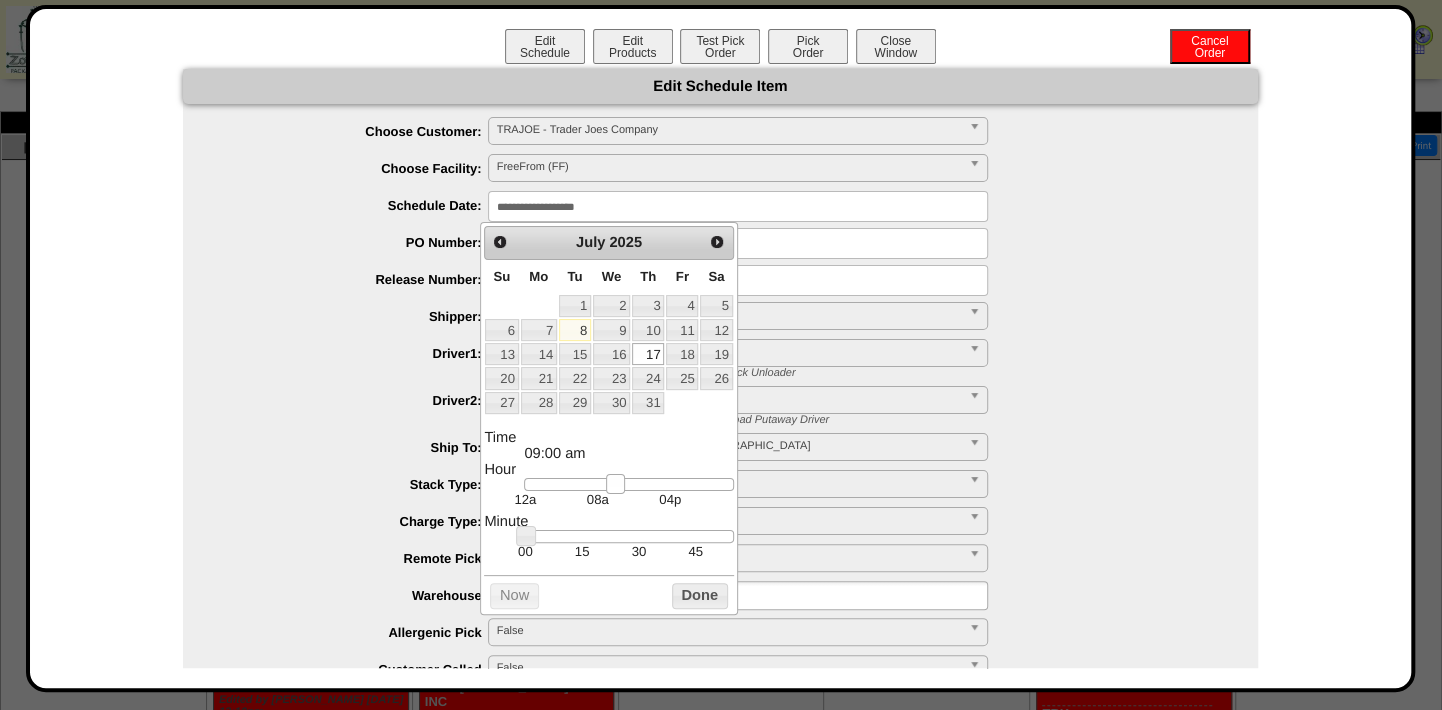 drag, startPoint x: 580, startPoint y: 484, endPoint x: 615, endPoint y: 492, distance: 35.902645 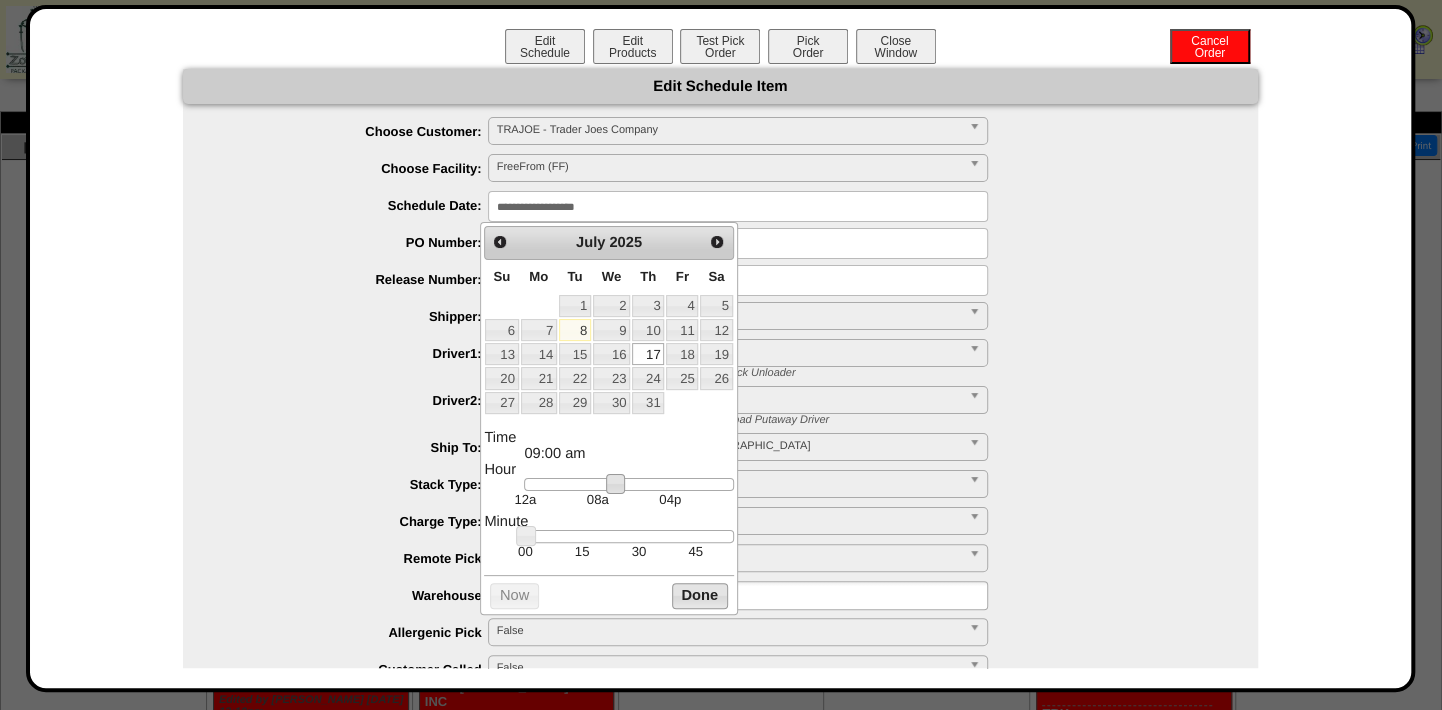 click on "Done" at bounding box center [700, 595] 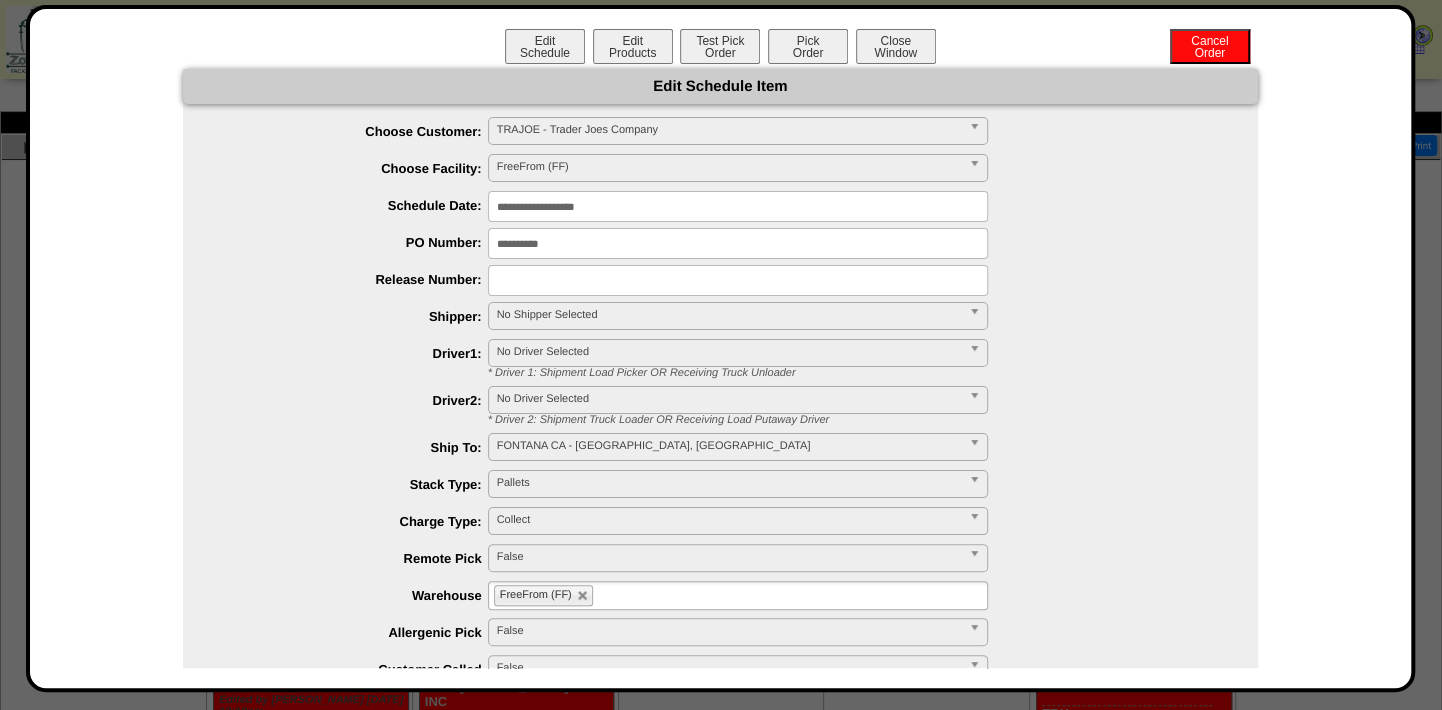 click on "* Driver 1: Shipment Load Picker OR Receiving Truck Unloader" at bounding box center [865, 373] 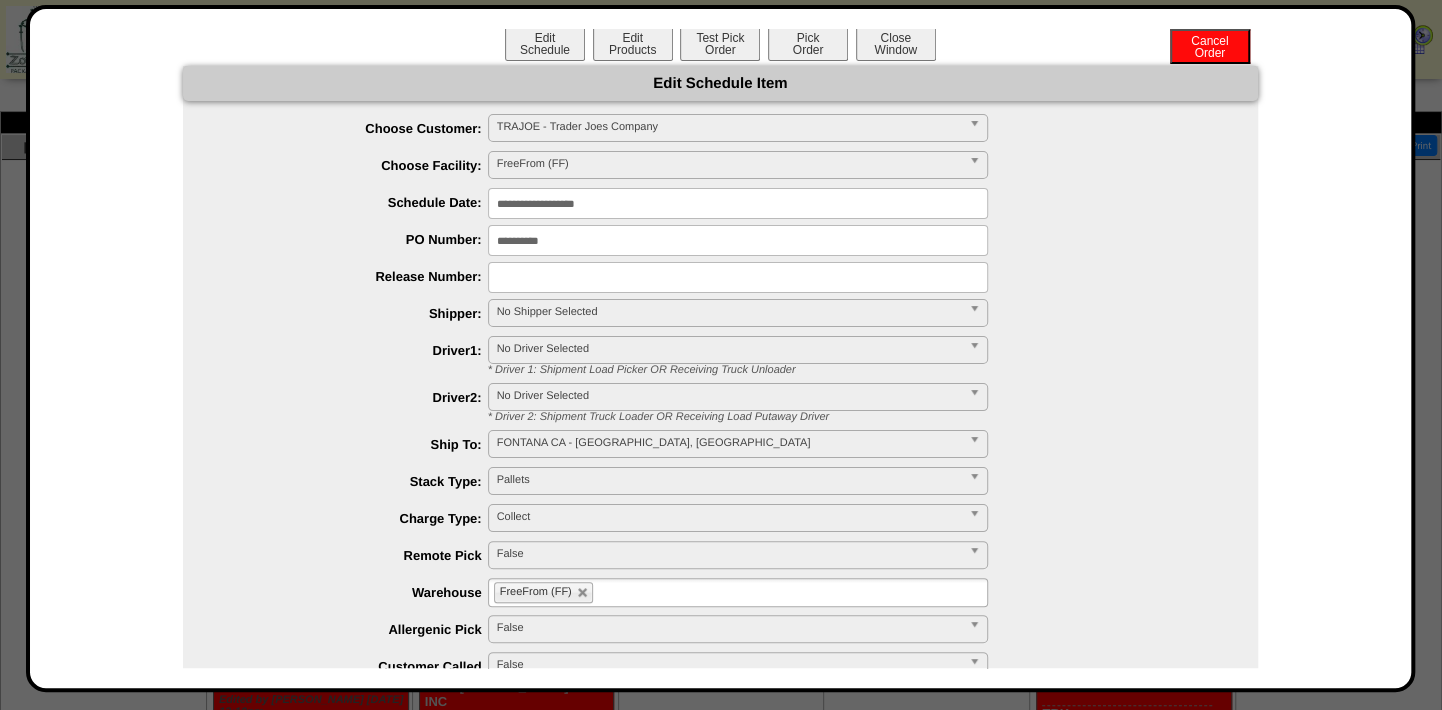 scroll, scrollTop: 0, scrollLeft: 0, axis: both 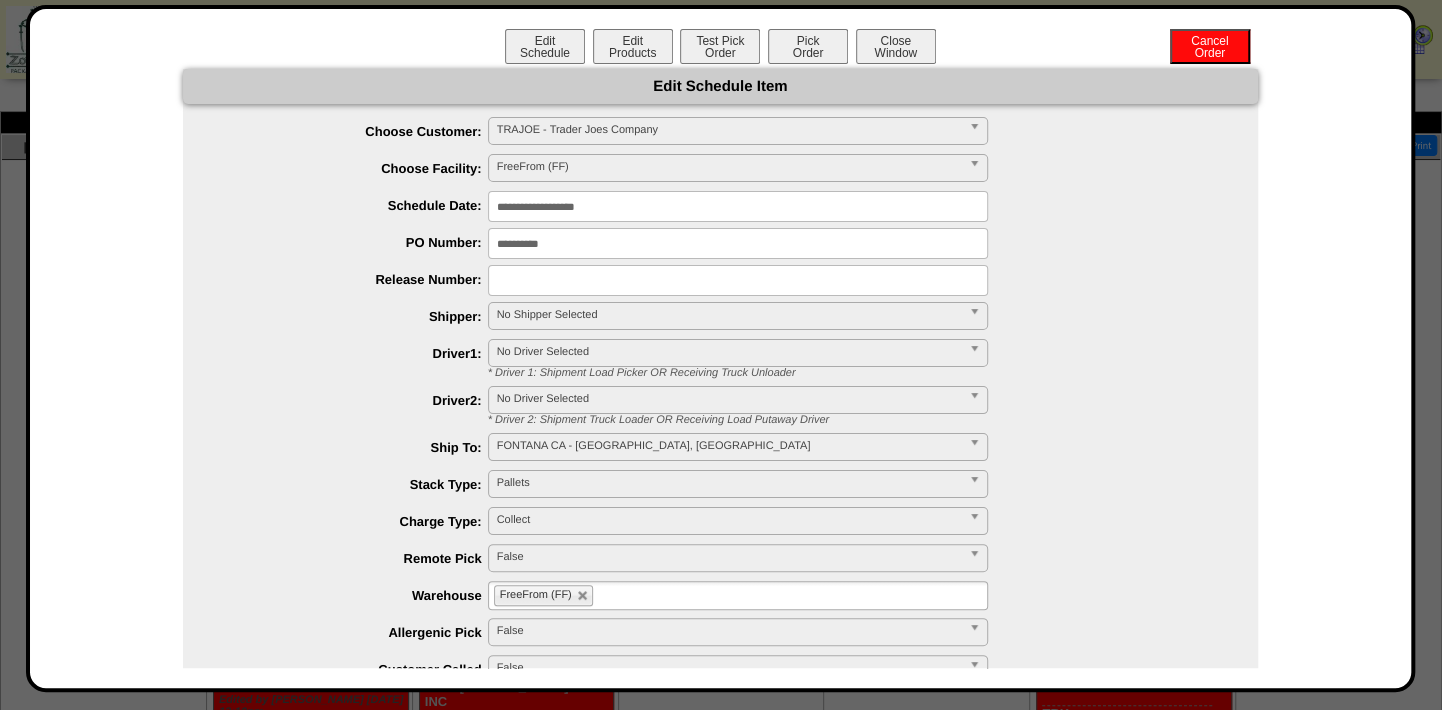 click on "**********" at bounding box center (738, 206) 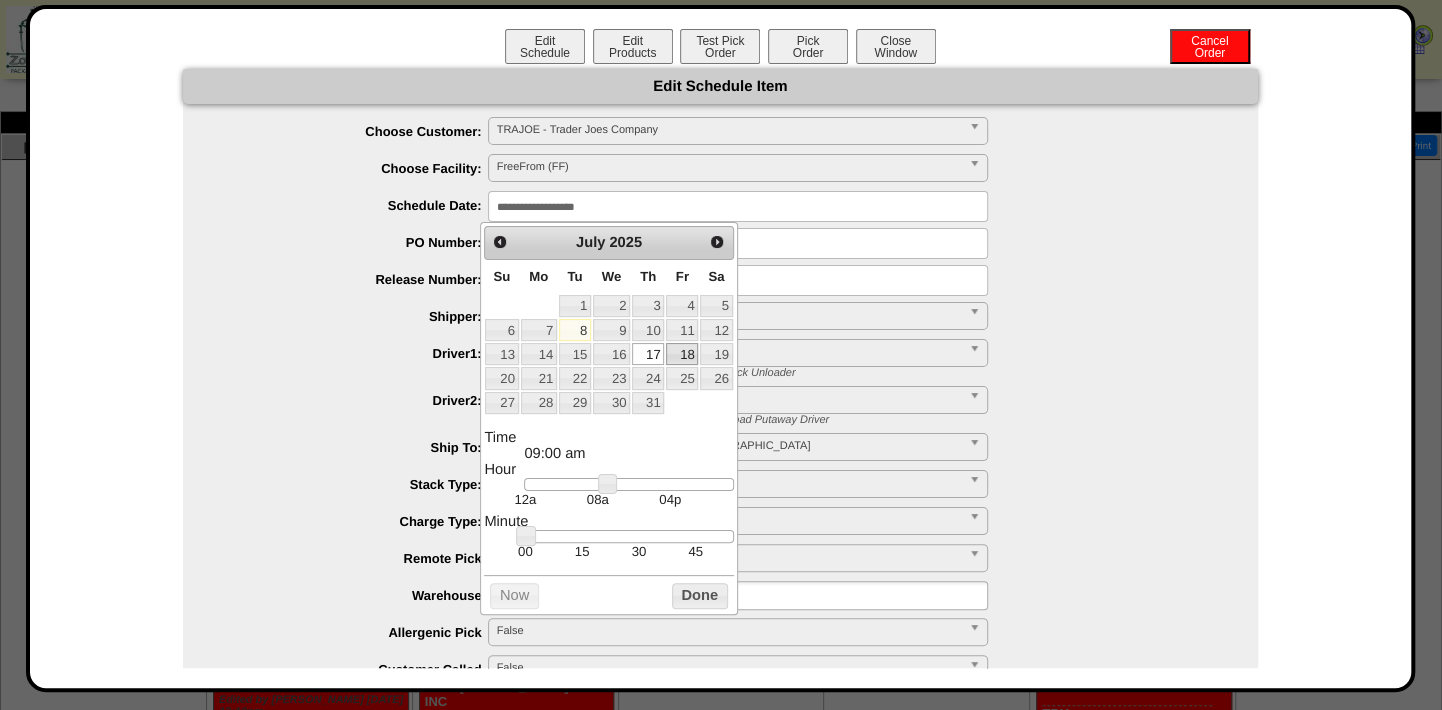 click on "18" at bounding box center (682, 354) 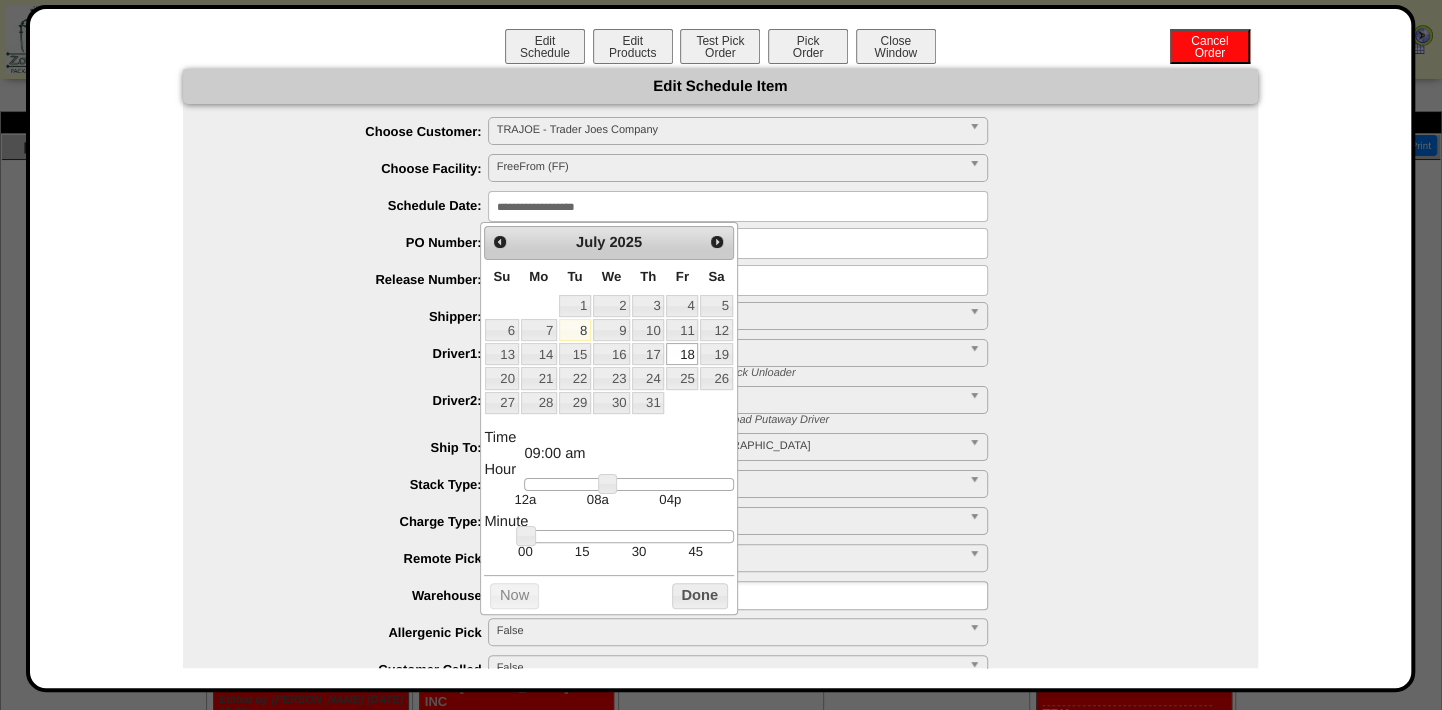 click on "**********" at bounding box center [740, 317] 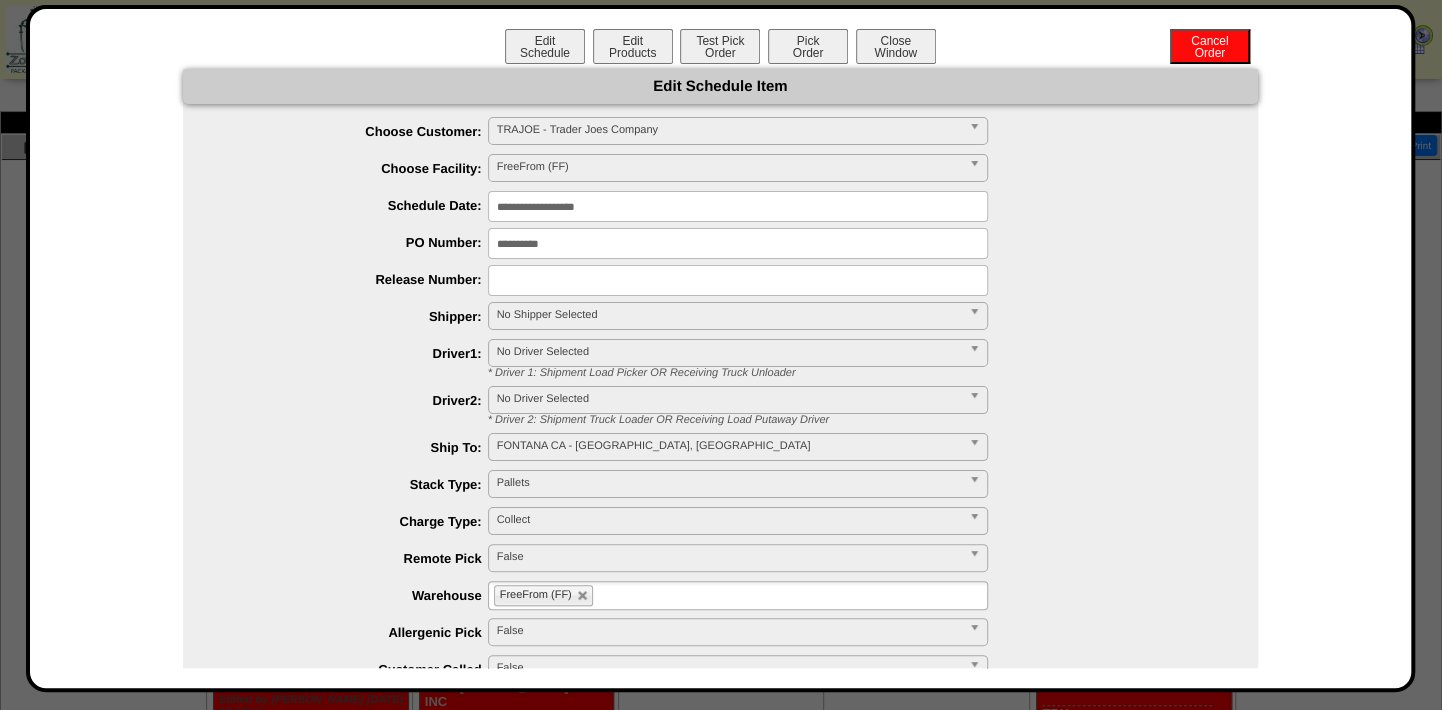click on "**********" at bounding box center (738, 206) 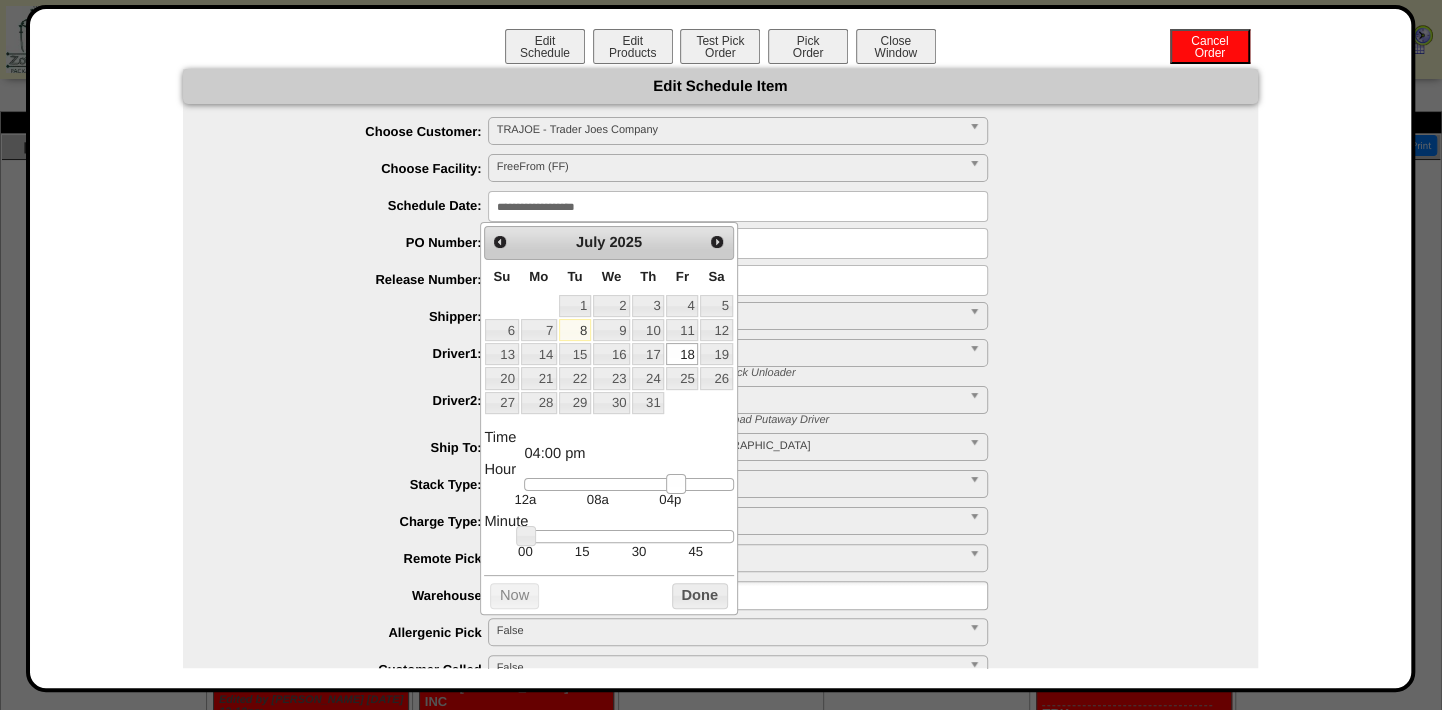 type on "**********" 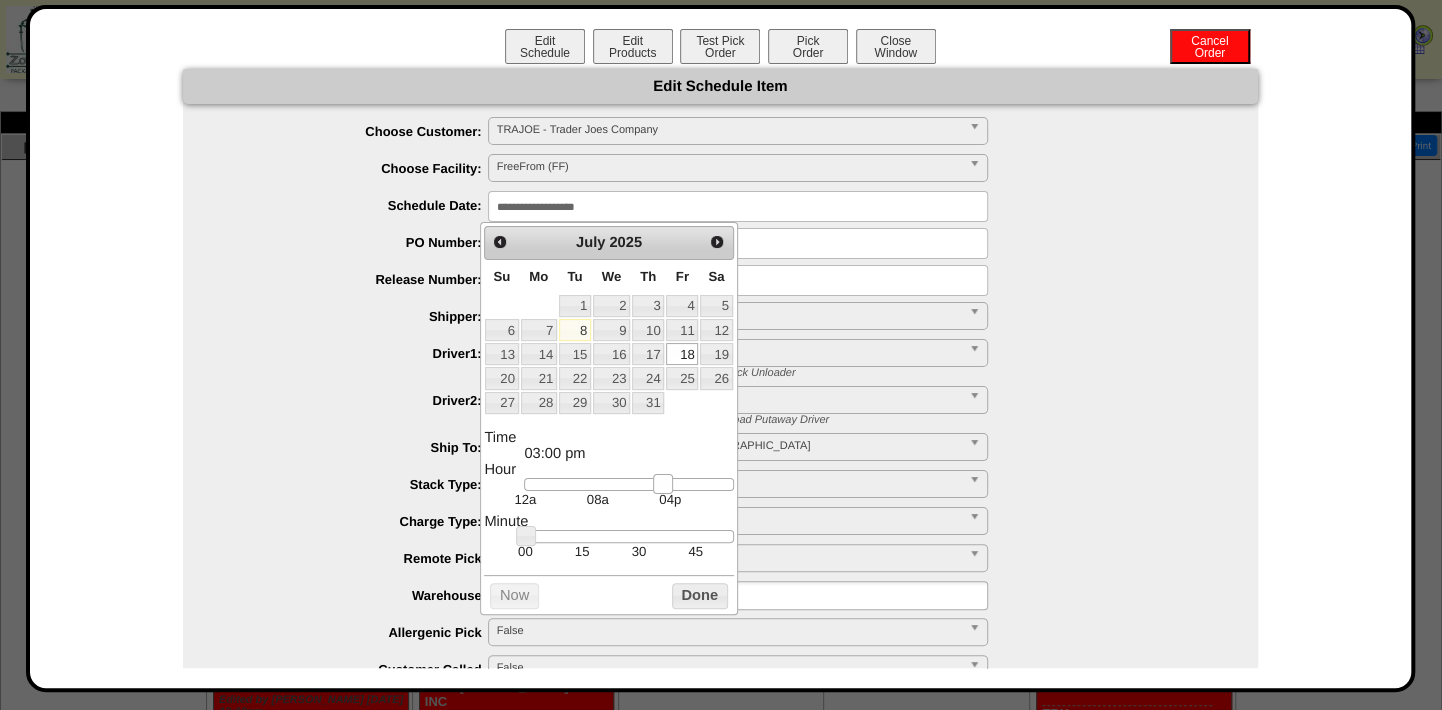 drag, startPoint x: 603, startPoint y: 490, endPoint x: 659, endPoint y: 492, distance: 56.0357 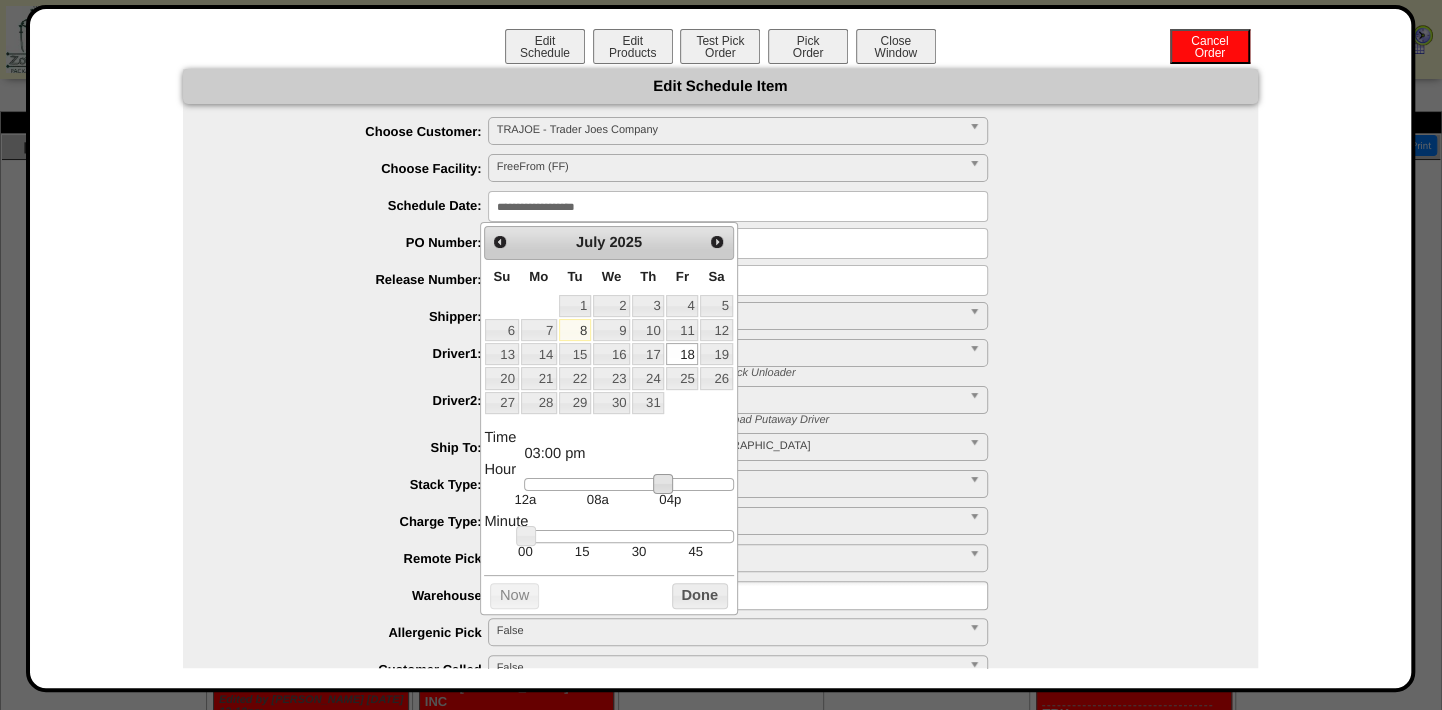 click on "**********" at bounding box center (740, 359) 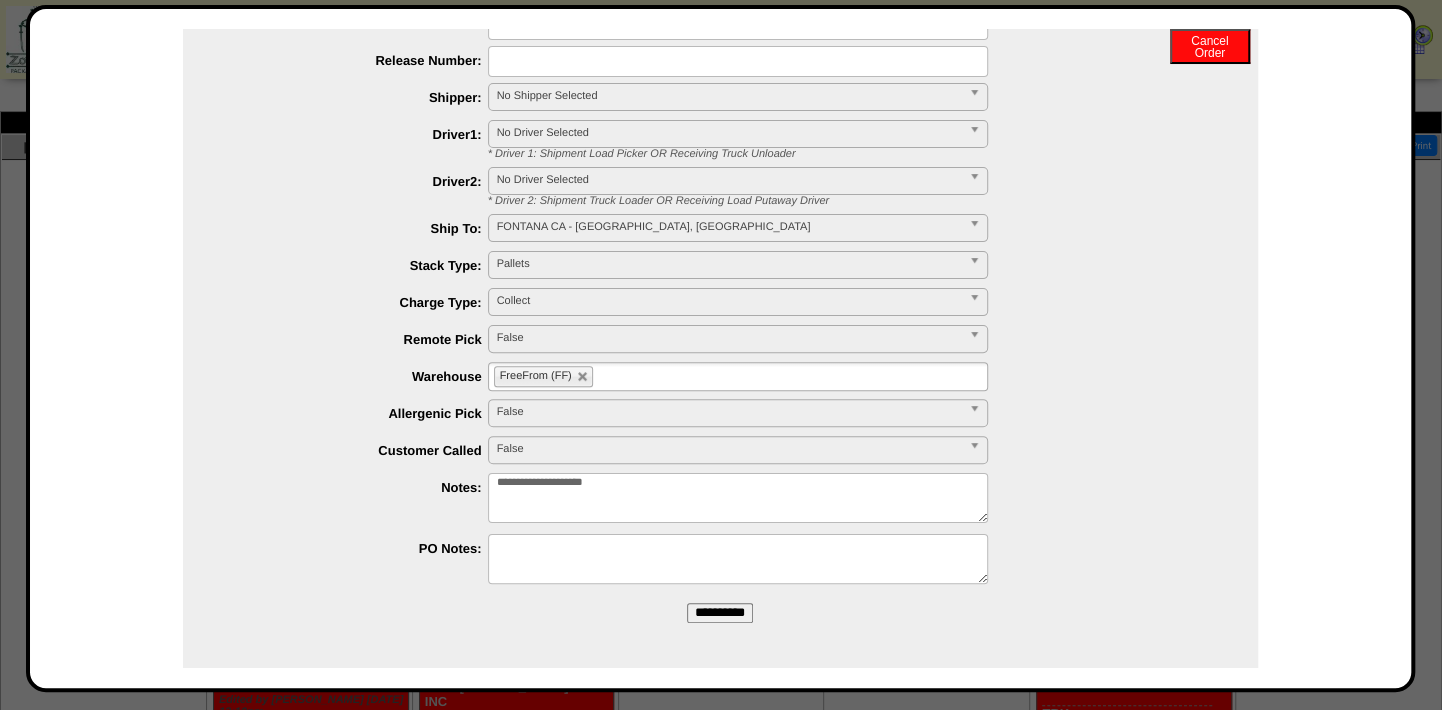 scroll, scrollTop: 220, scrollLeft: 0, axis: vertical 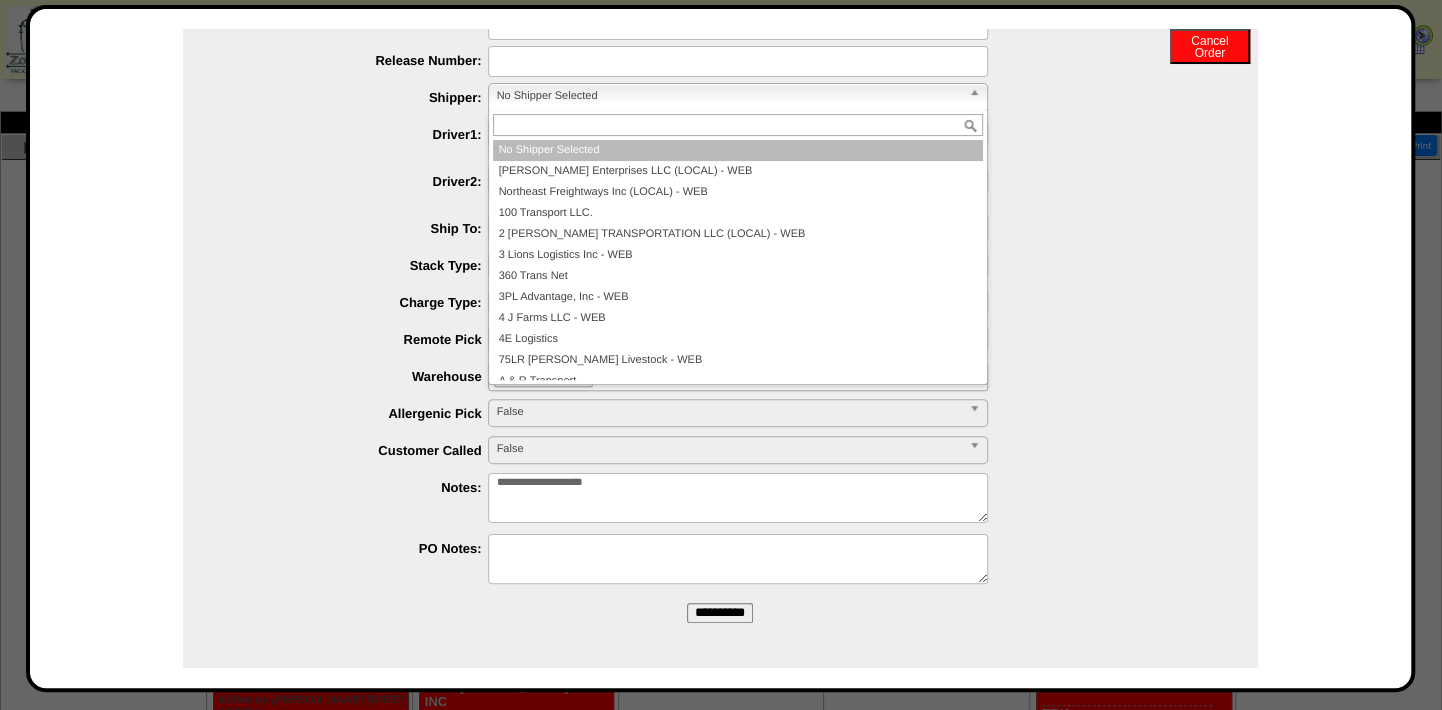 click on "No Shipper Selected" at bounding box center (729, 96) 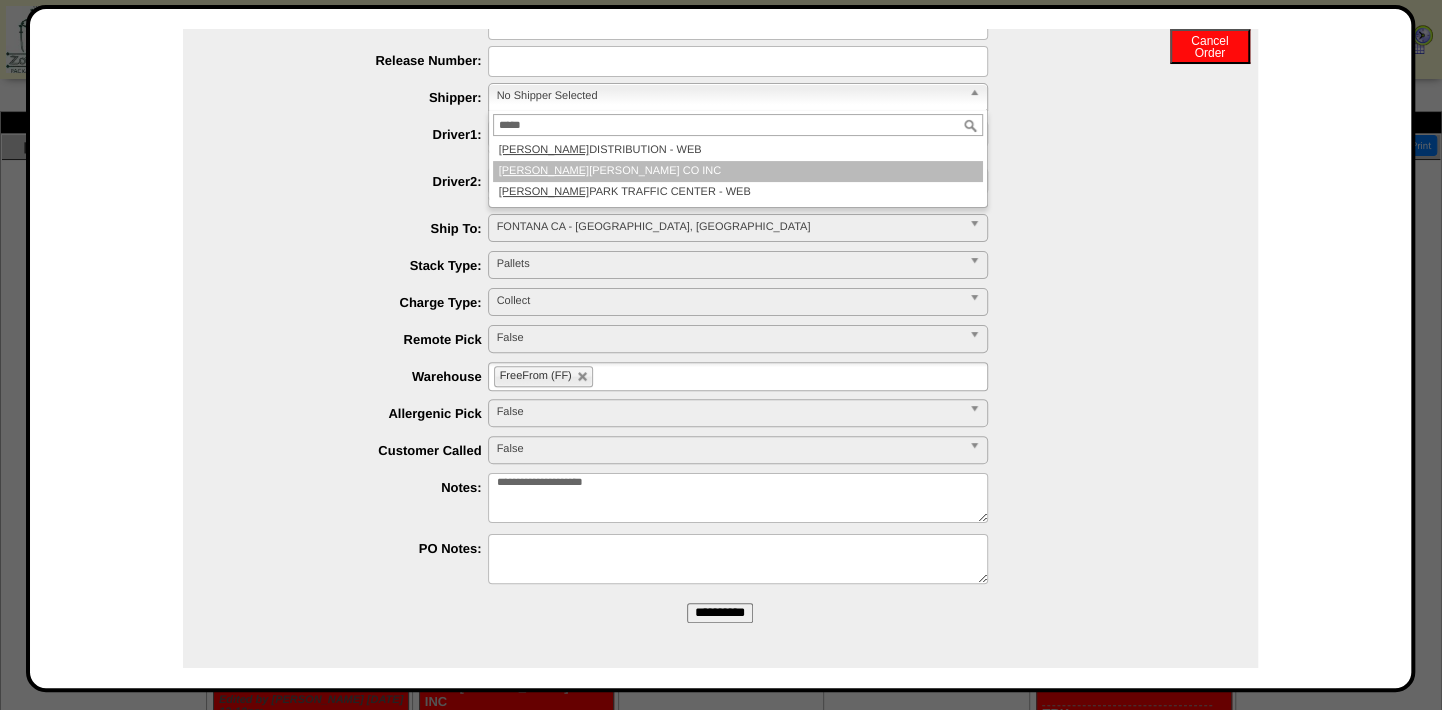 type on "*****" 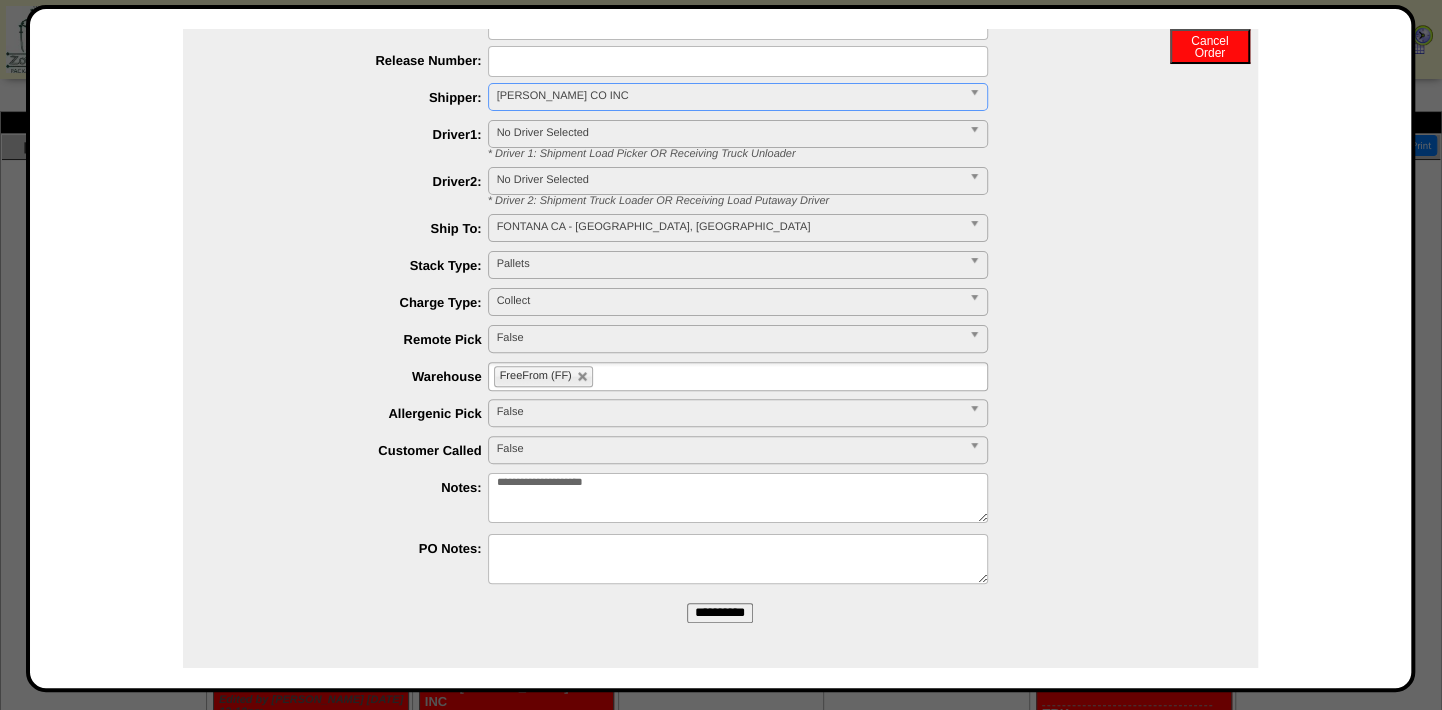 click on "* Driver 2: Shipment Truck Loader OR Receiving Load Putaway Driver" at bounding box center [865, 201] 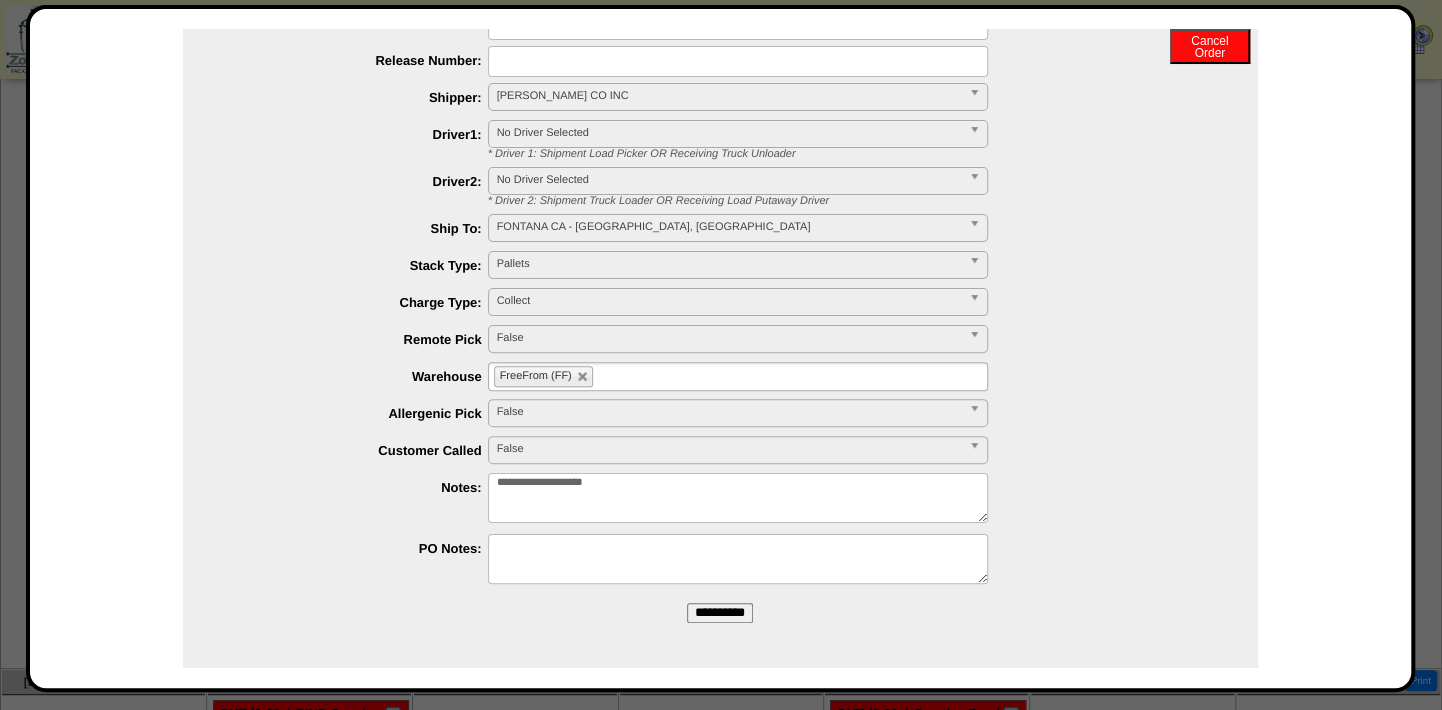 scroll, scrollTop: 272, scrollLeft: 0, axis: vertical 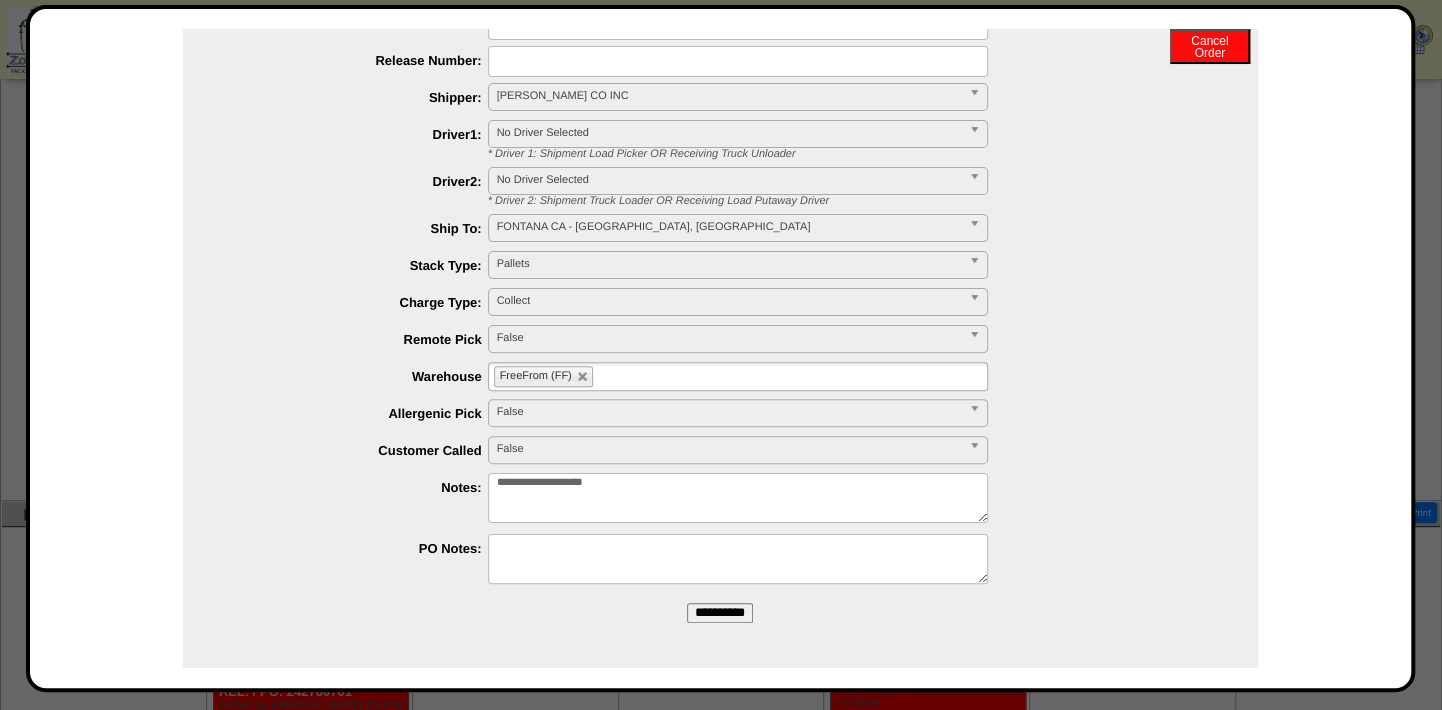 drag, startPoint x: 703, startPoint y: 605, endPoint x: 818, endPoint y: 123, distance: 495.52902 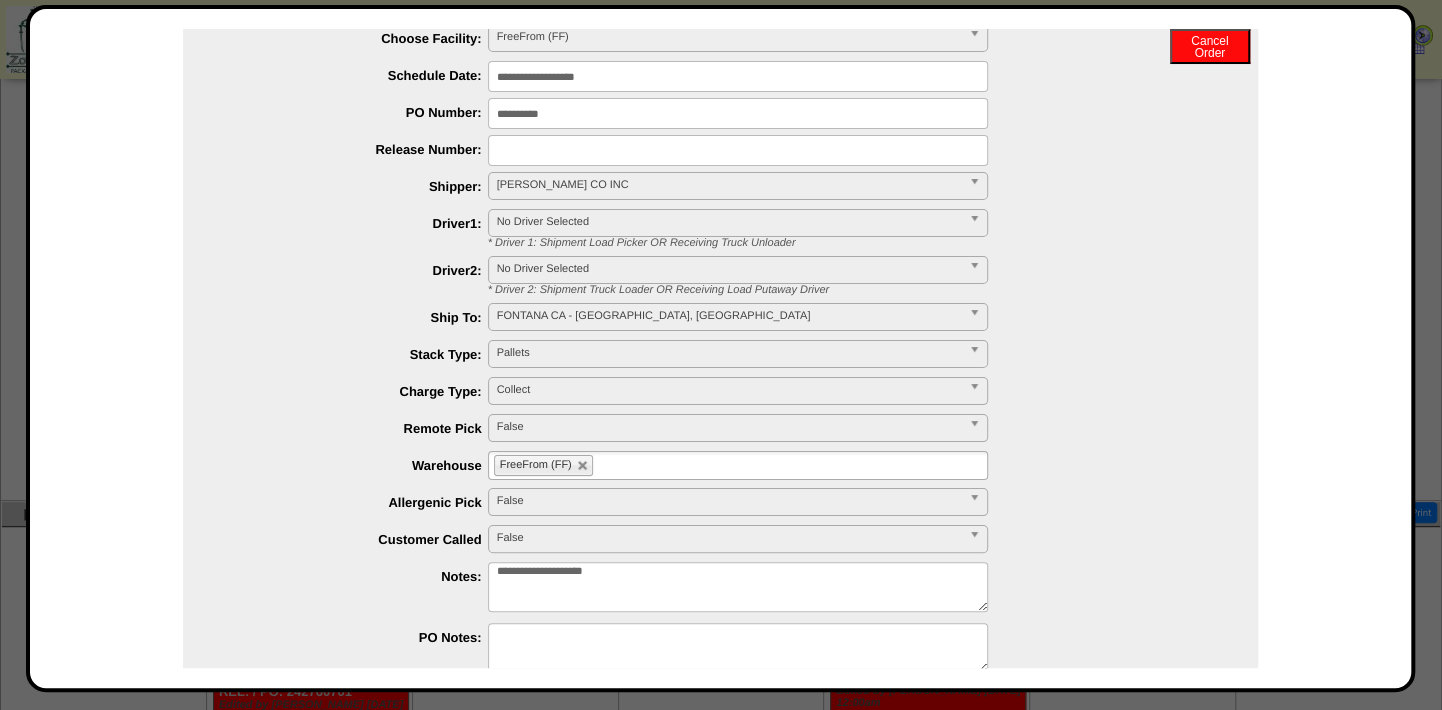scroll, scrollTop: 0, scrollLeft: 0, axis: both 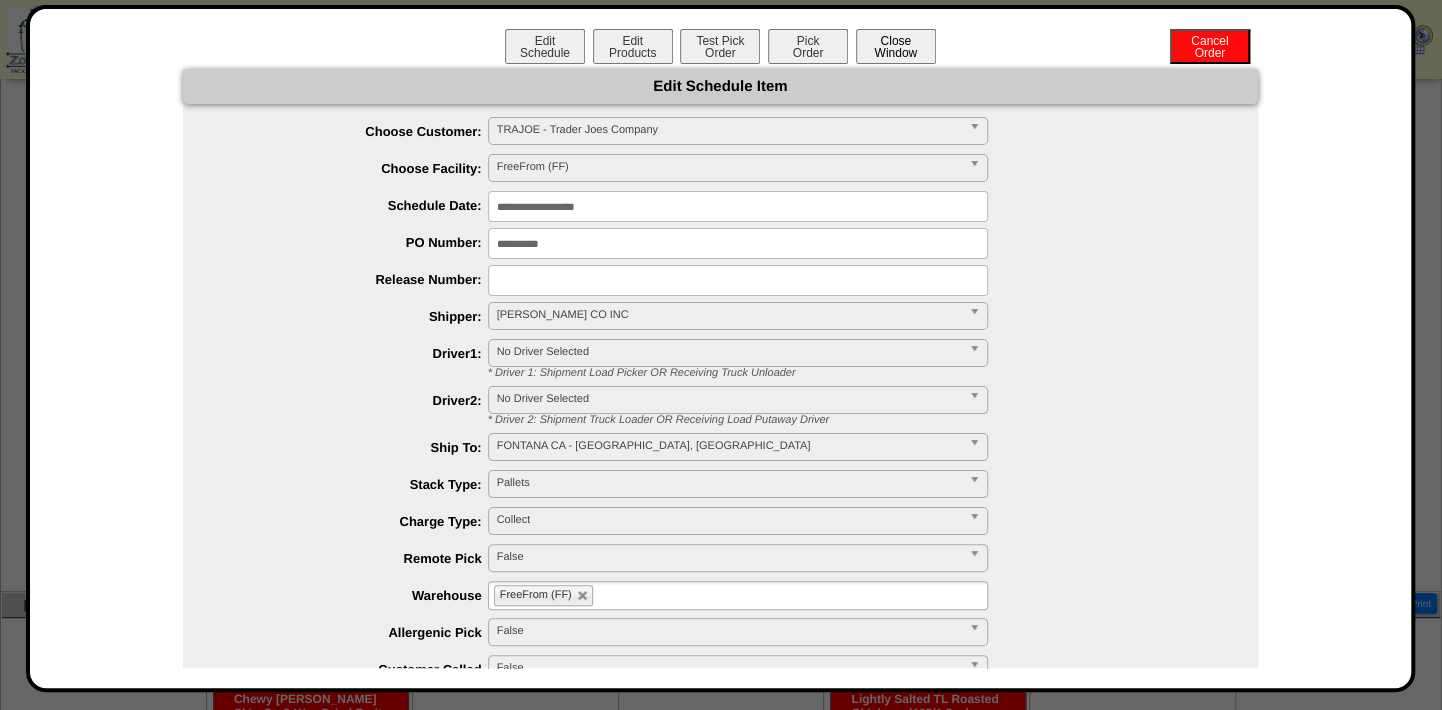 click on "Close Window" at bounding box center [896, 46] 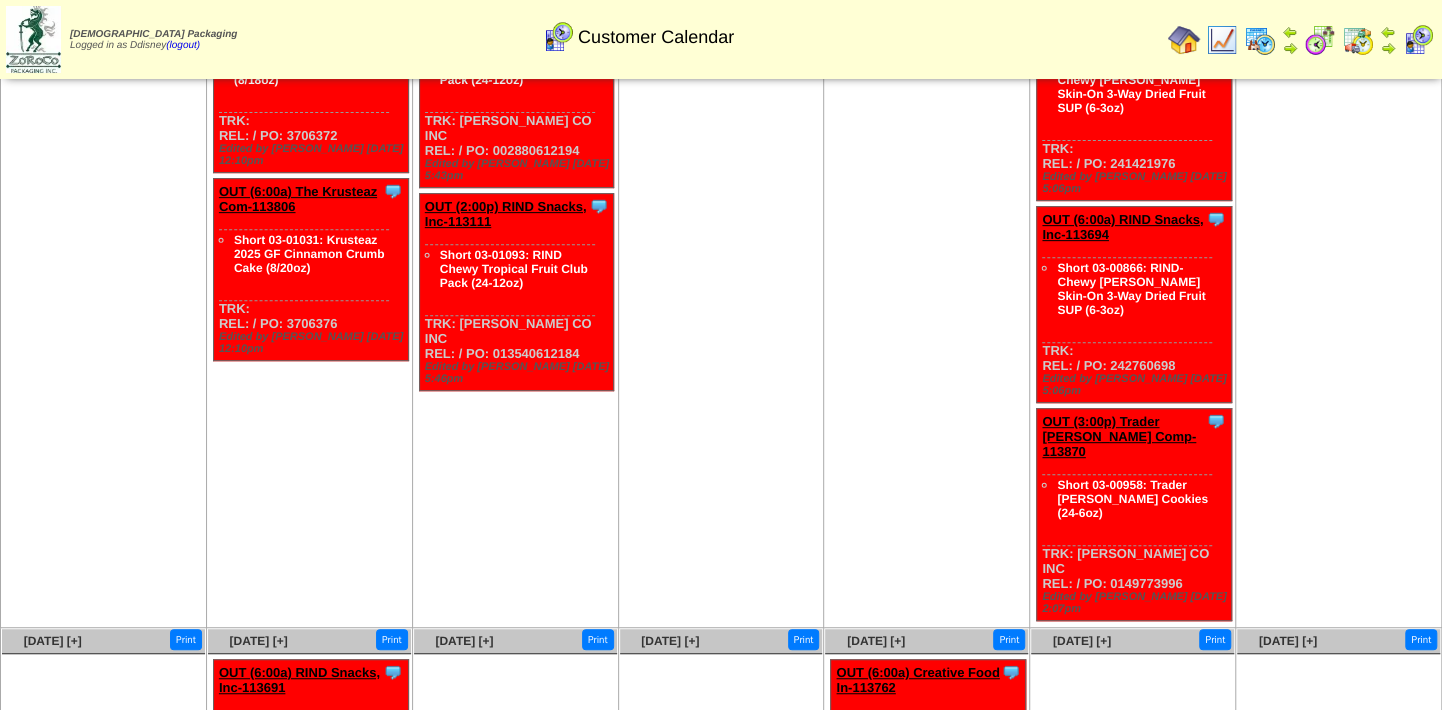 scroll, scrollTop: 272, scrollLeft: 0, axis: vertical 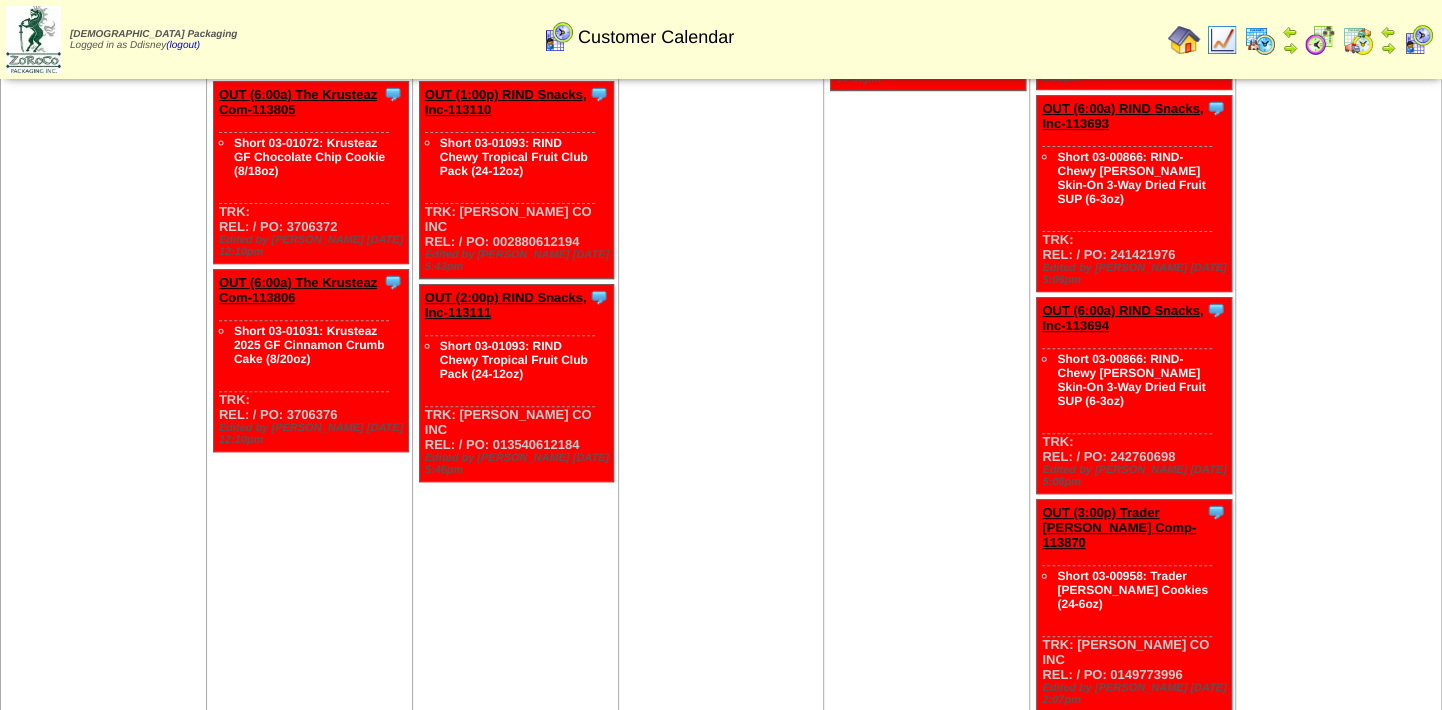 click on "OUT
(3:00p)
Trader Joes Comp-113870" at bounding box center [1119, 527] 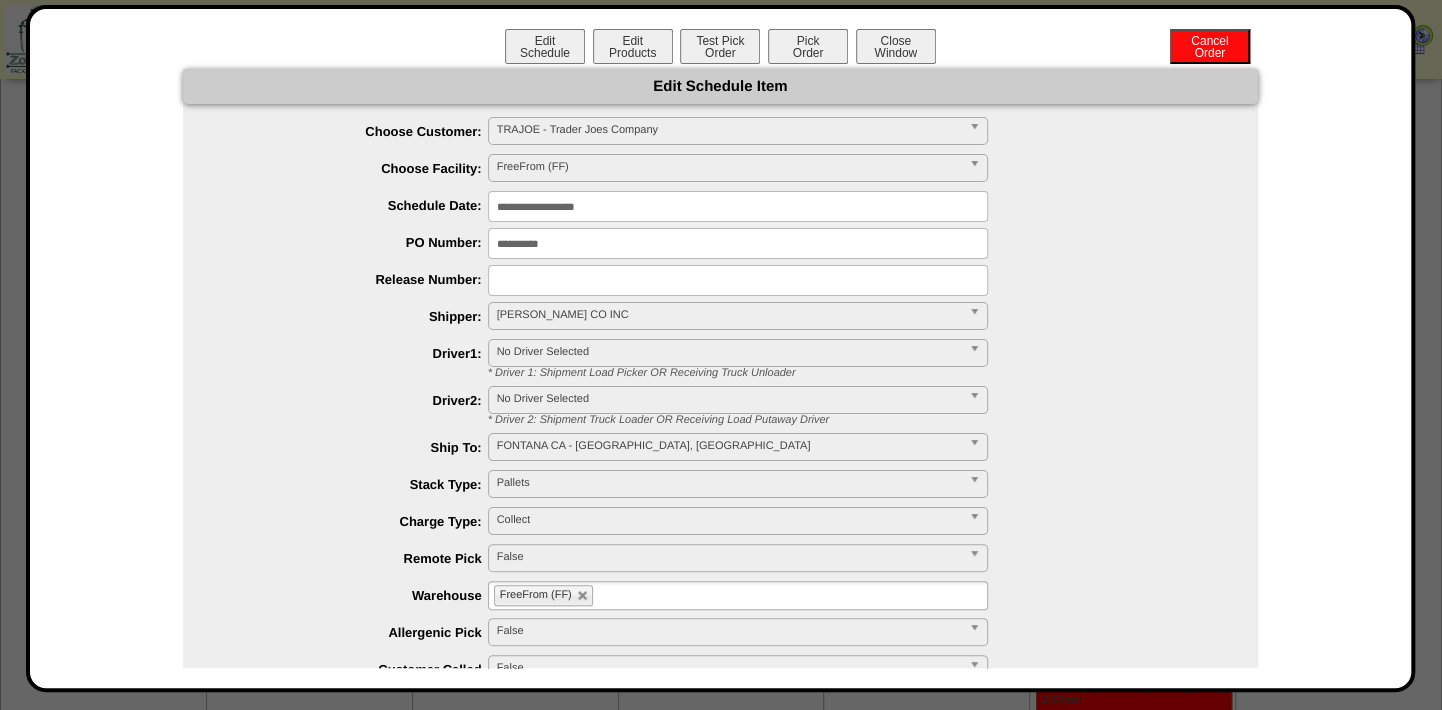 click at bounding box center (978, 447) 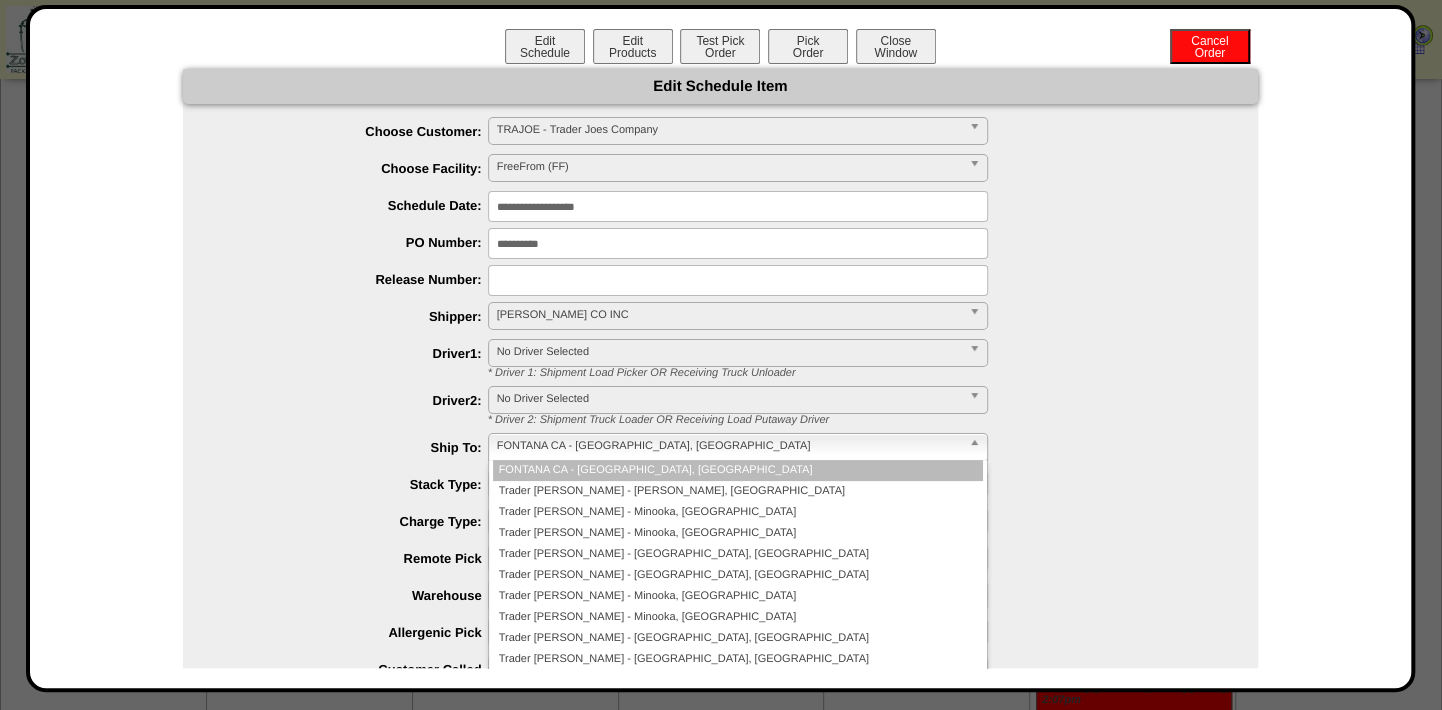 click on "FONTANA CA - [GEOGRAPHIC_DATA], [GEOGRAPHIC_DATA]" at bounding box center [729, 446] 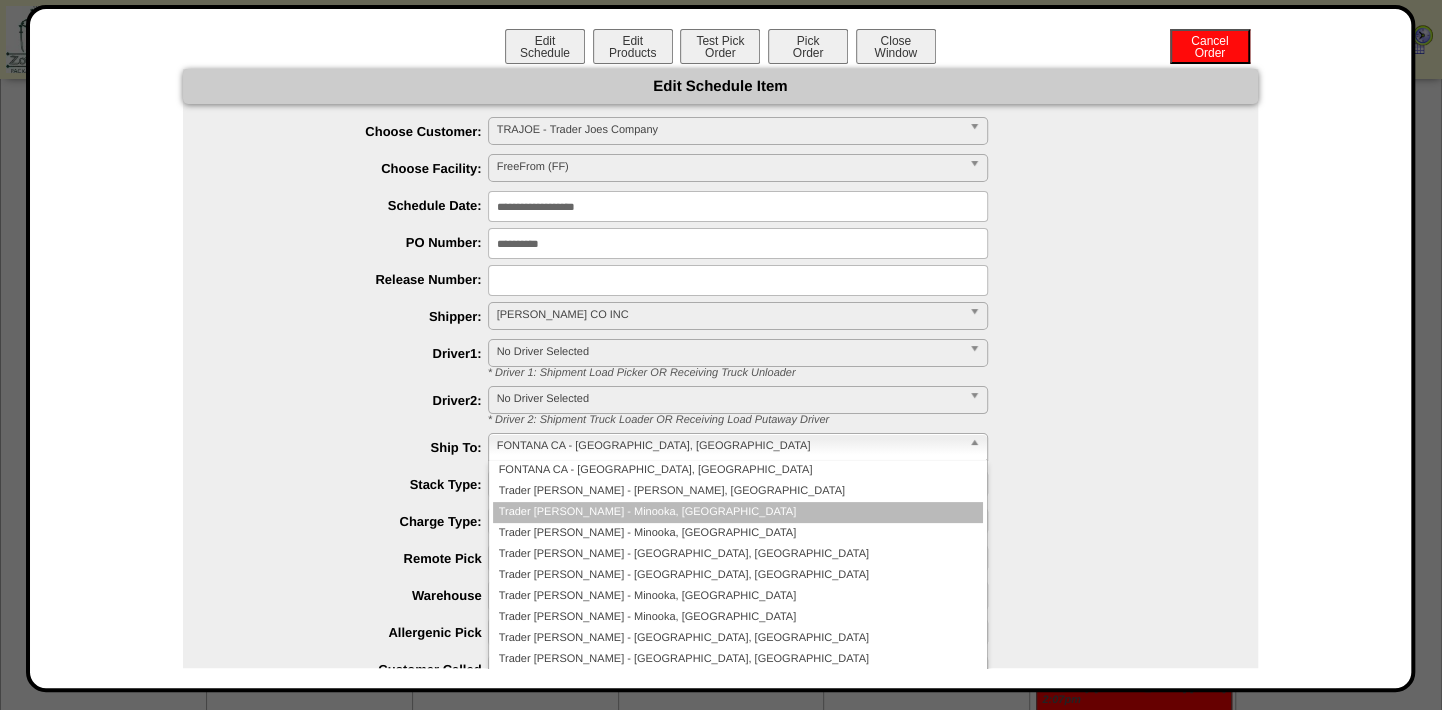 click on "Trader Joes - Minooka, IL" at bounding box center (738, 512) 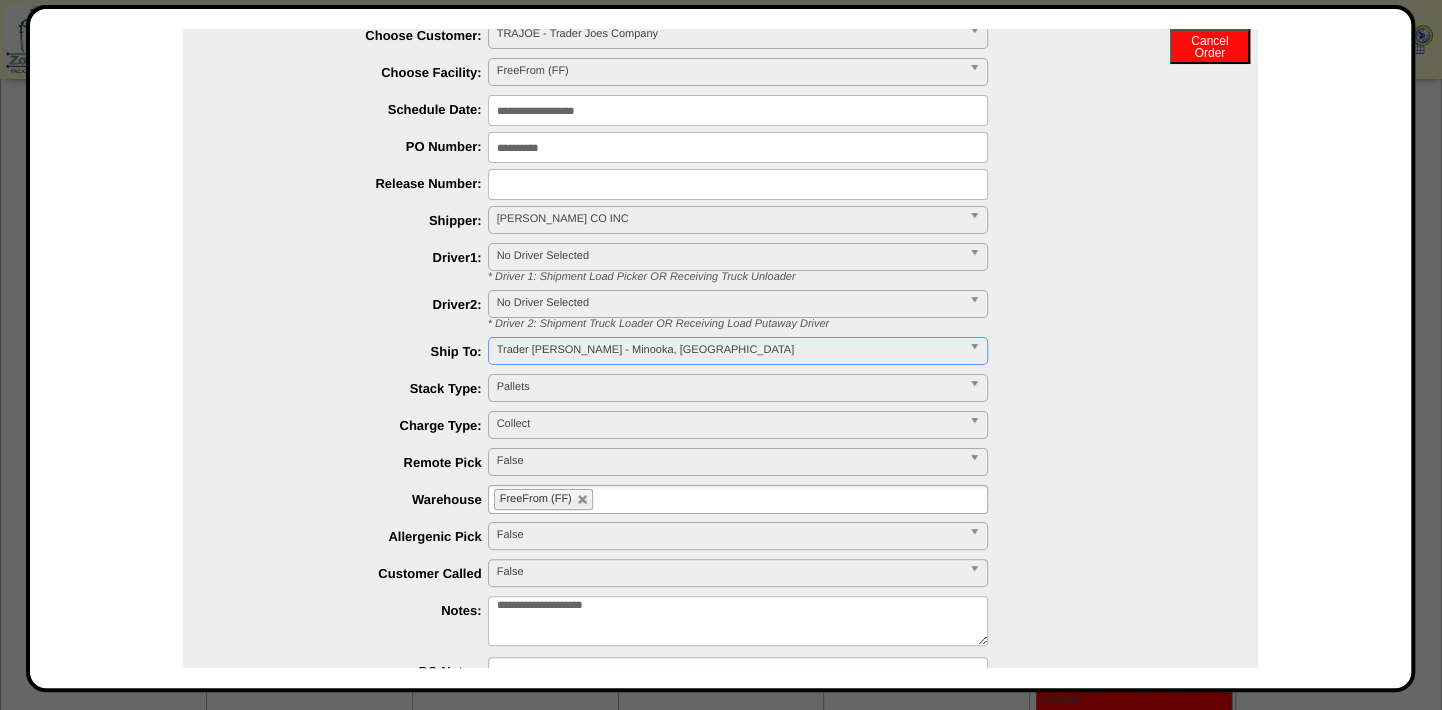 scroll, scrollTop: 220, scrollLeft: 0, axis: vertical 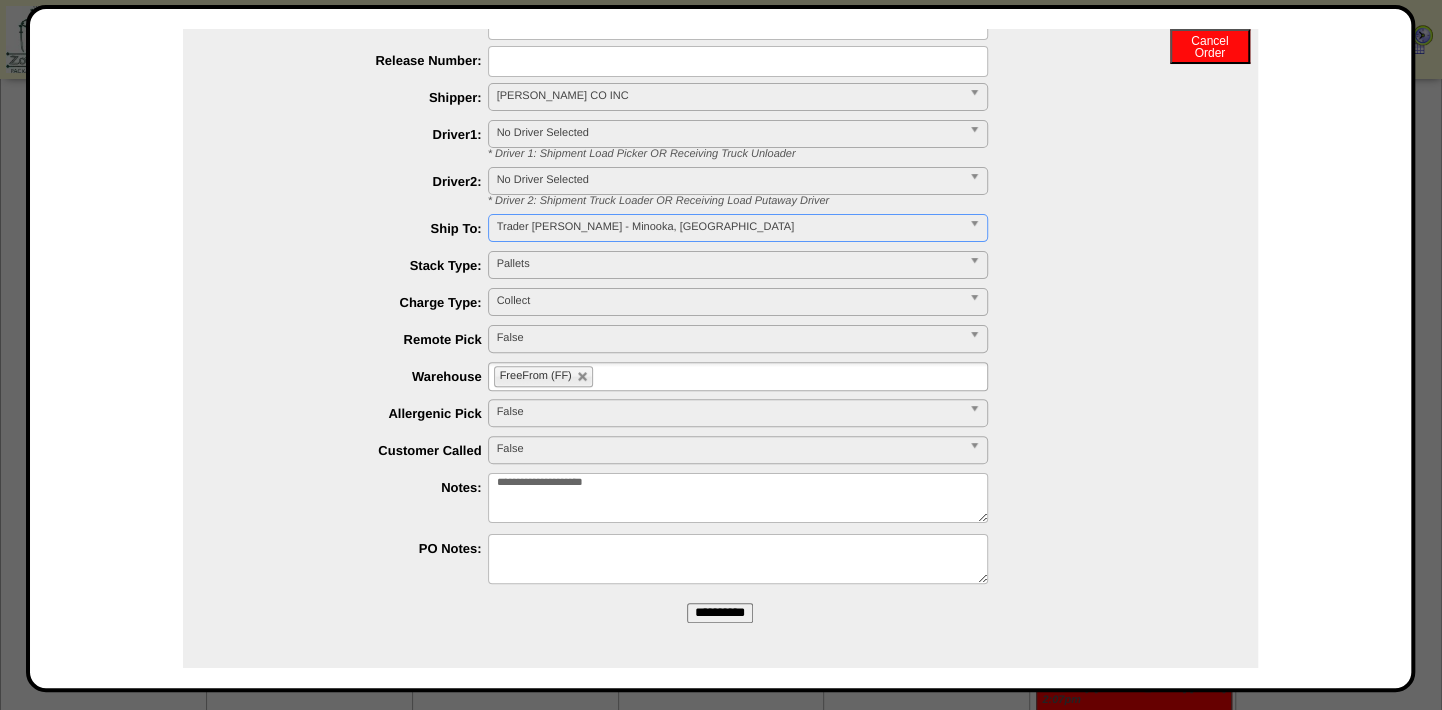 drag, startPoint x: 712, startPoint y: 608, endPoint x: 812, endPoint y: 106, distance: 511.86325 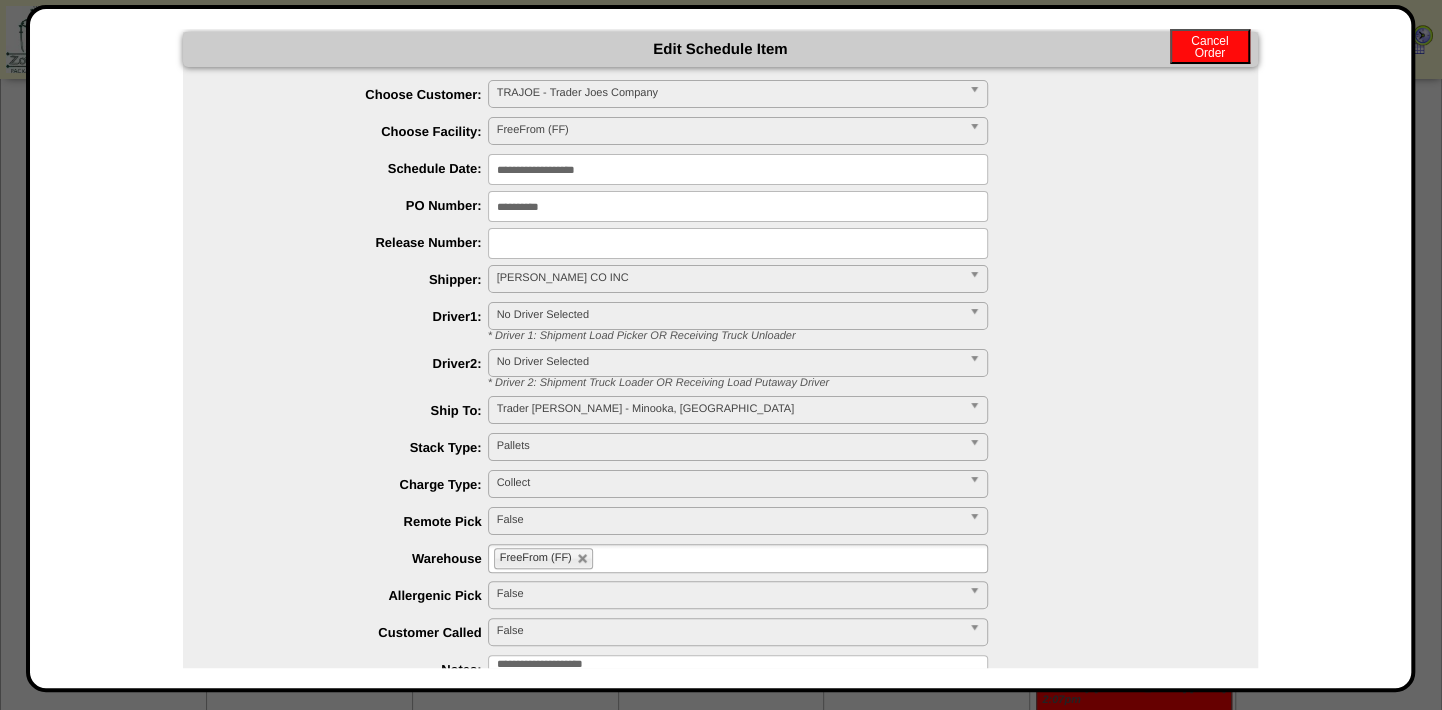 scroll, scrollTop: 0, scrollLeft: 0, axis: both 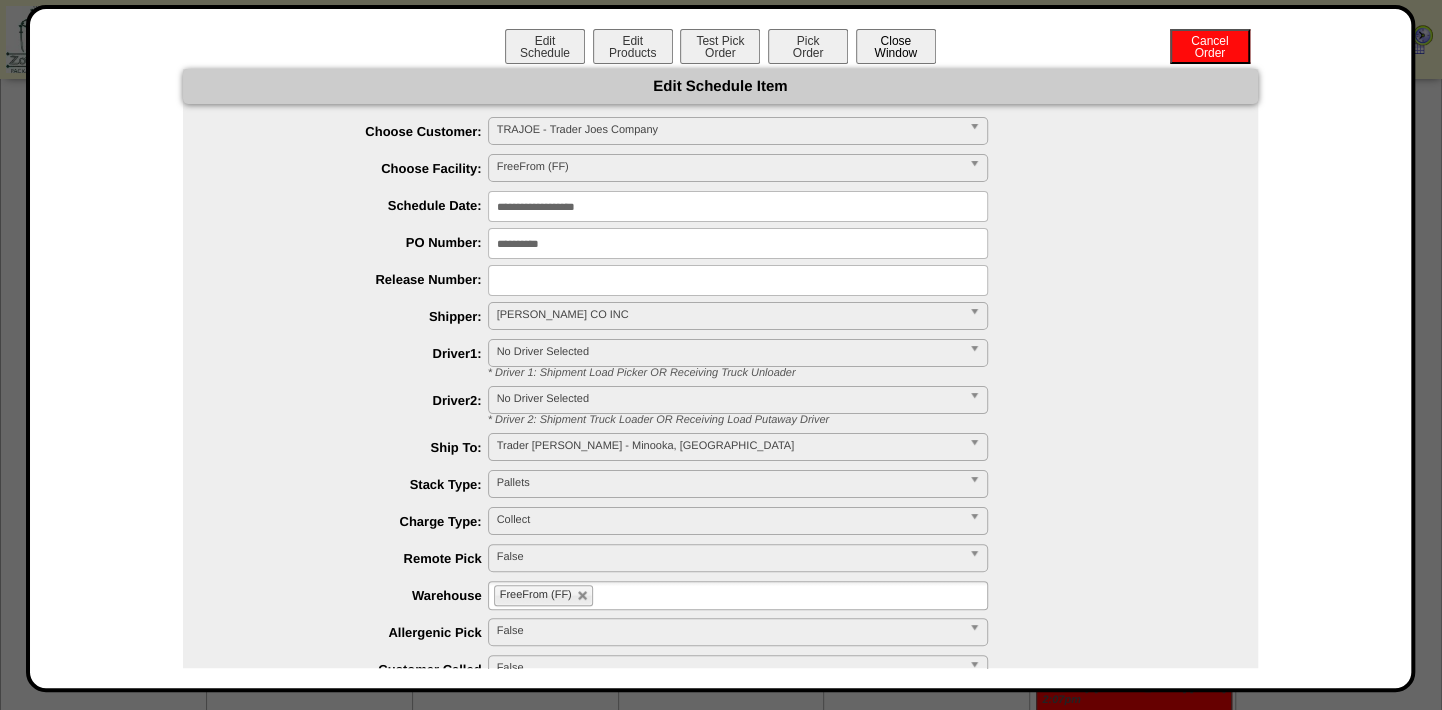 click on "Close Window" at bounding box center [896, 46] 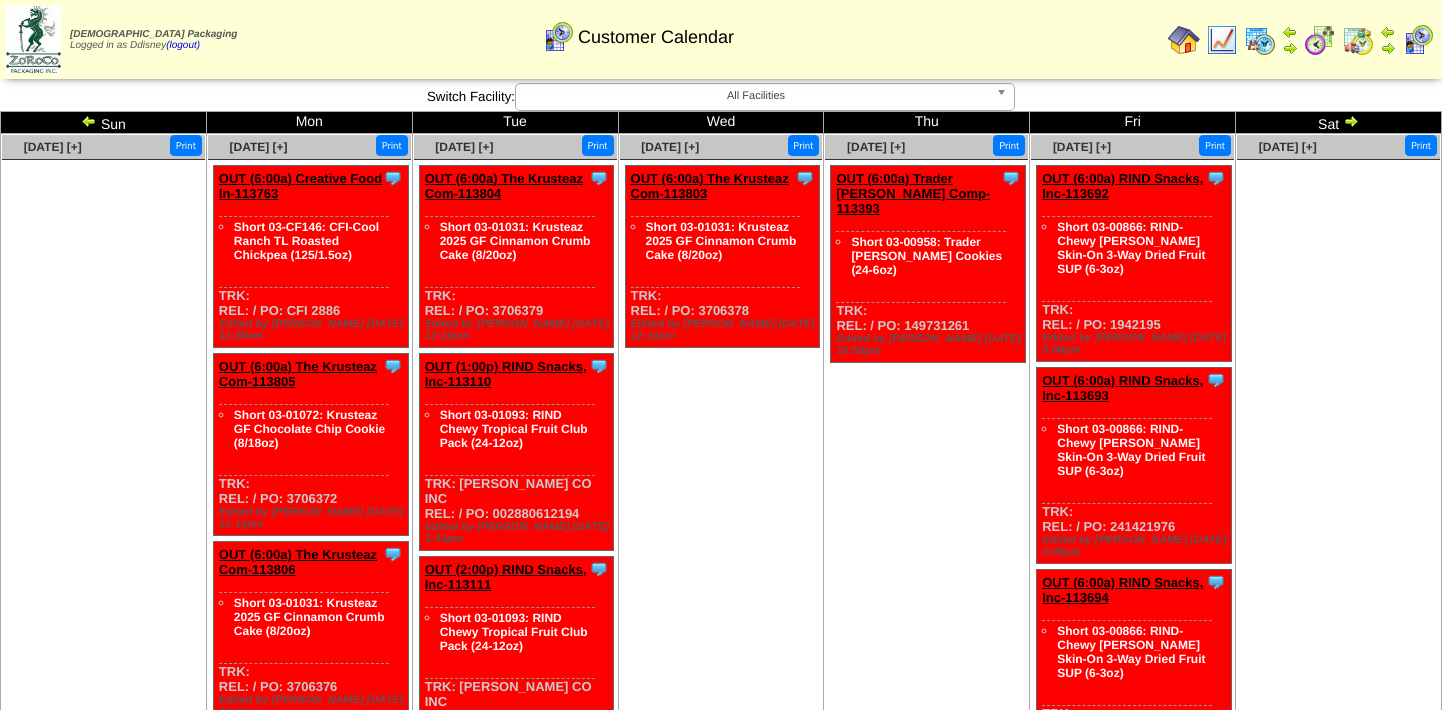 scroll, scrollTop: 0, scrollLeft: 0, axis: both 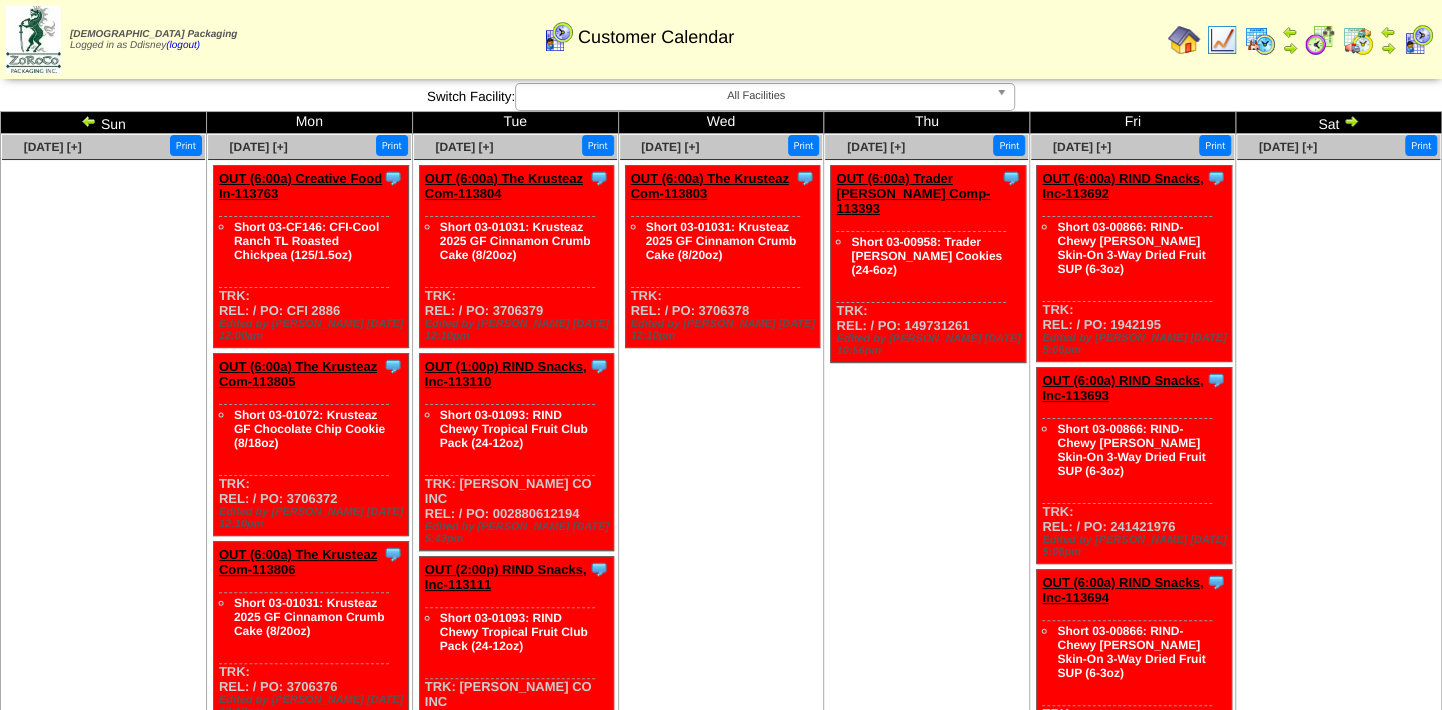 click at bounding box center (1184, 40) 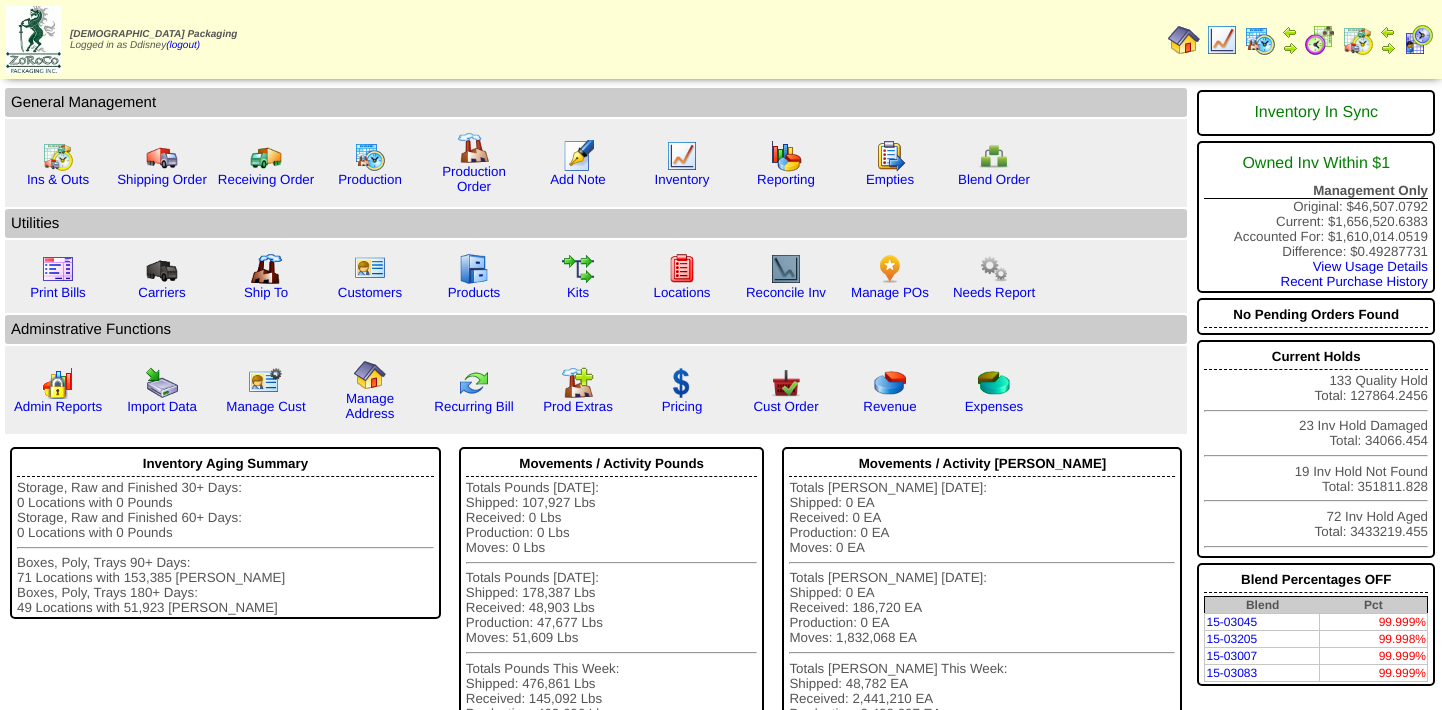 scroll, scrollTop: 0, scrollLeft: 0, axis: both 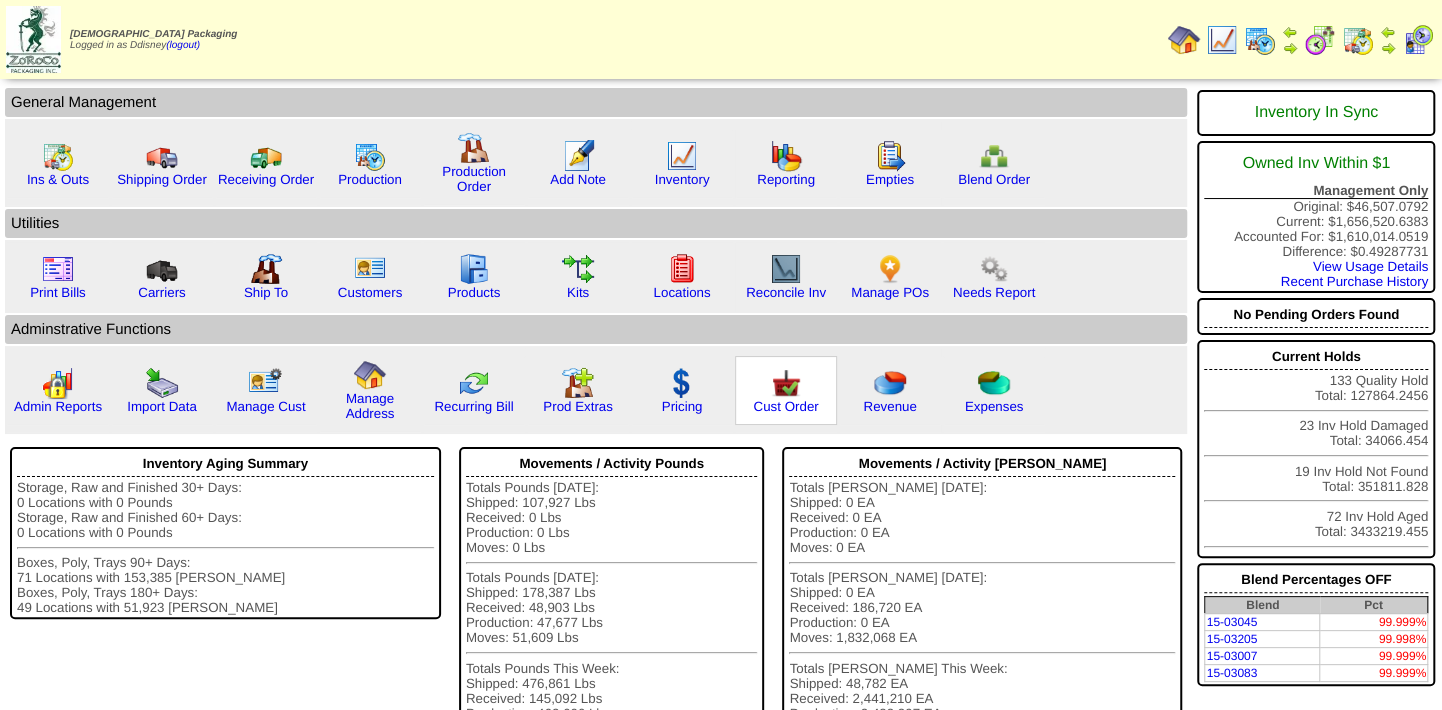 click at bounding box center (786, 383) 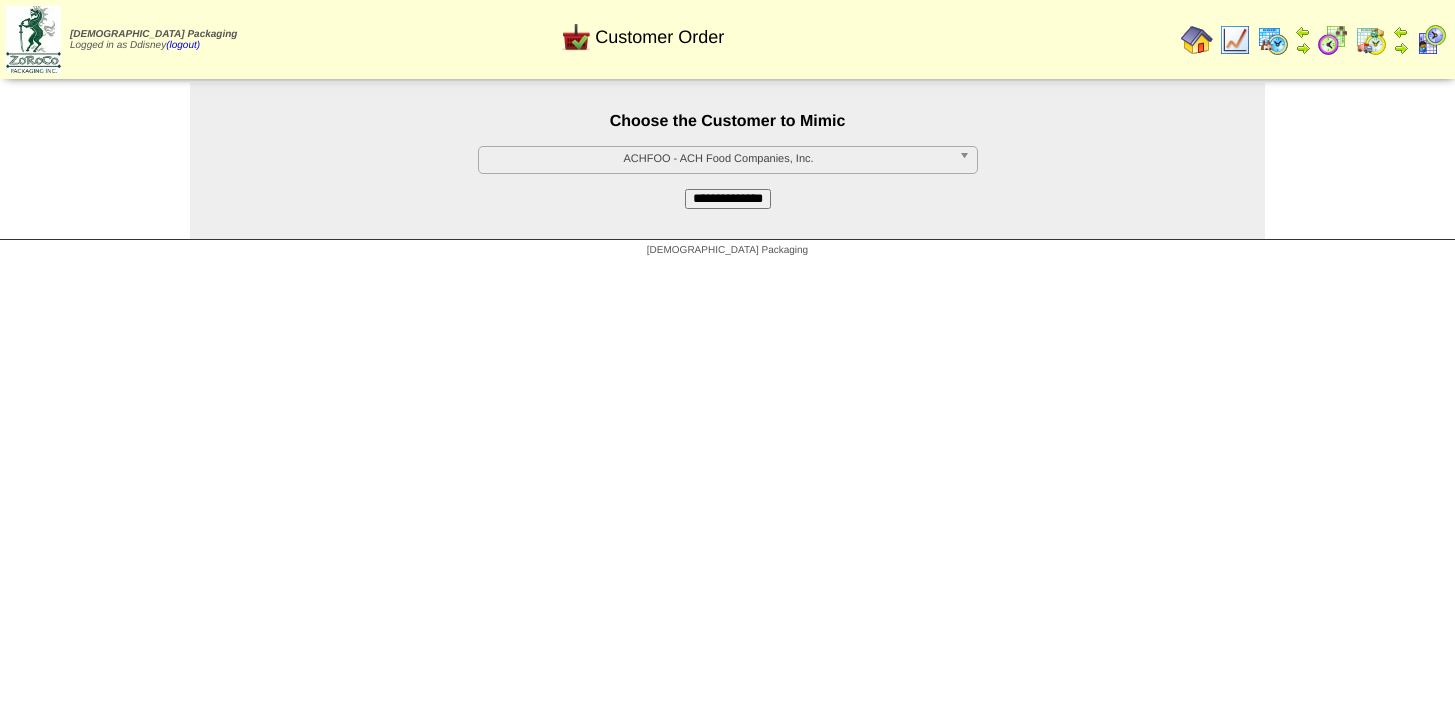 scroll, scrollTop: 0, scrollLeft: 0, axis: both 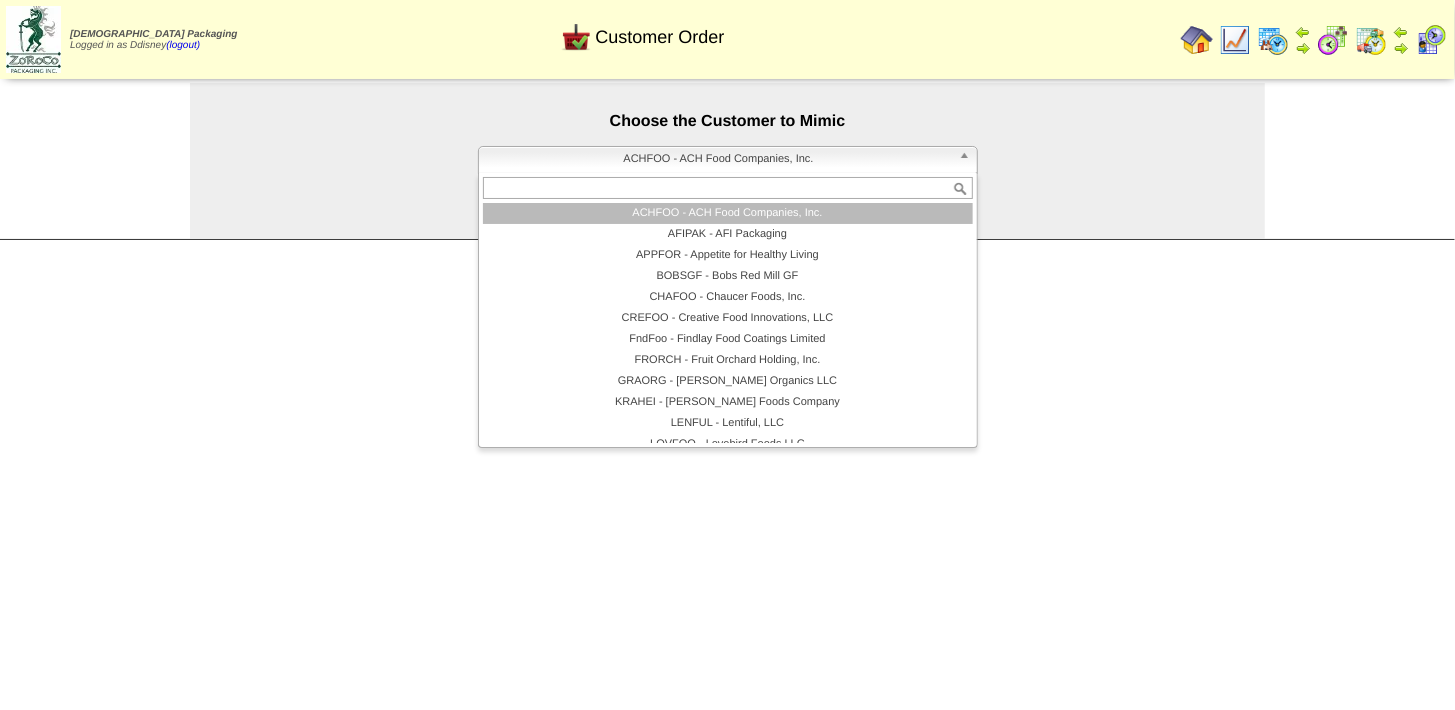 click on "ACHFOO - ACH Food Companies, Inc." at bounding box center (719, 159) 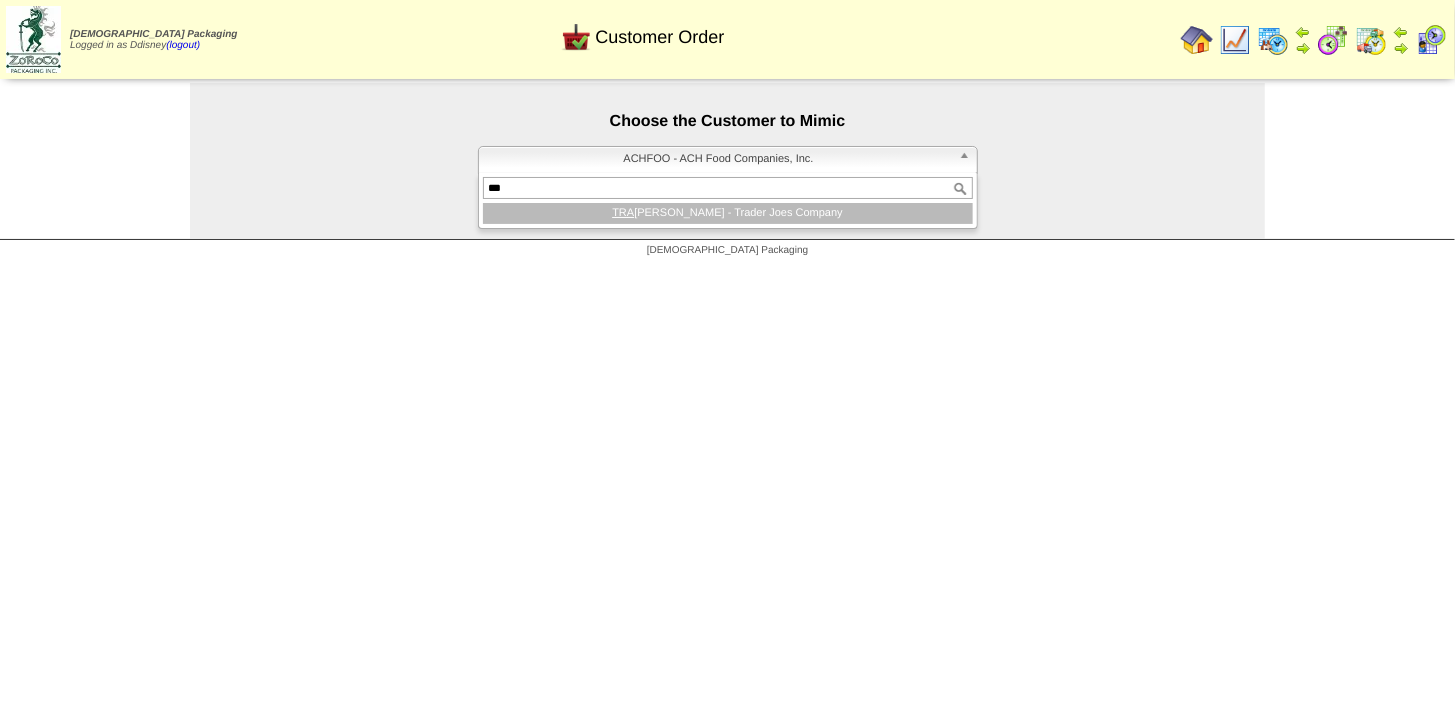 type on "***" 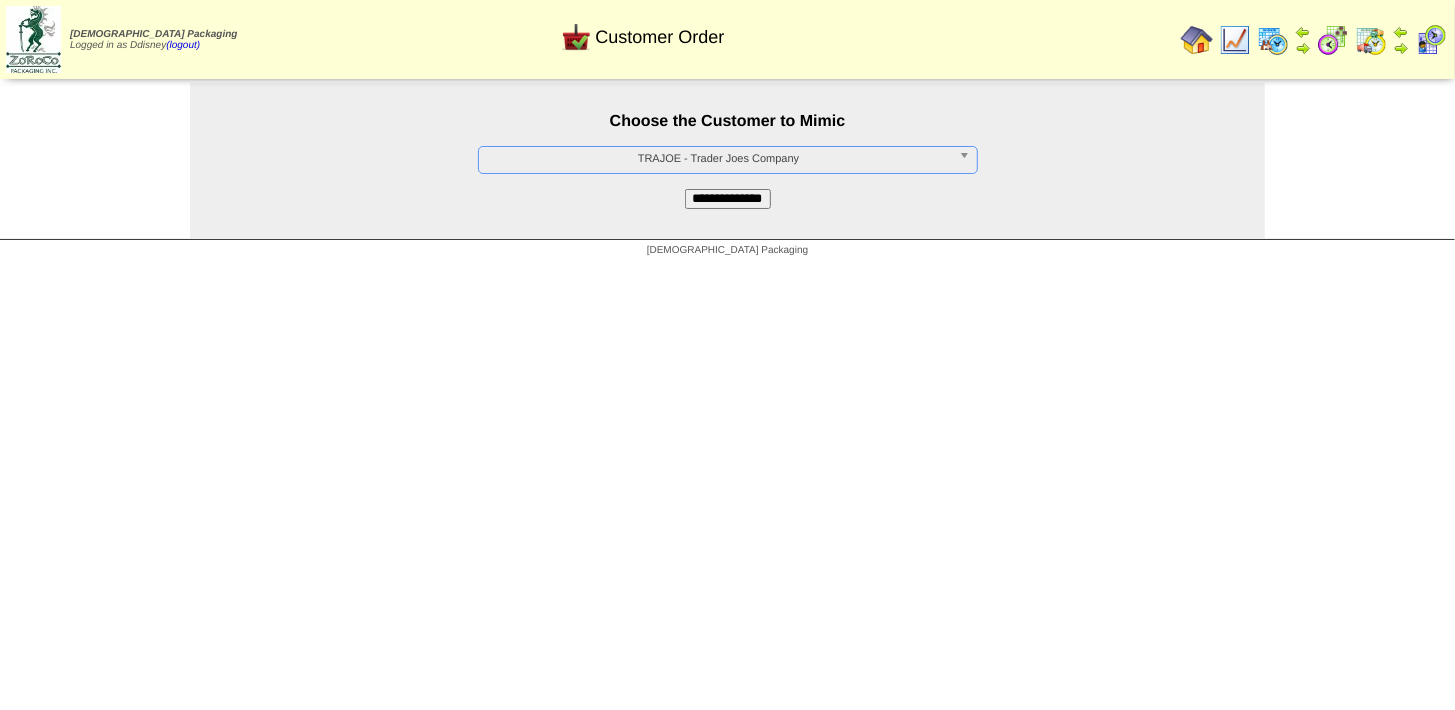 click on "**********" at bounding box center [728, 199] 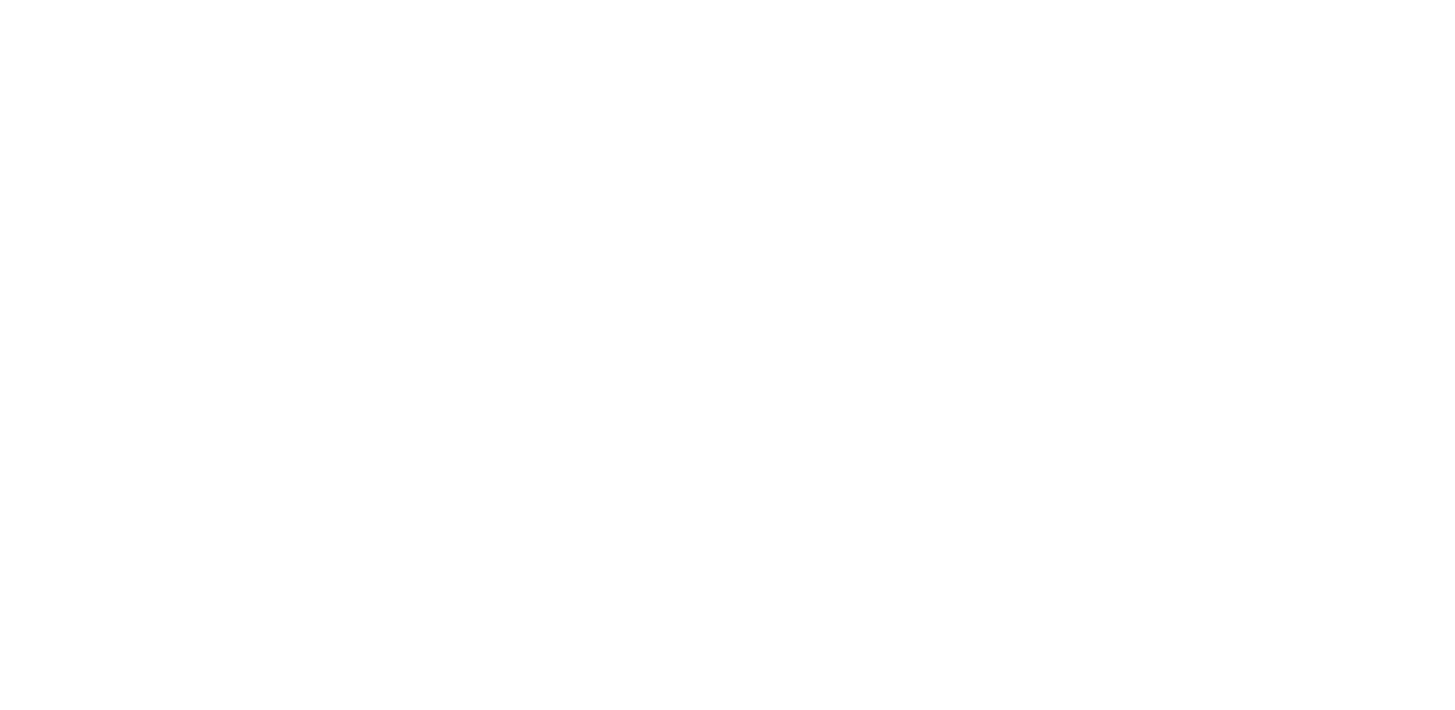 scroll, scrollTop: 0, scrollLeft: 0, axis: both 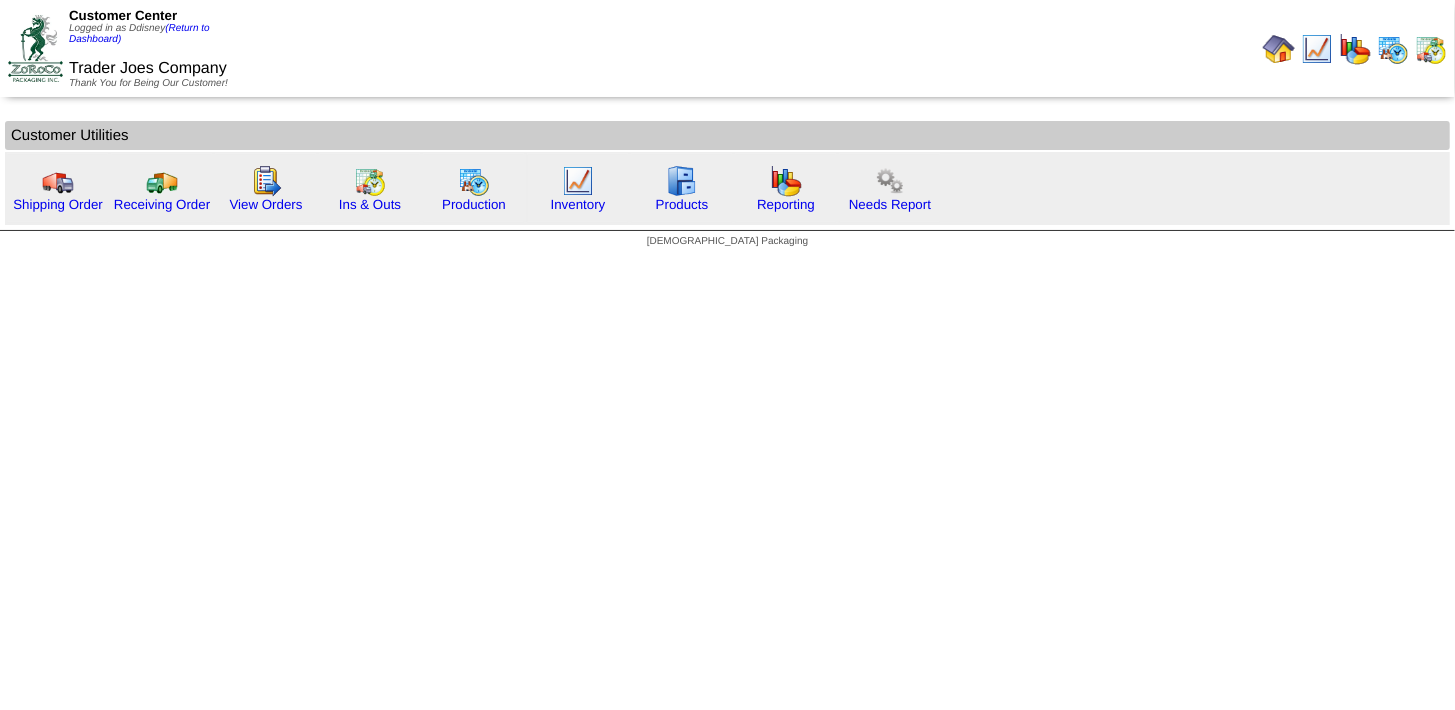 click on "Customer Center
Logged in as Ddisney                                                                             (Return to Dashboard)
Trader Joes Company
Thank You for Being Our Customer!" at bounding box center (727, 129) 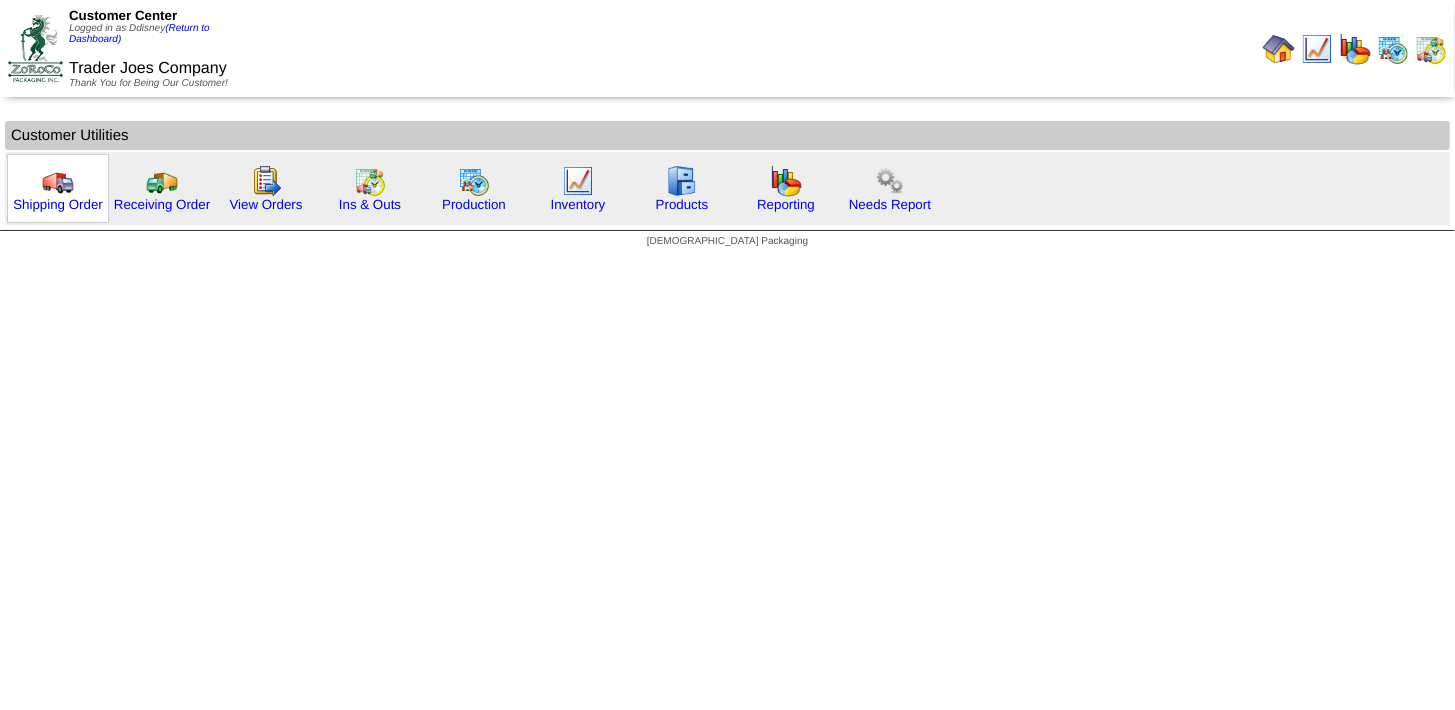 click at bounding box center [58, 181] 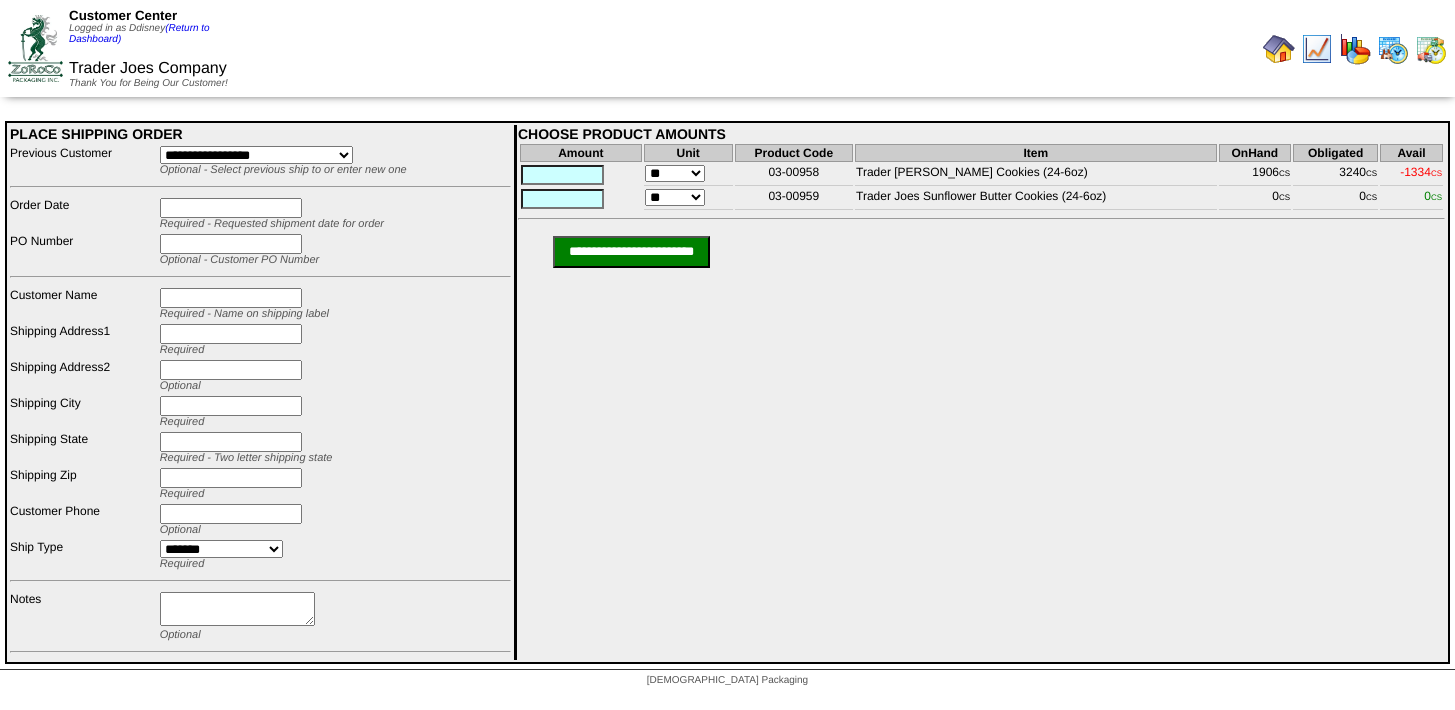 scroll, scrollTop: 0, scrollLeft: 0, axis: both 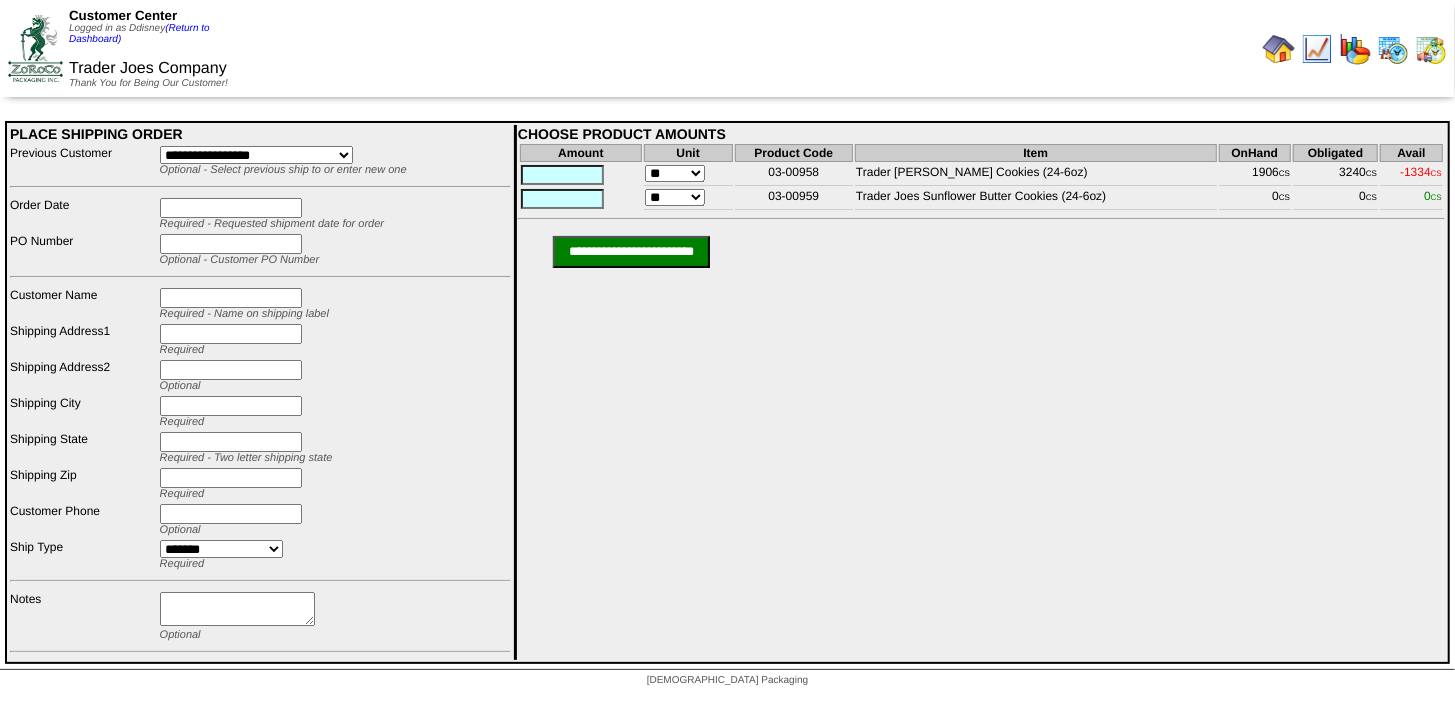 click on "**********" at bounding box center [256, 155] 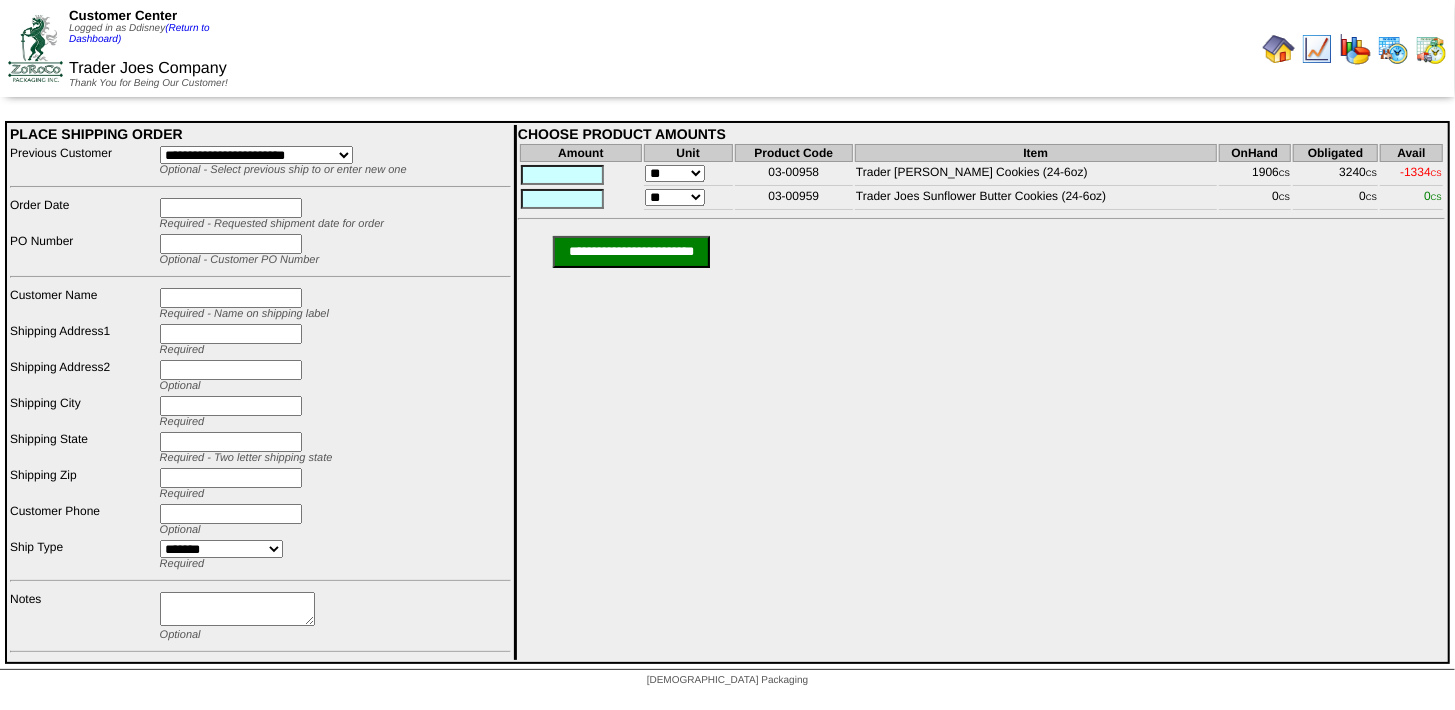 click on "**********" at bounding box center [256, 155] 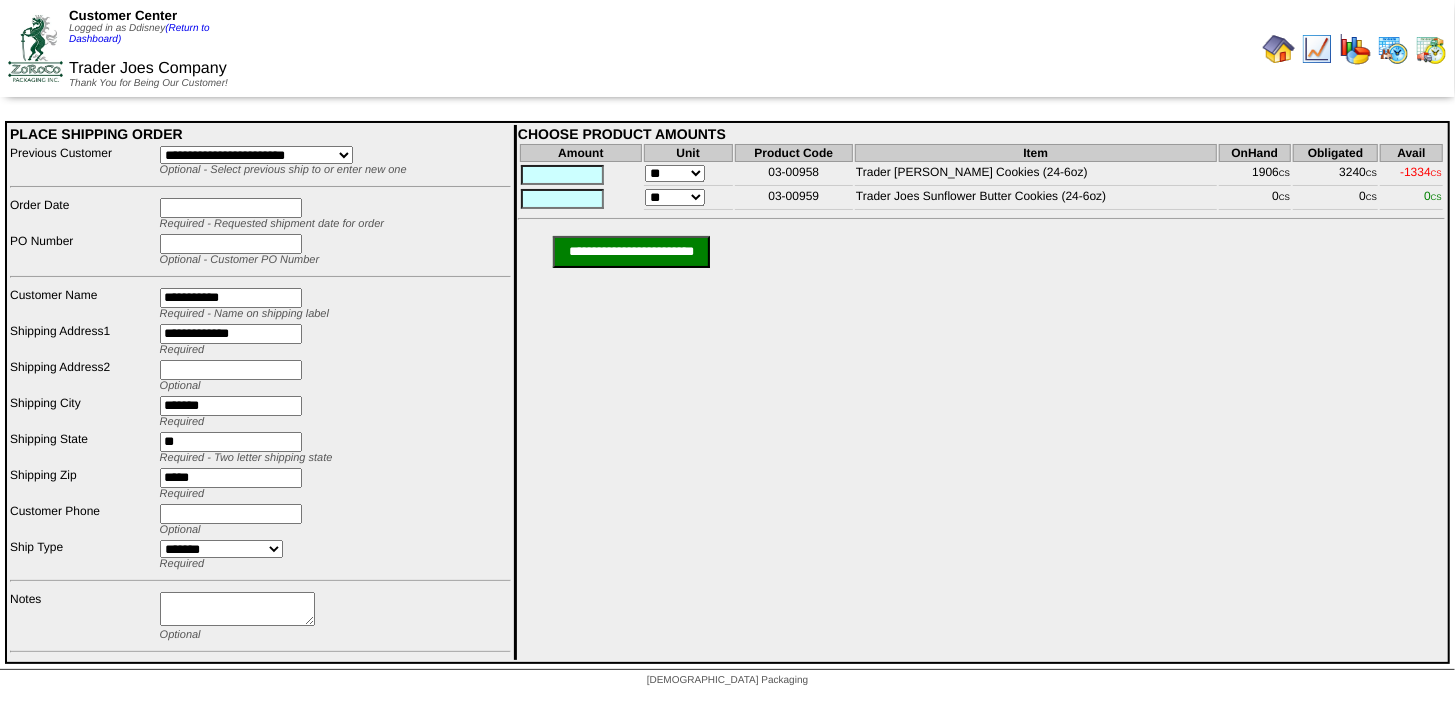 drag, startPoint x: 256, startPoint y: 333, endPoint x: 142, endPoint y: 328, distance: 114.1096 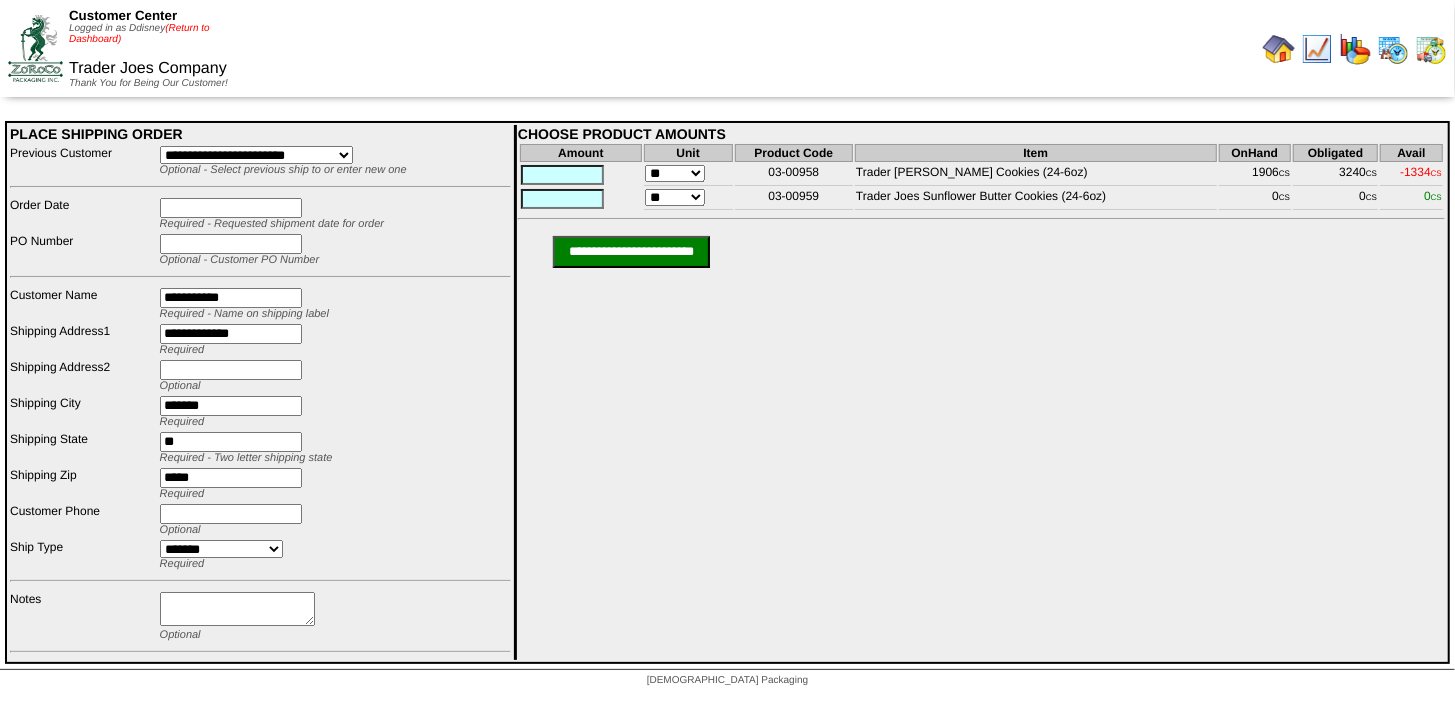 click on "(Return to Dashboard)" at bounding box center (139, 34) 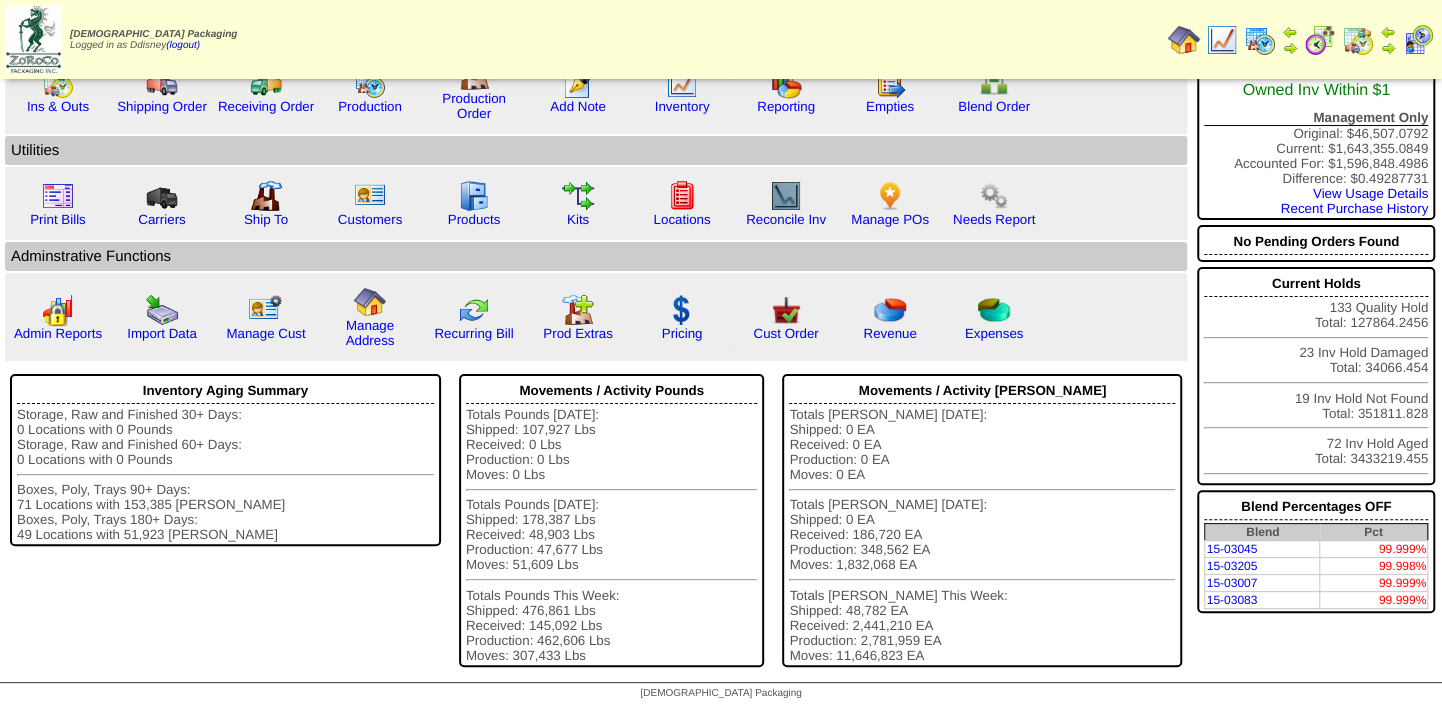 scroll, scrollTop: 0, scrollLeft: 0, axis: both 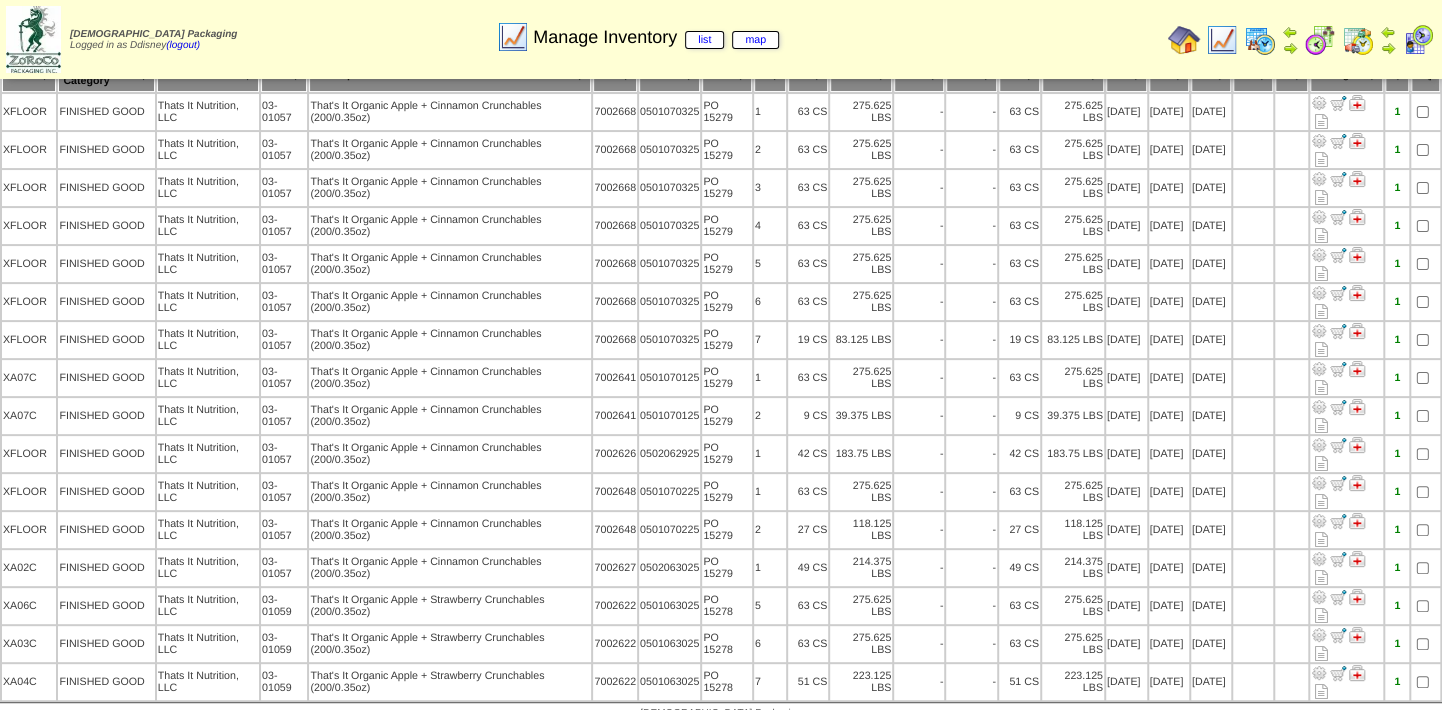 click at bounding box center (1358, 40) 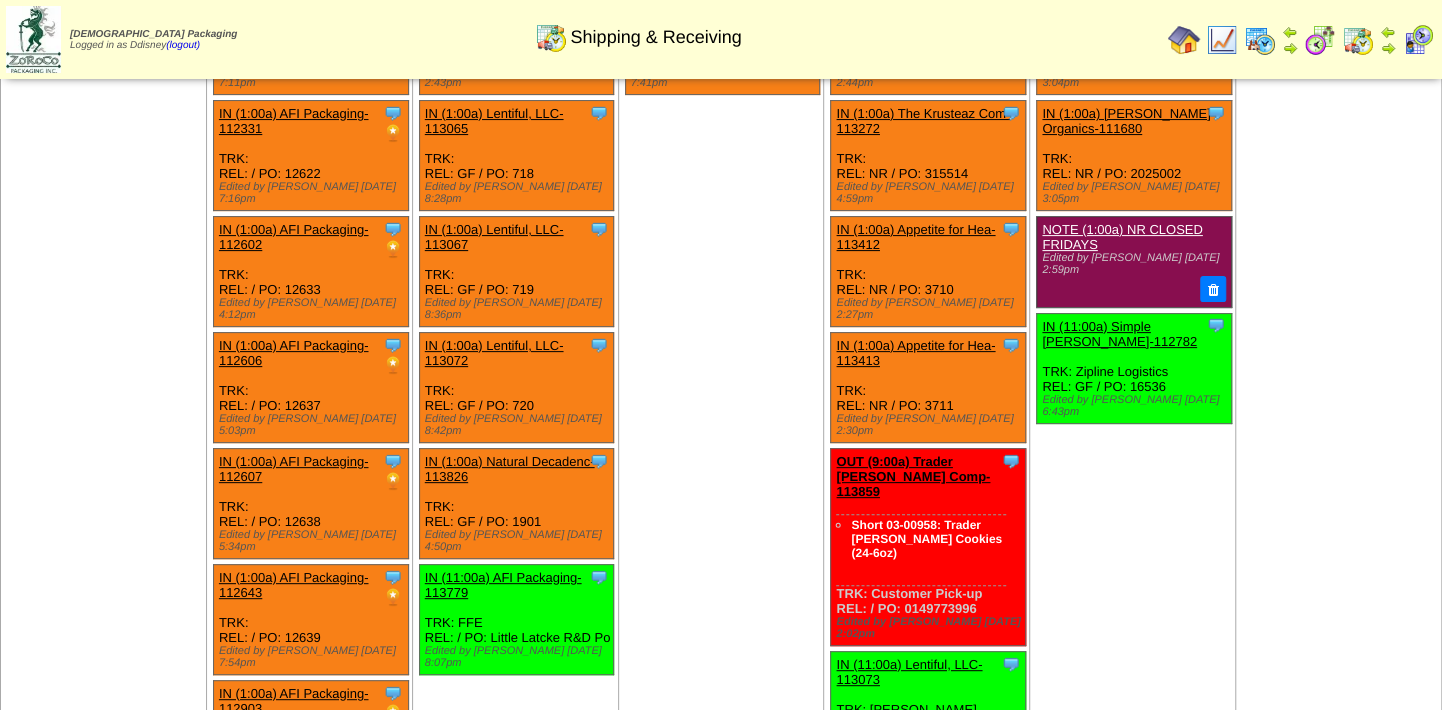 scroll, scrollTop: 0, scrollLeft: 0, axis: both 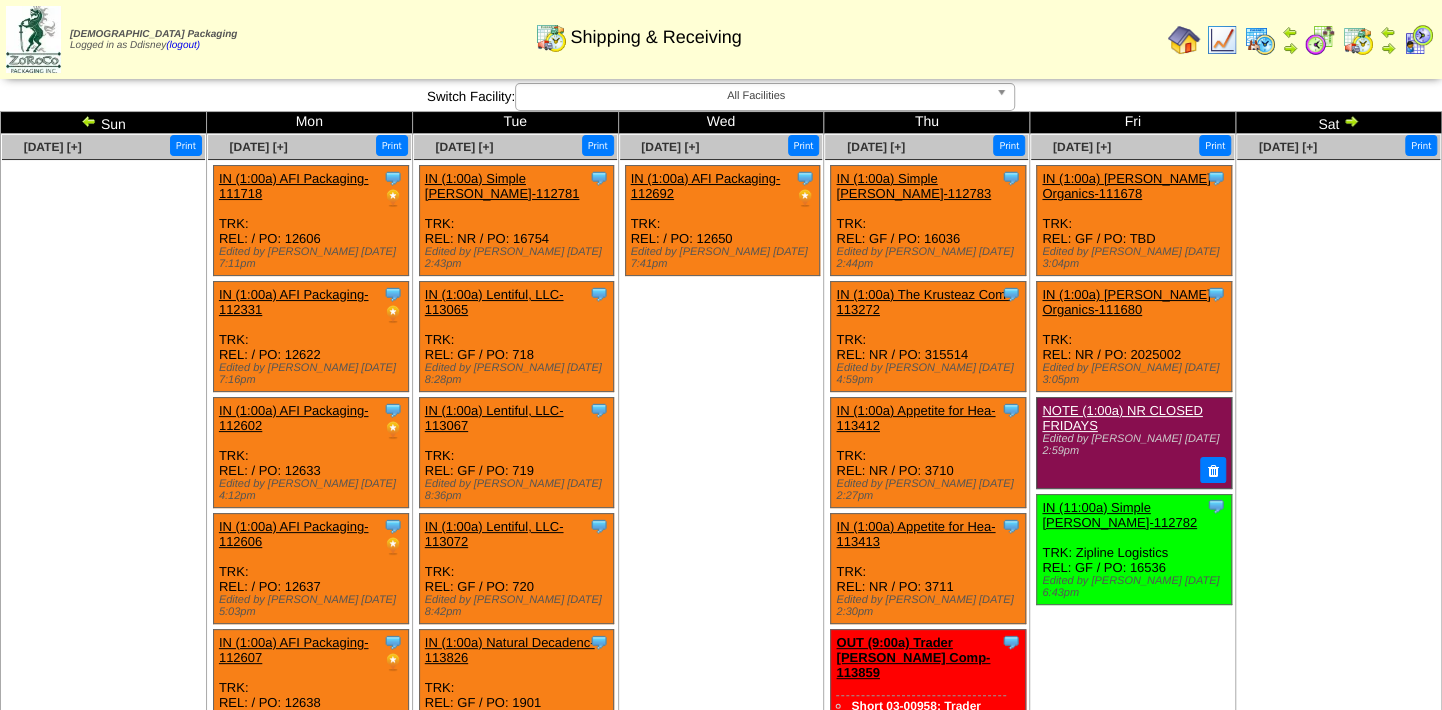 click at bounding box center [89, 121] 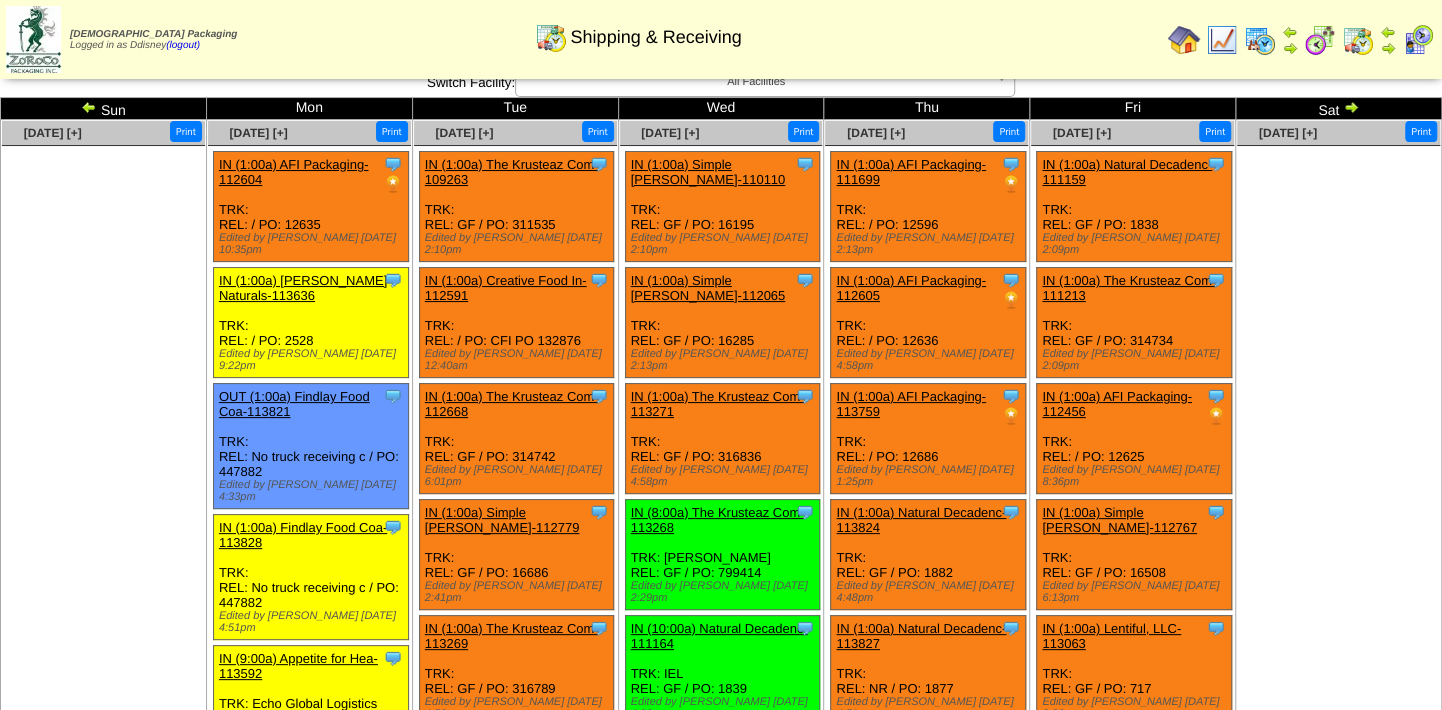 scroll, scrollTop: 0, scrollLeft: 0, axis: both 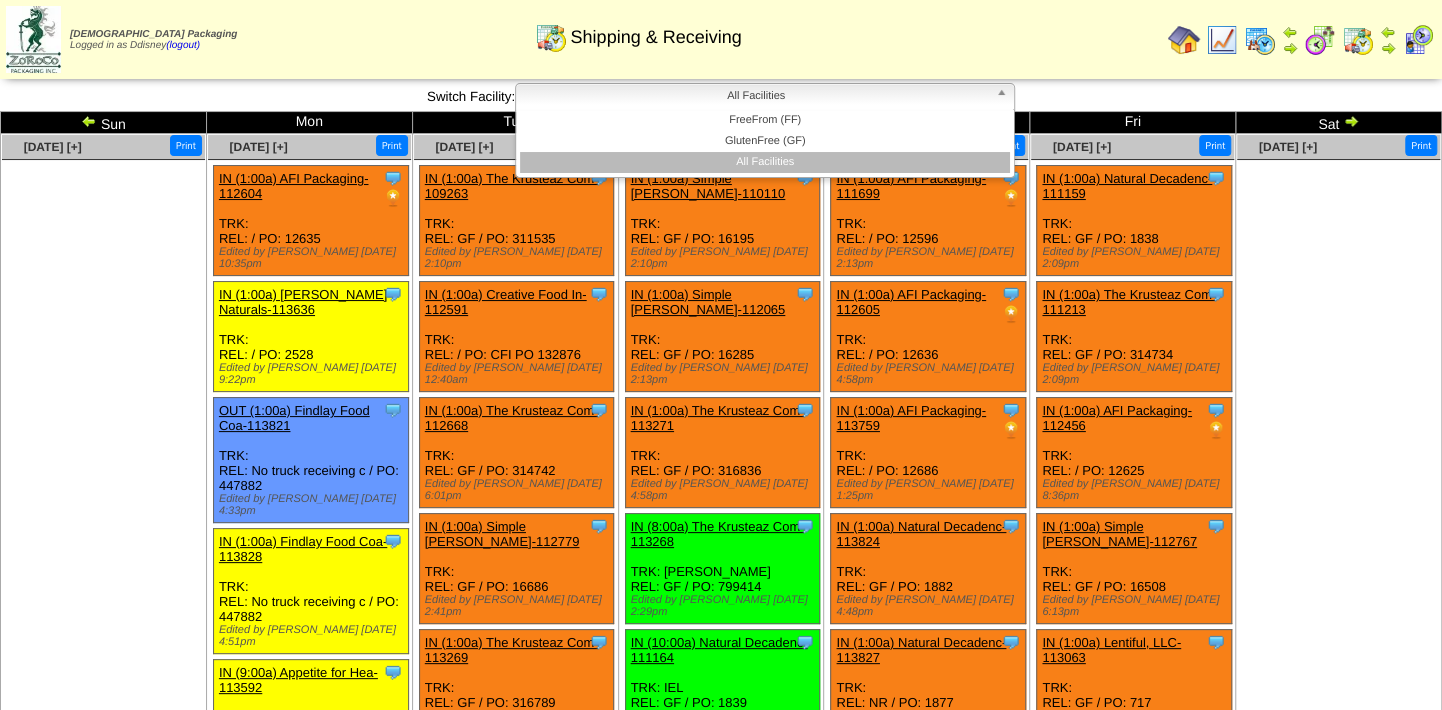 click at bounding box center (1005, 97) 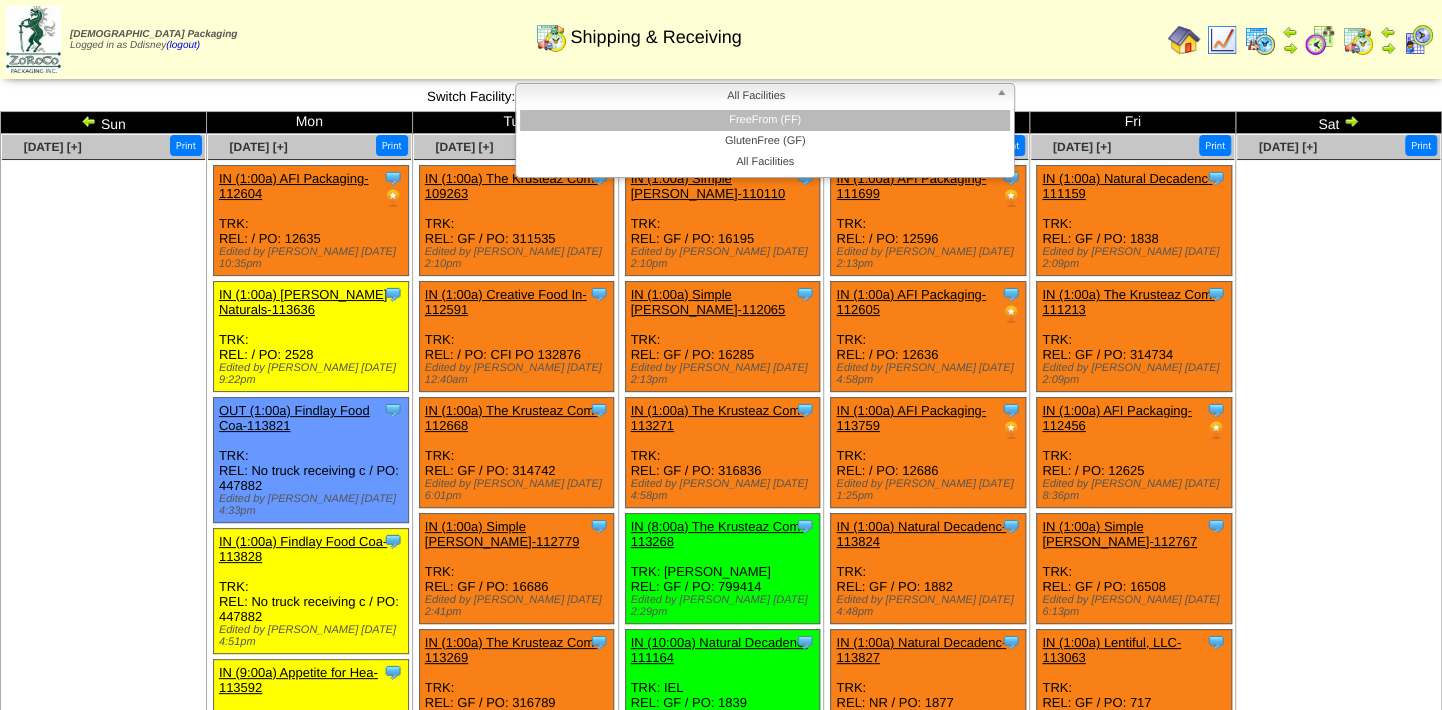 click on "FreeFrom (FF)" at bounding box center [765, 120] 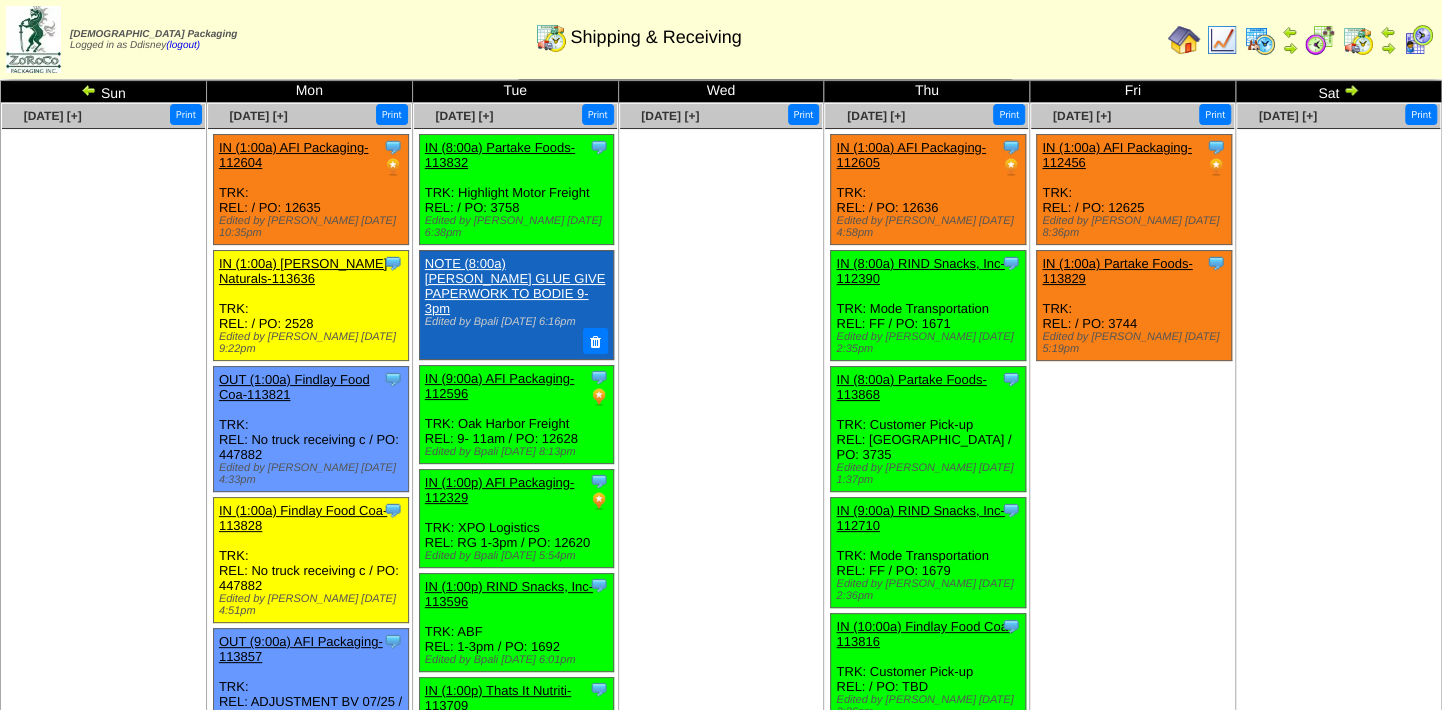 scroll, scrollTop: 0, scrollLeft: 0, axis: both 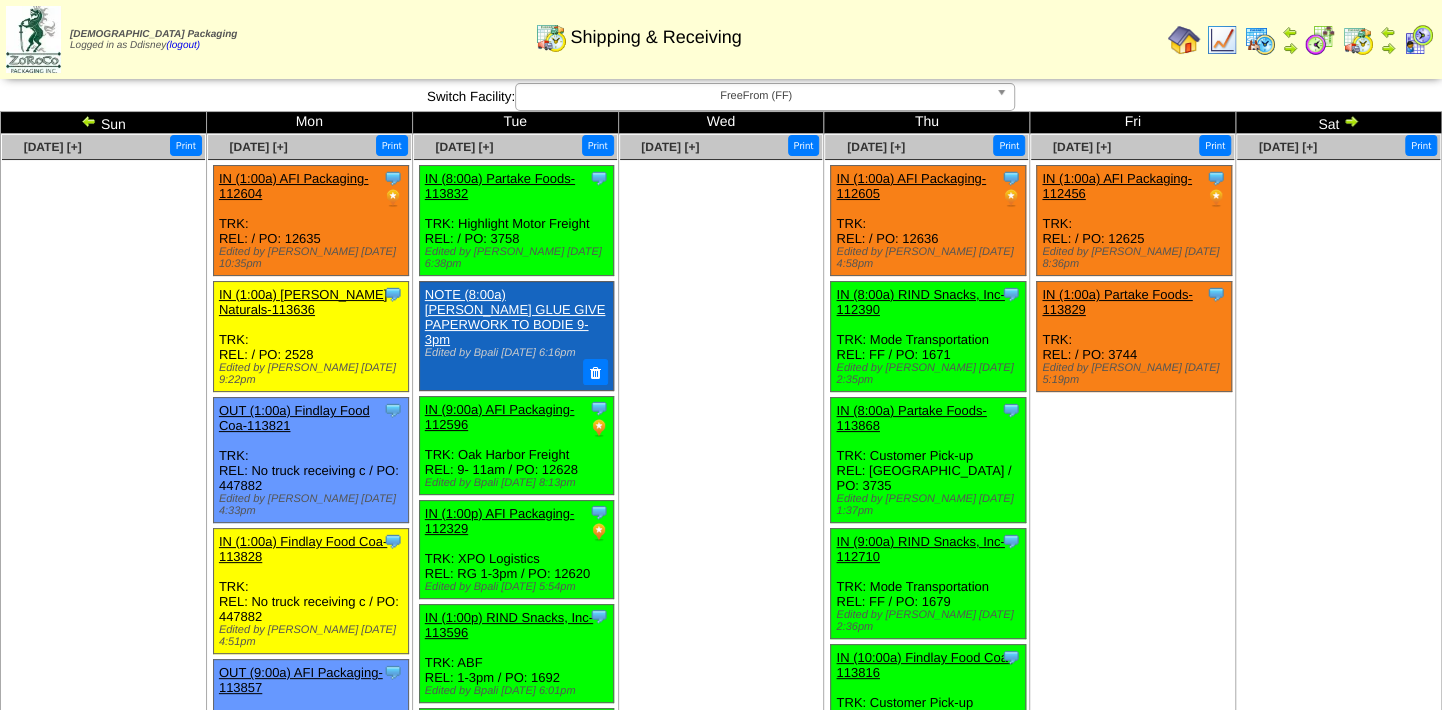 drag, startPoint x: 1361, startPoint y: 237, endPoint x: 1347, endPoint y: 242, distance: 14.866069 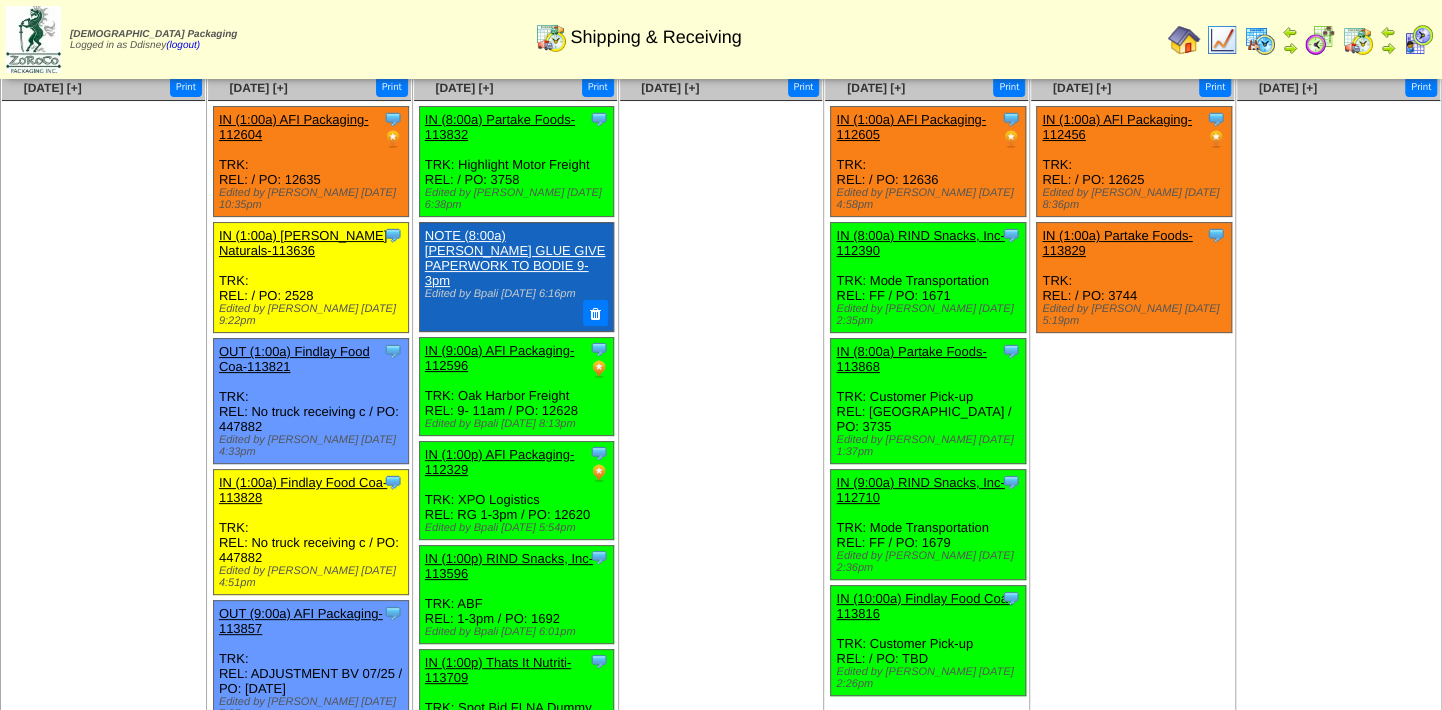 scroll, scrollTop: 90, scrollLeft: 0, axis: vertical 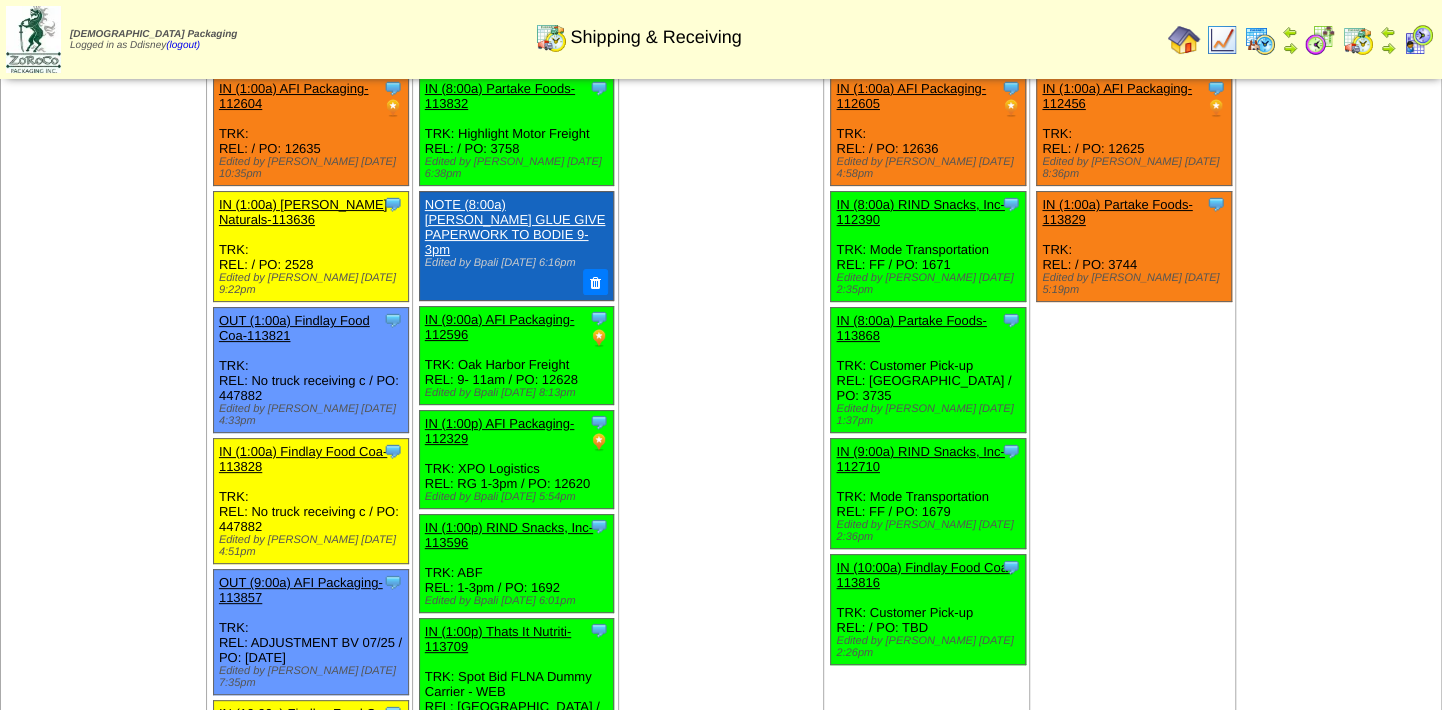 click on "IN
(8:00a)
RIND Snacks, Inc-112390" at bounding box center [920, 212] 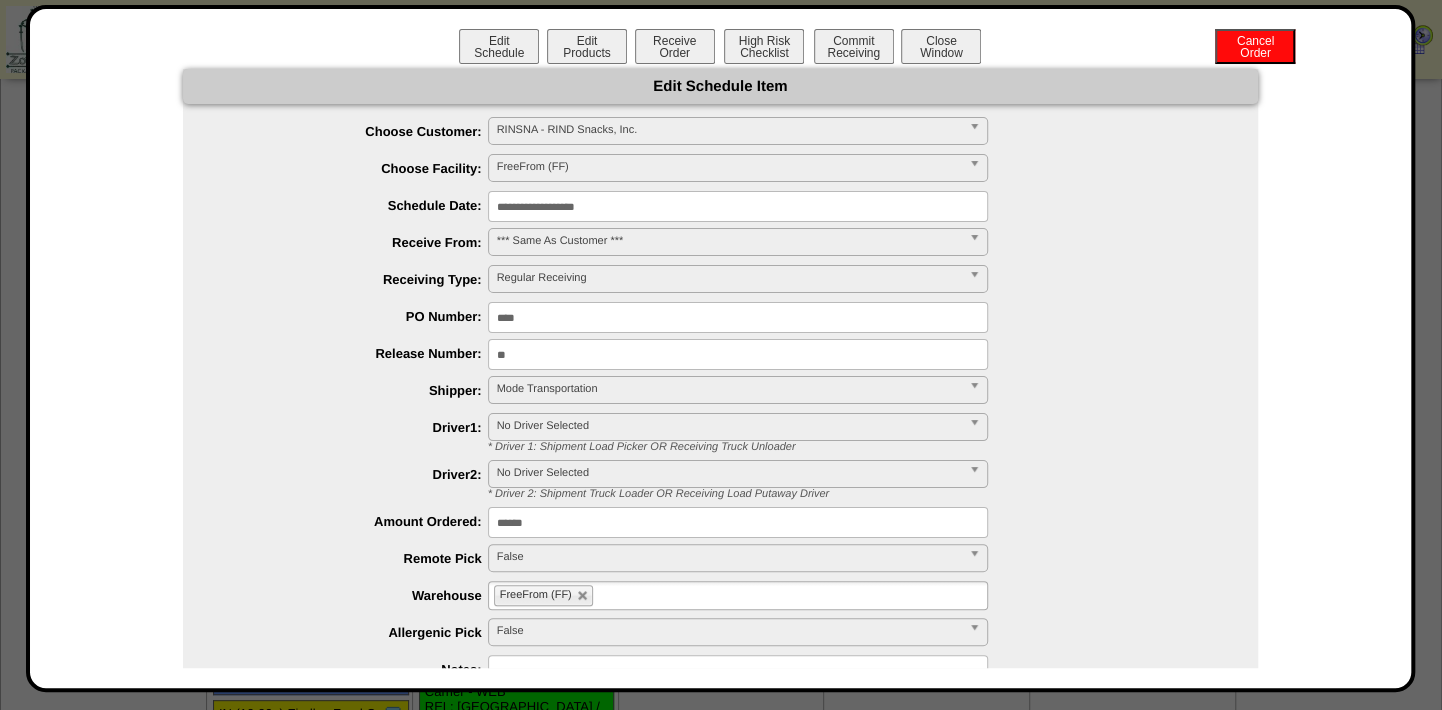 click on "**********" at bounding box center (738, 206) 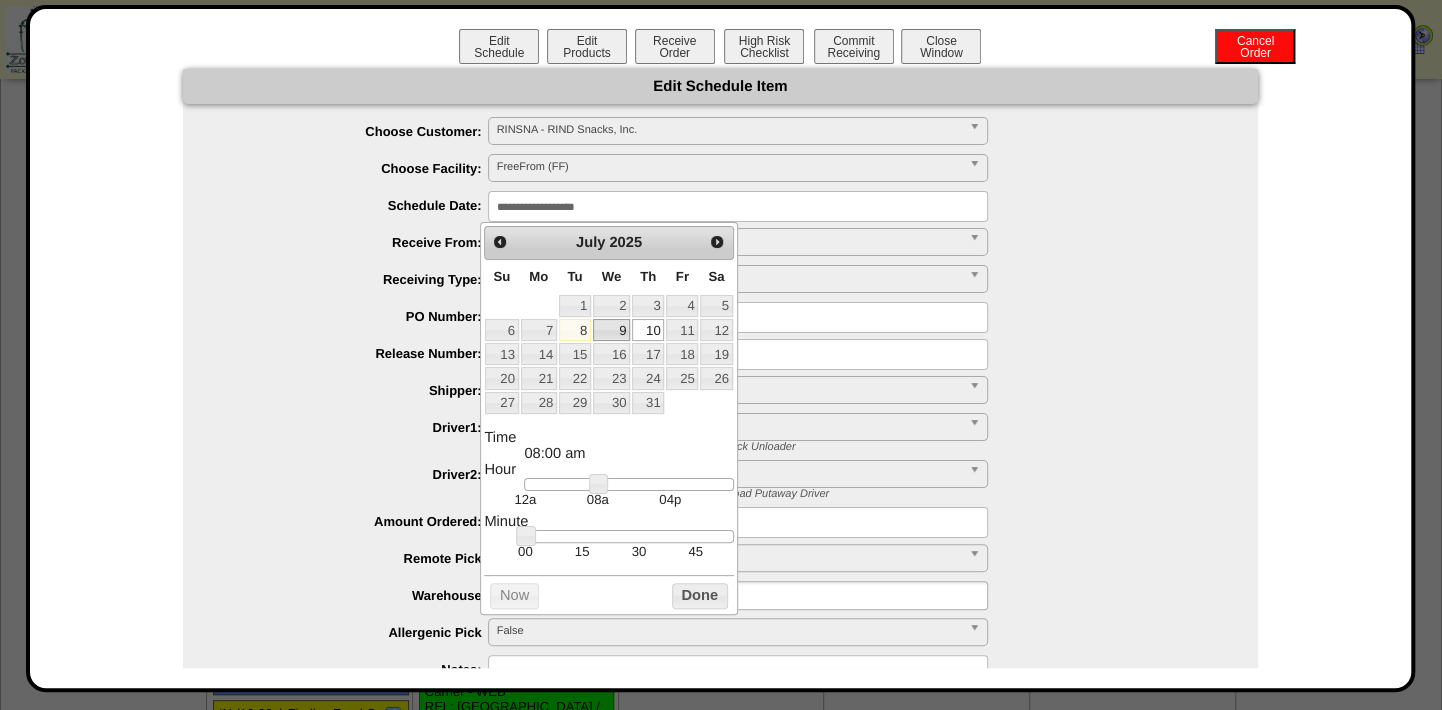 click on "9" at bounding box center [611, 330] 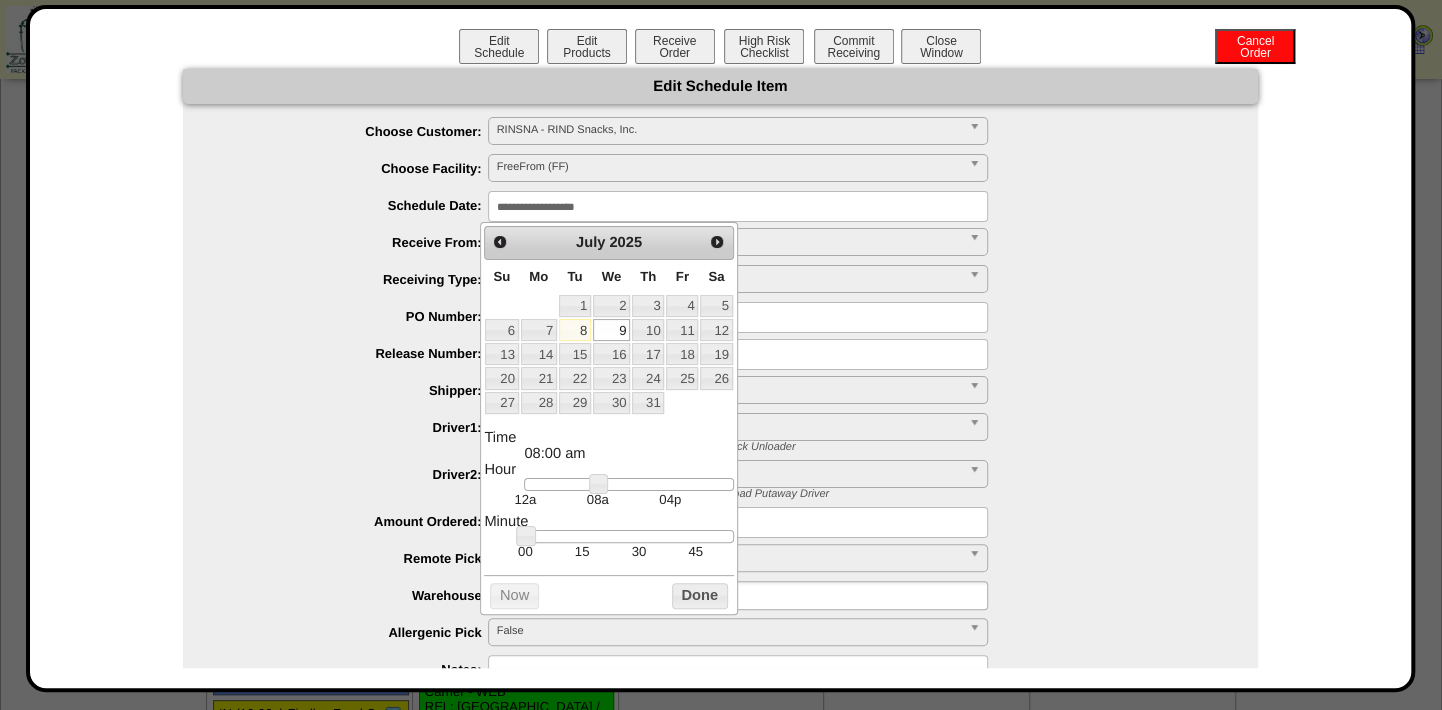 click on "**********" at bounding box center [740, 280] 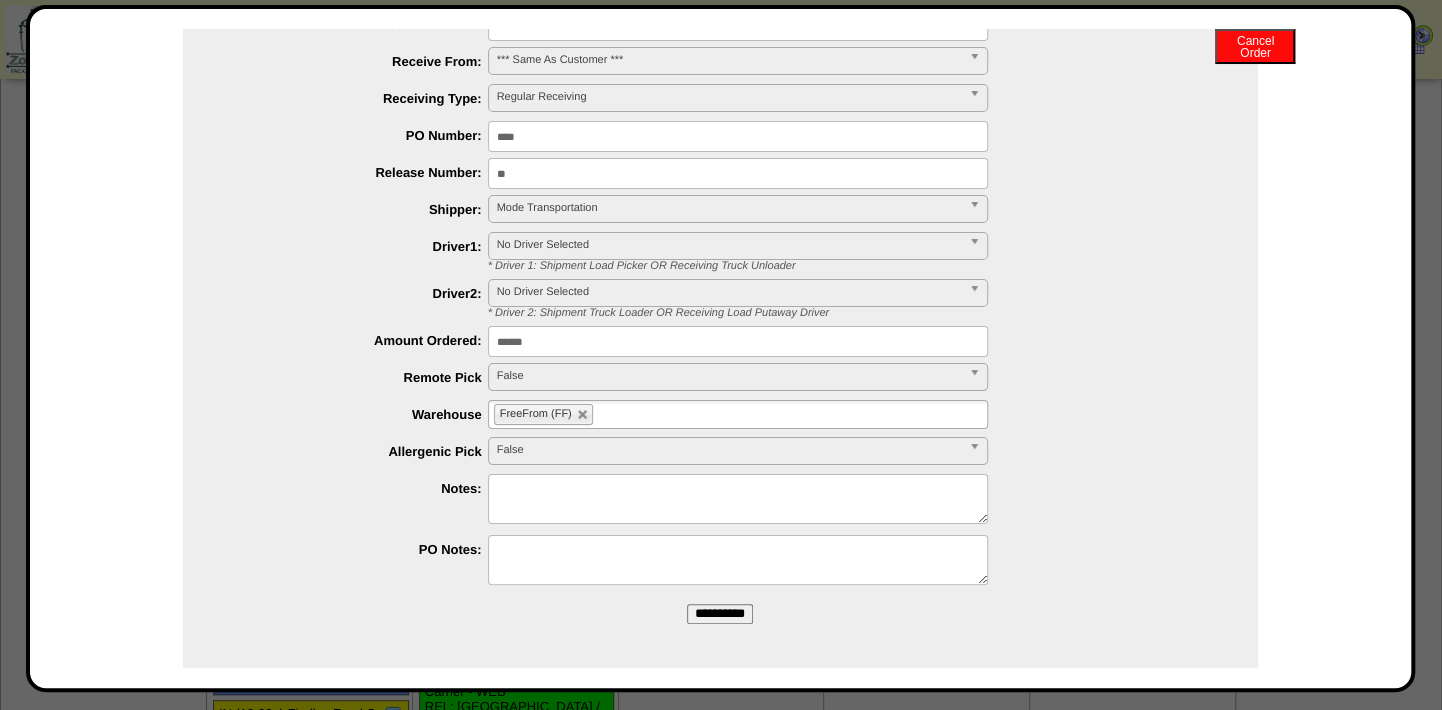 scroll, scrollTop: 183, scrollLeft: 0, axis: vertical 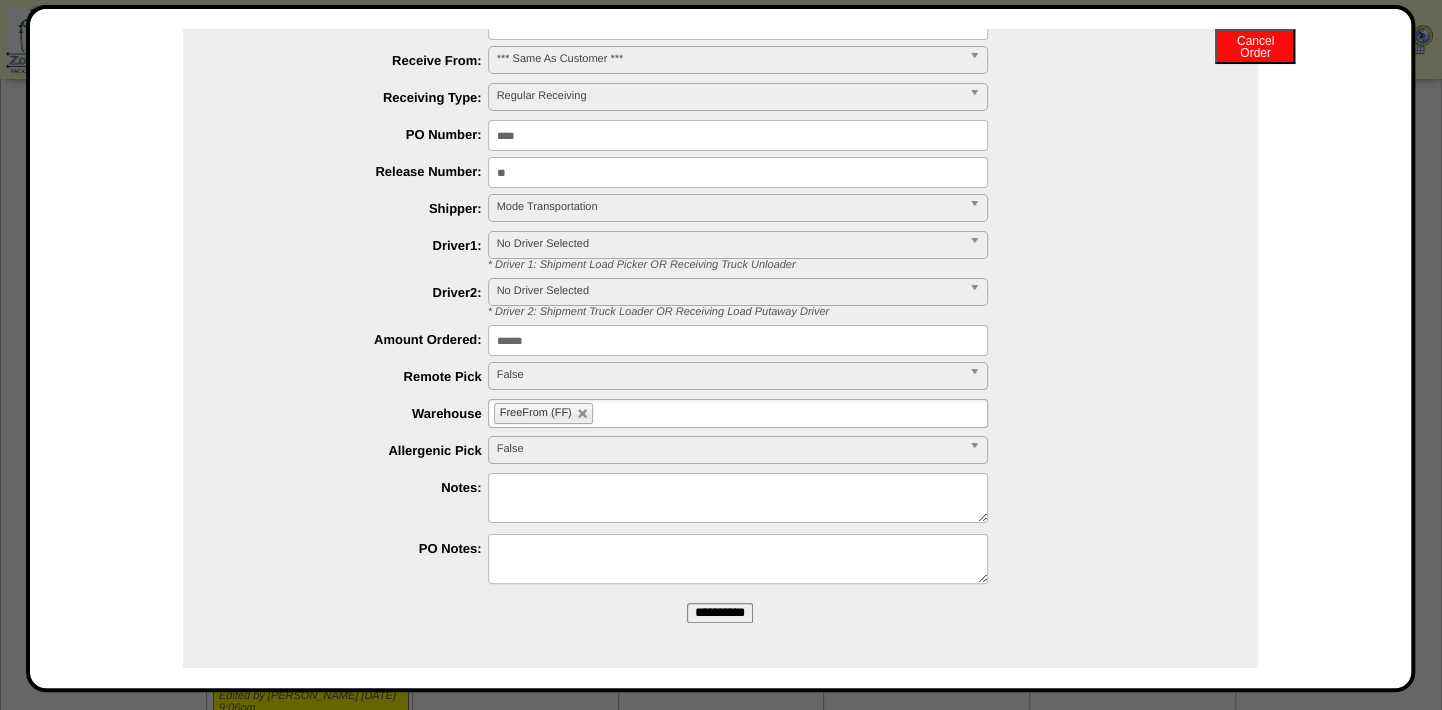 click on "**********" at bounding box center [720, 613] 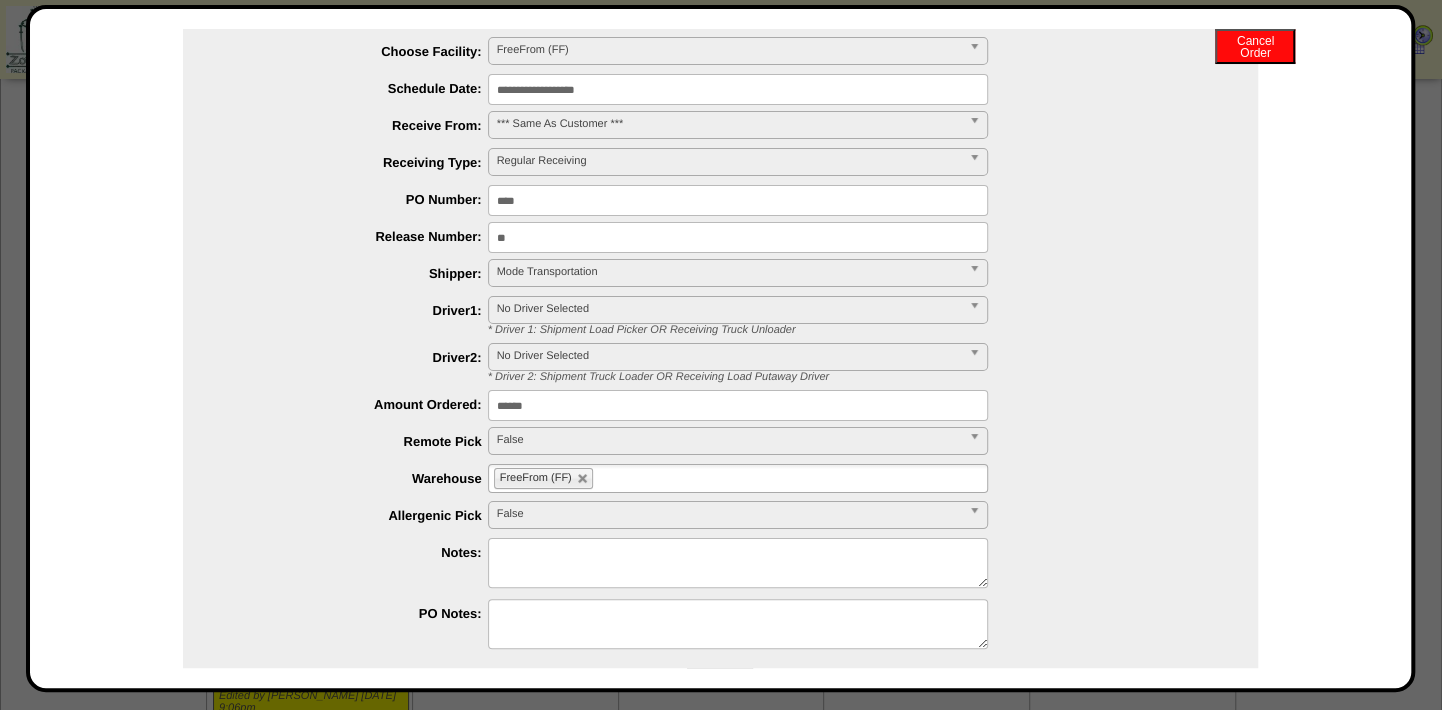 scroll, scrollTop: 0, scrollLeft: 0, axis: both 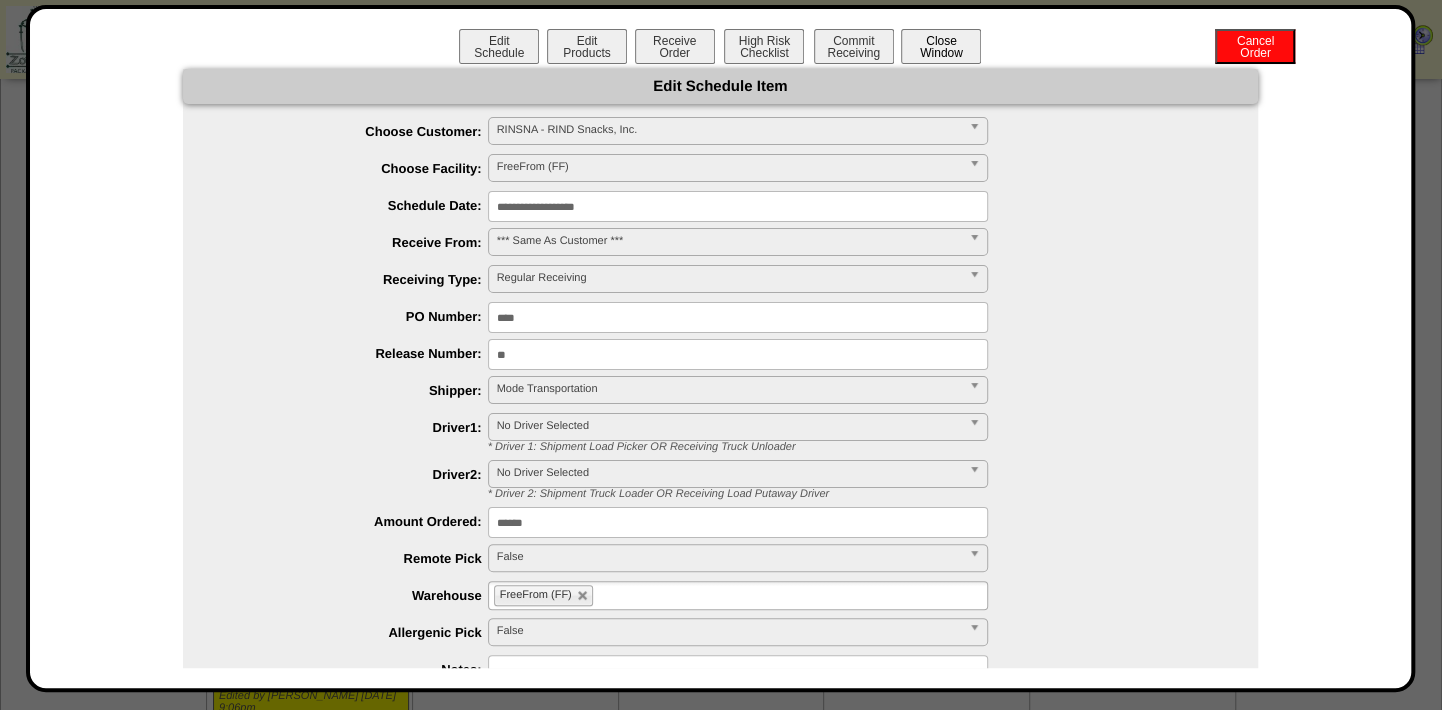 click on "Close Window" at bounding box center (941, 46) 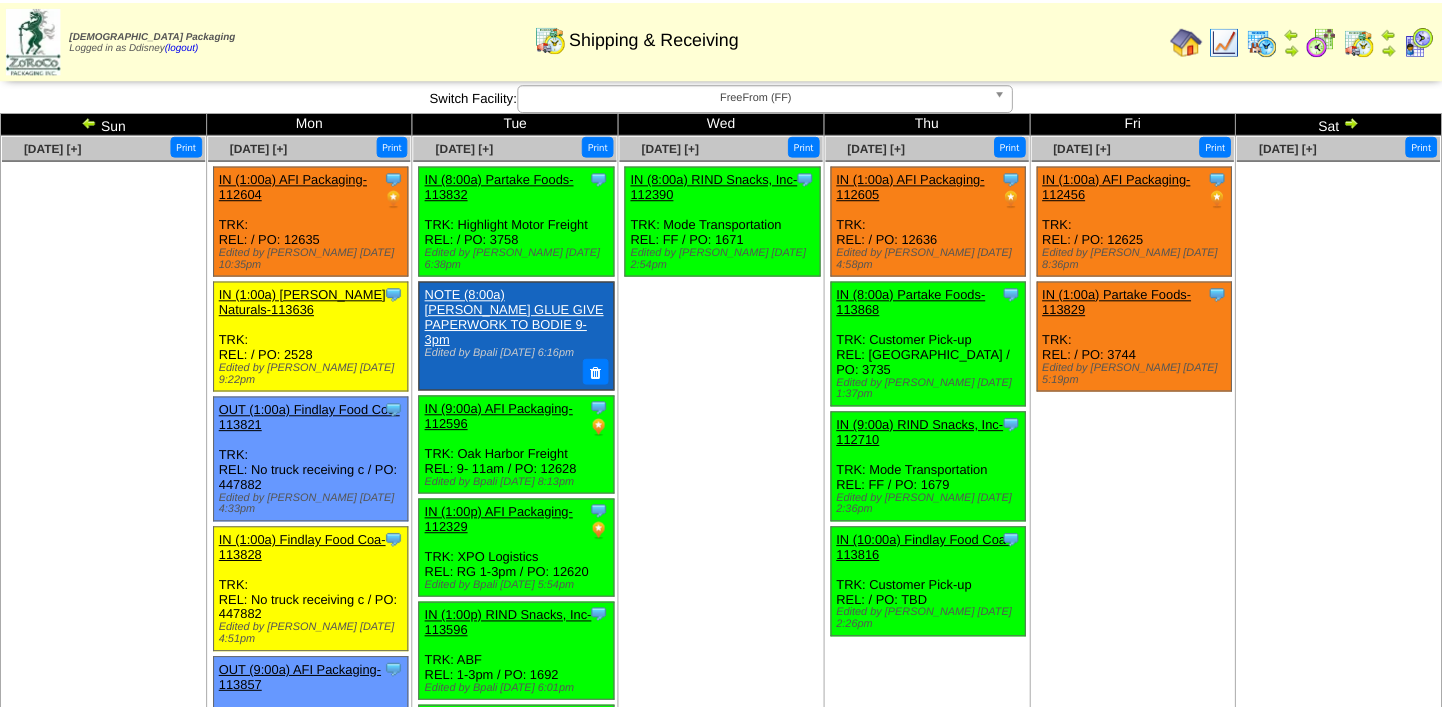 scroll, scrollTop: 0, scrollLeft: 0, axis: both 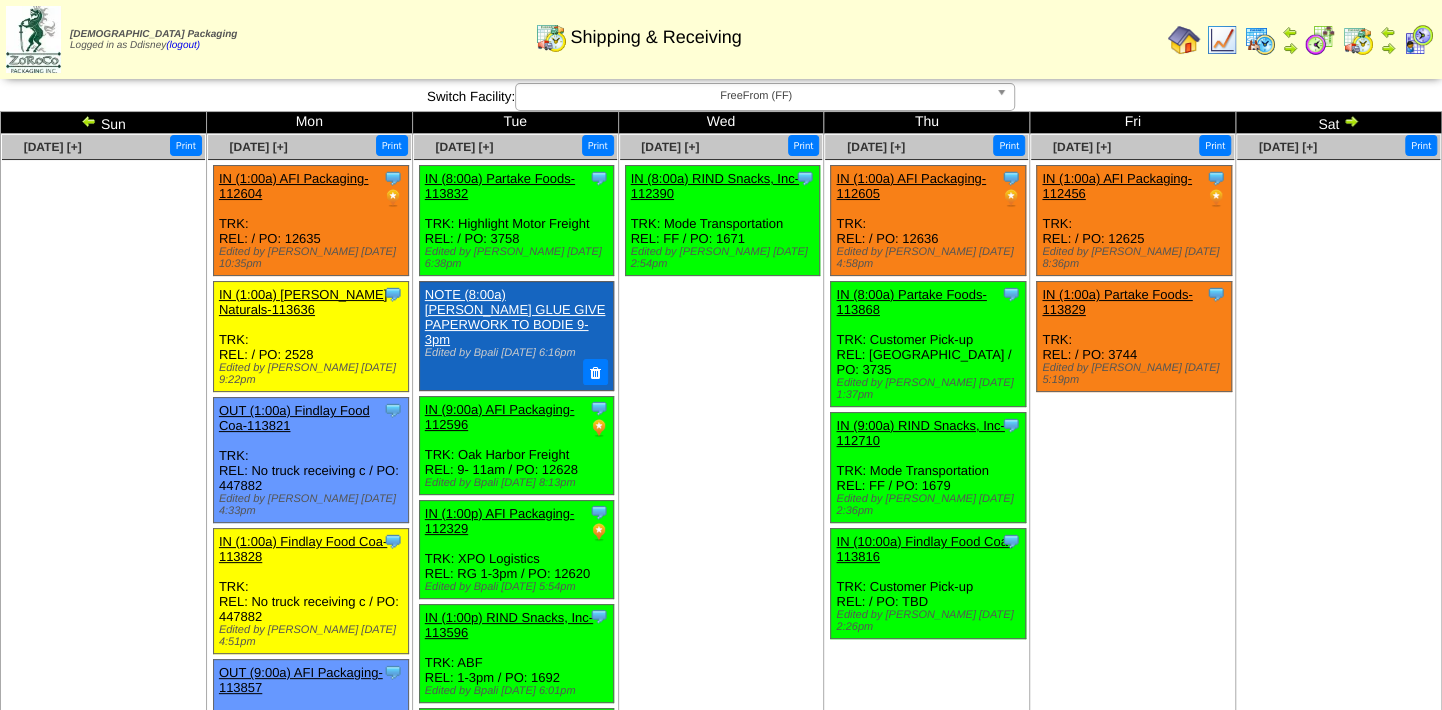 click on "IN
(9:00a)
RIND Snacks, Inc-112710" at bounding box center [920, 433] 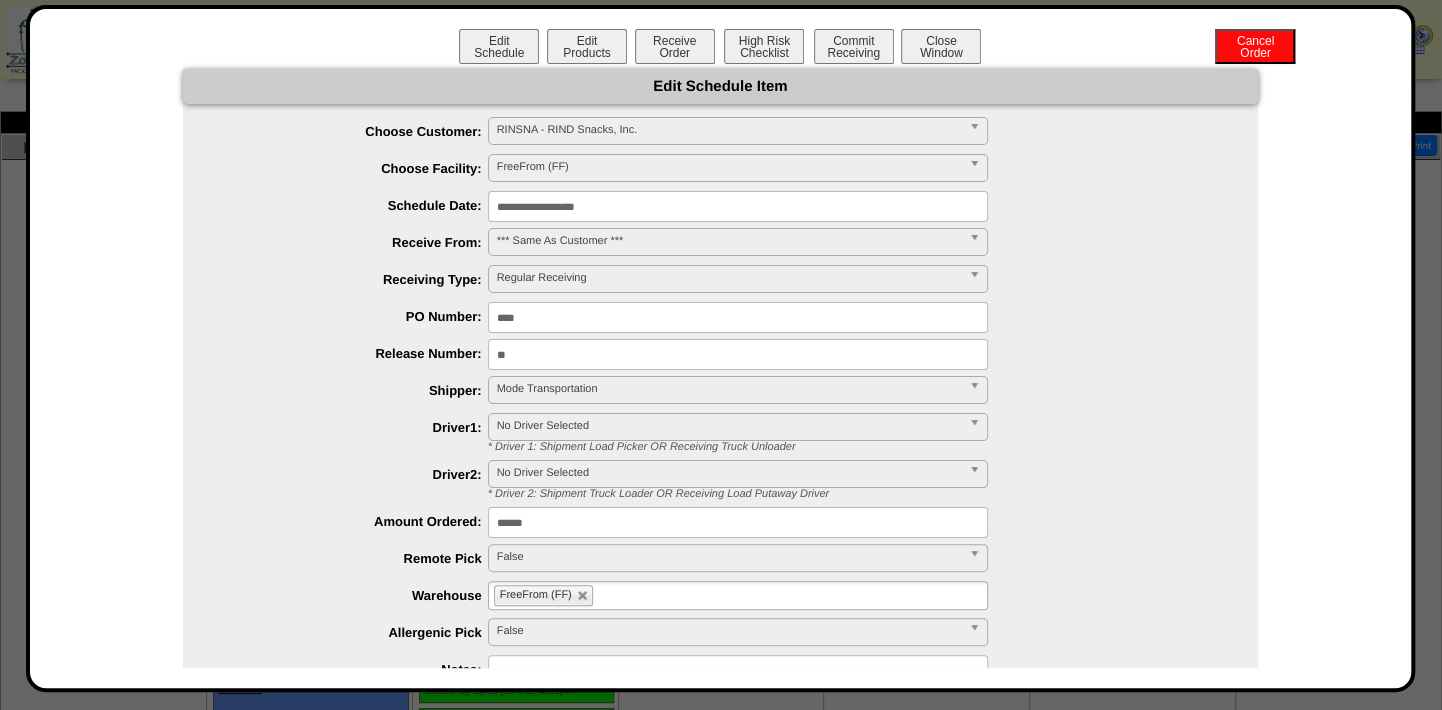 click on "**********" at bounding box center (738, 206) 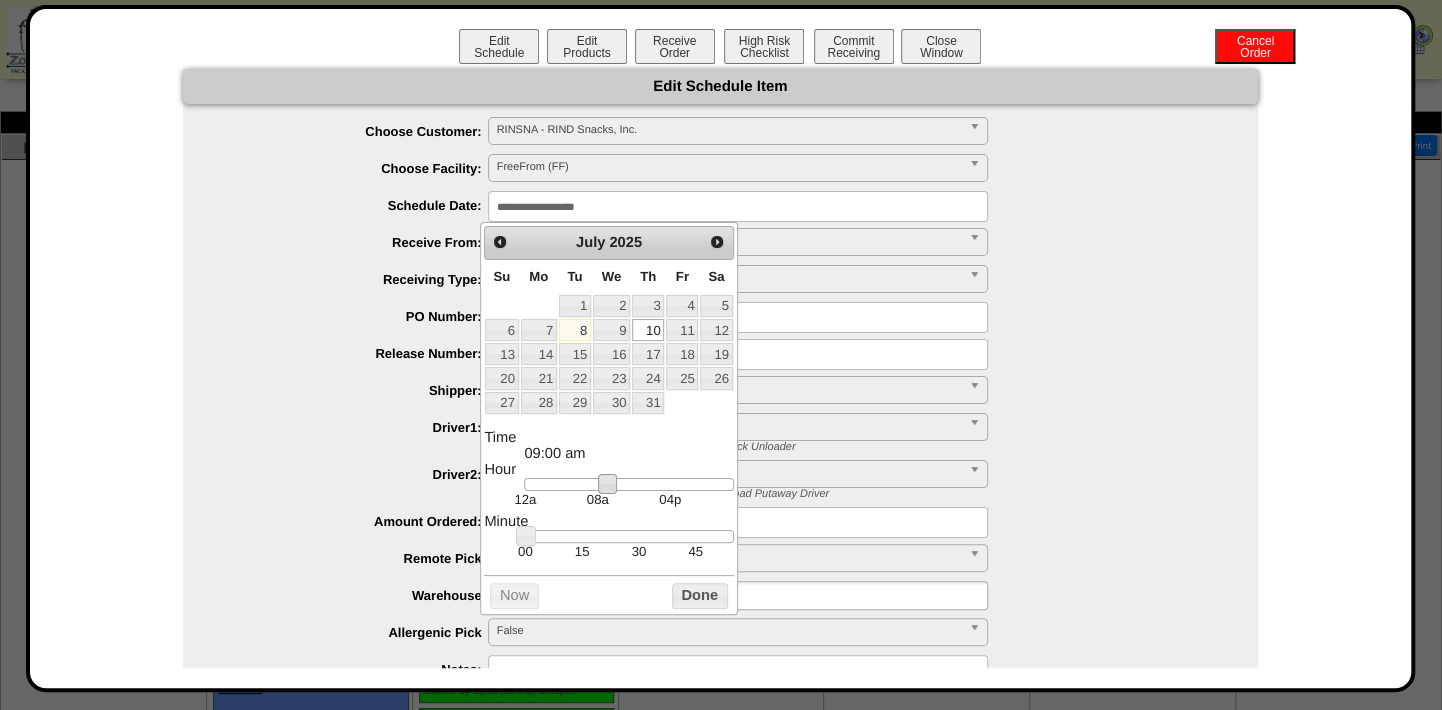 type on "**********" 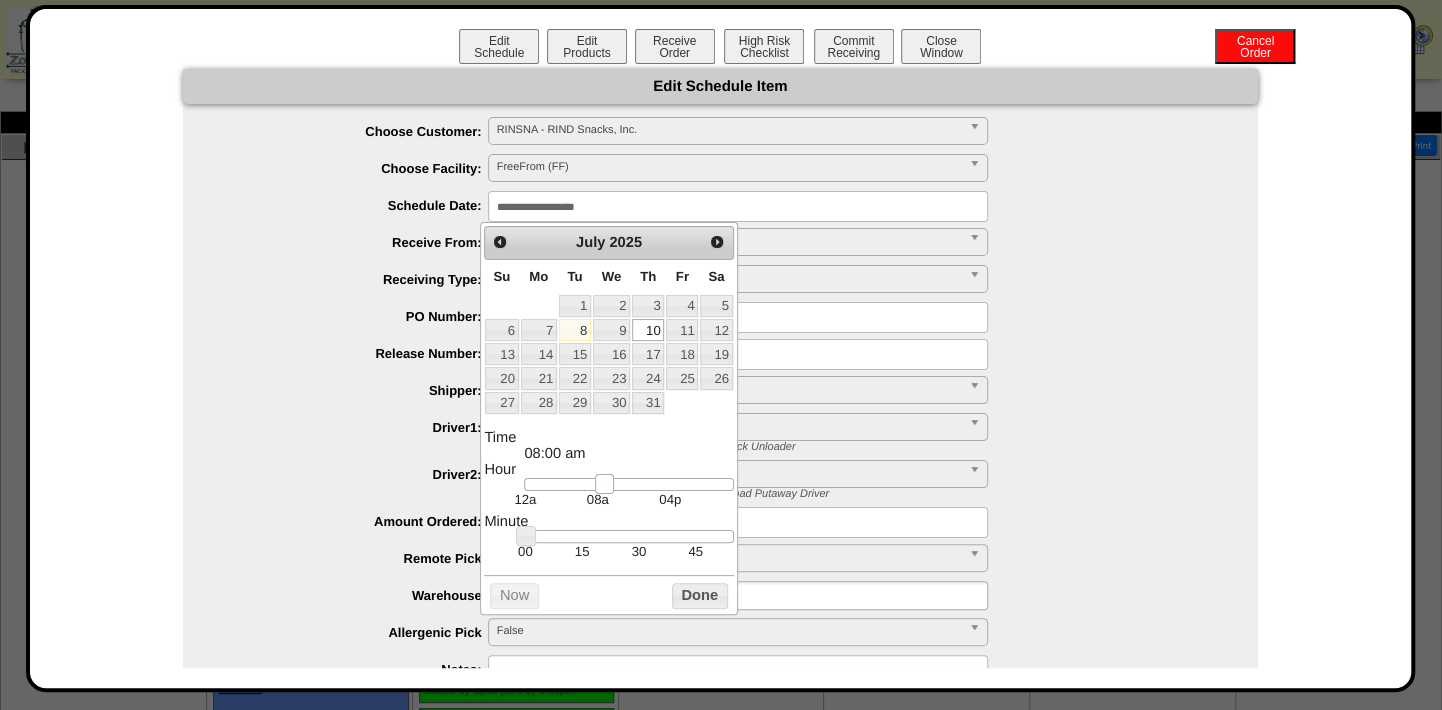 click at bounding box center (605, 484) 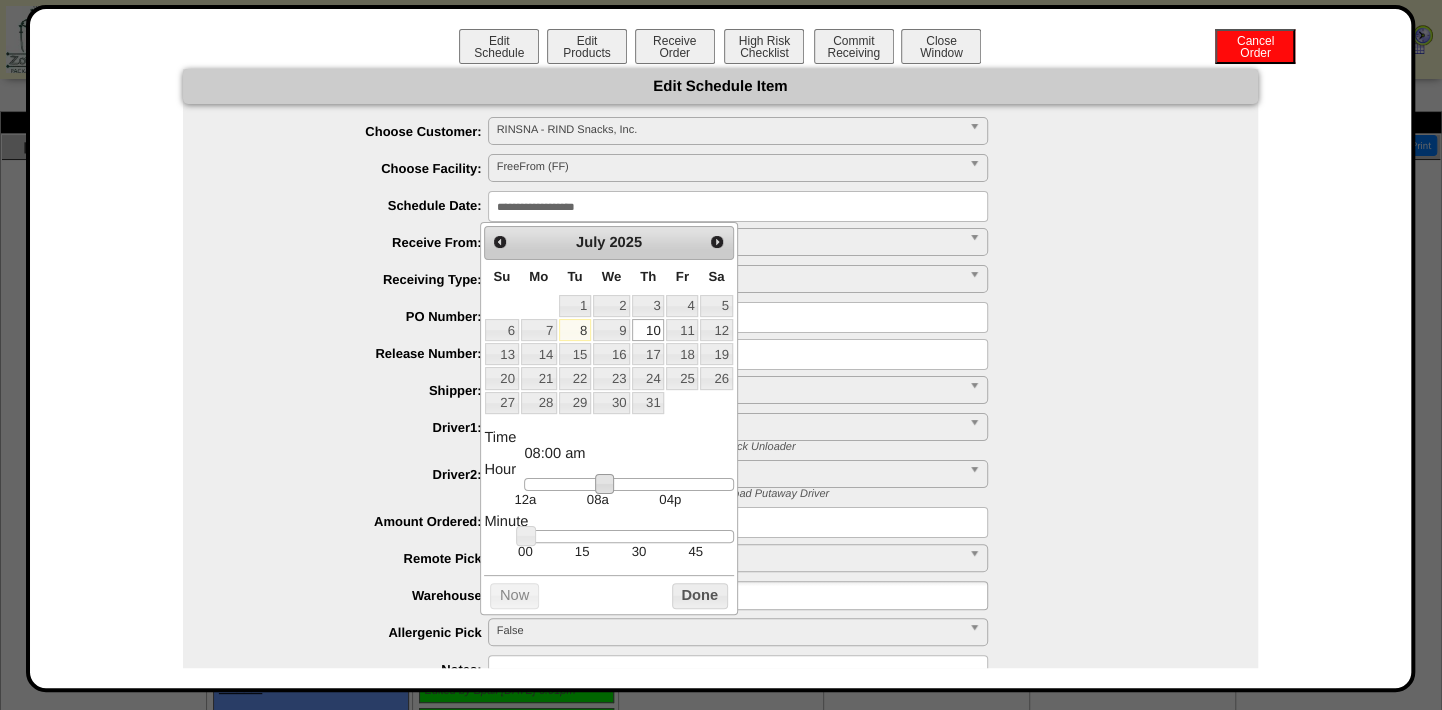 click on "**" at bounding box center (740, 354) 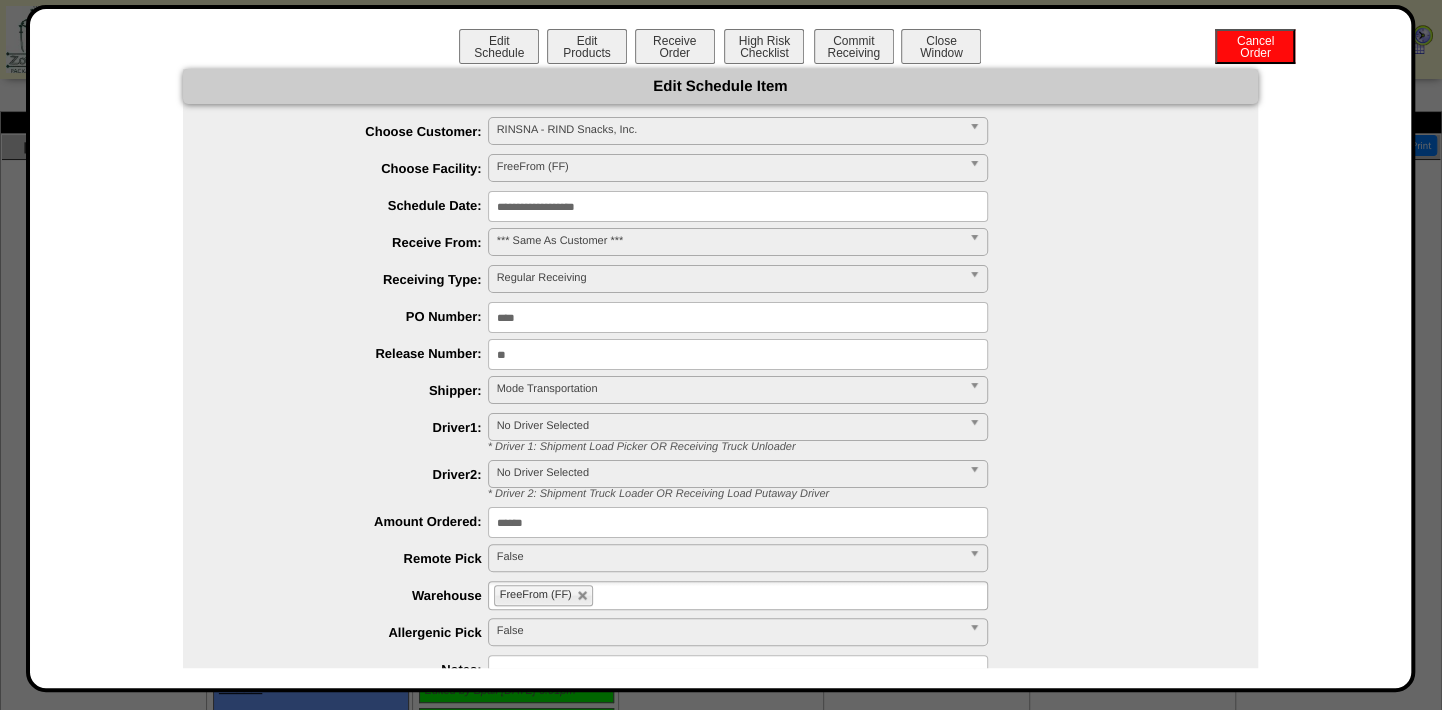 scroll, scrollTop: 183, scrollLeft: 0, axis: vertical 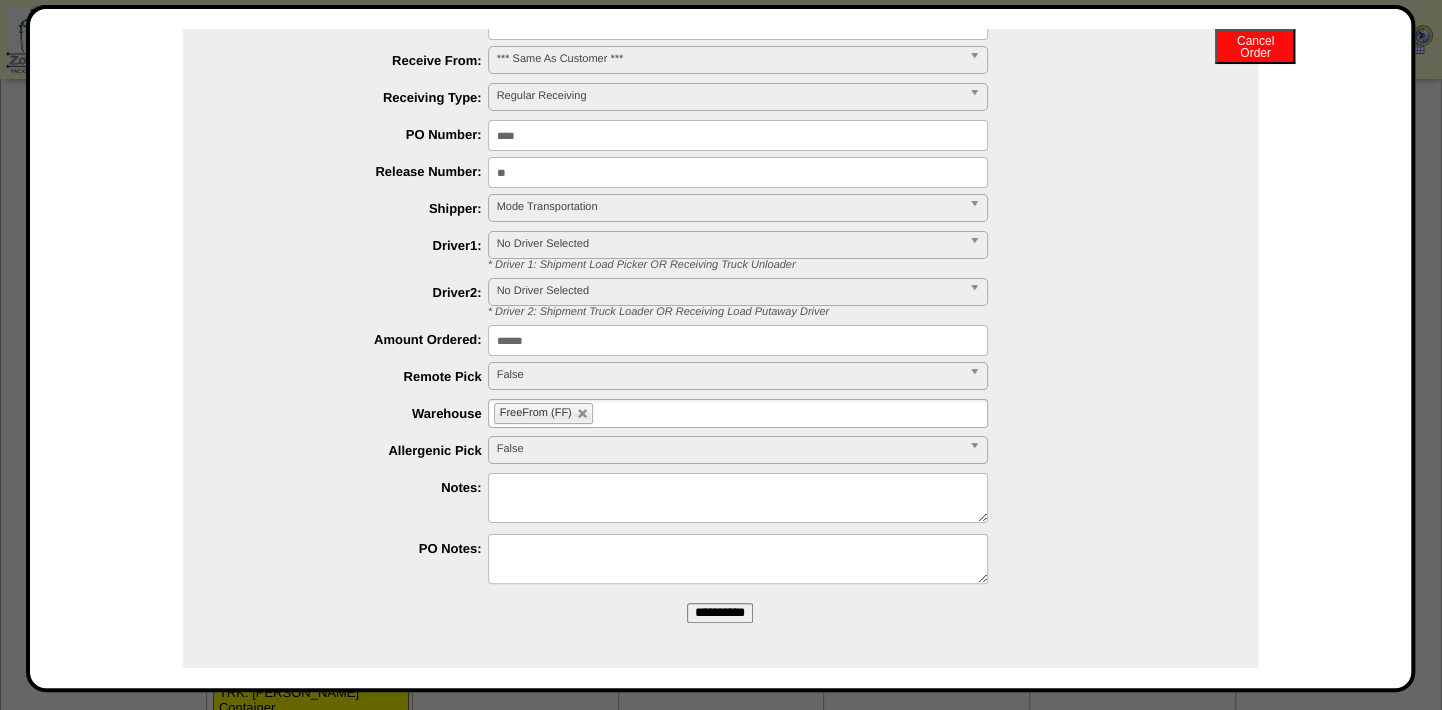 drag, startPoint x: 727, startPoint y: 614, endPoint x: 807, endPoint y: 116, distance: 504.38477 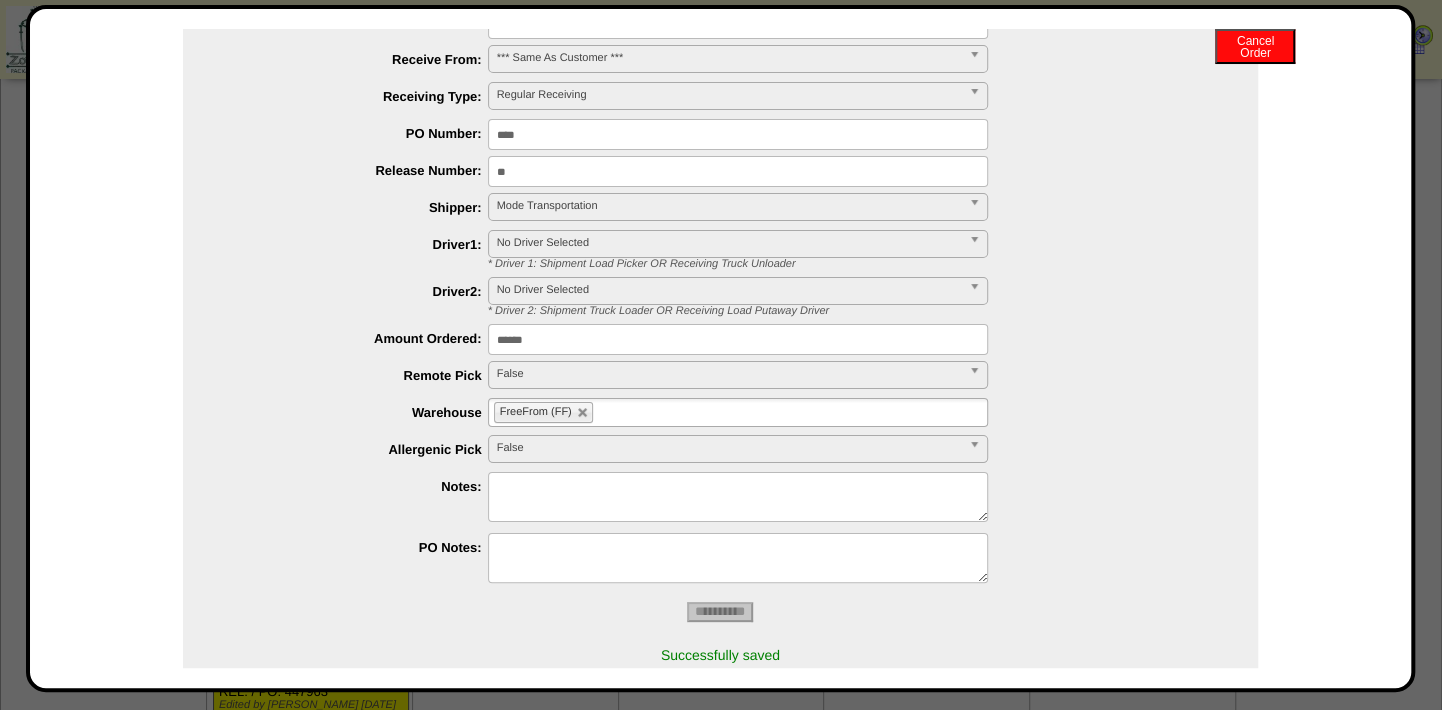 scroll, scrollTop: 0, scrollLeft: 0, axis: both 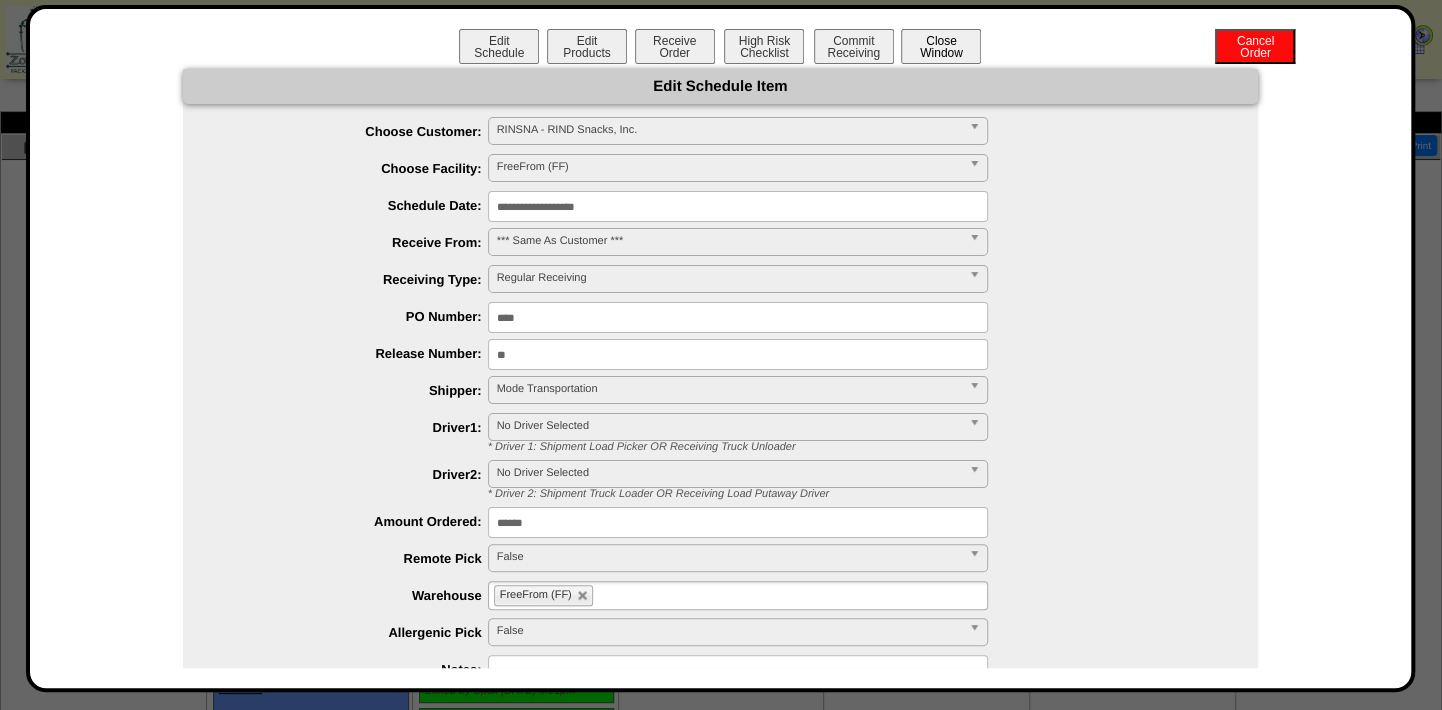 click on "Close Window" at bounding box center [941, 46] 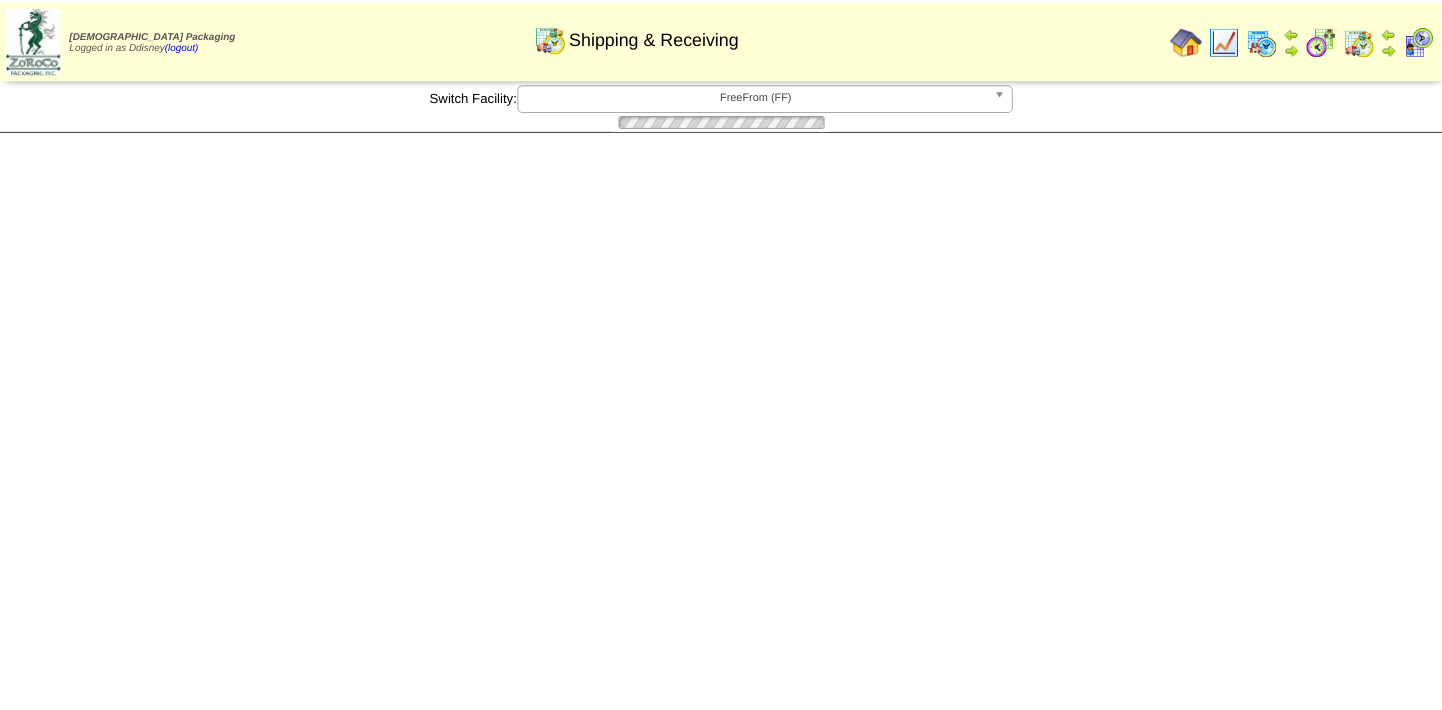 scroll, scrollTop: 0, scrollLeft: 0, axis: both 